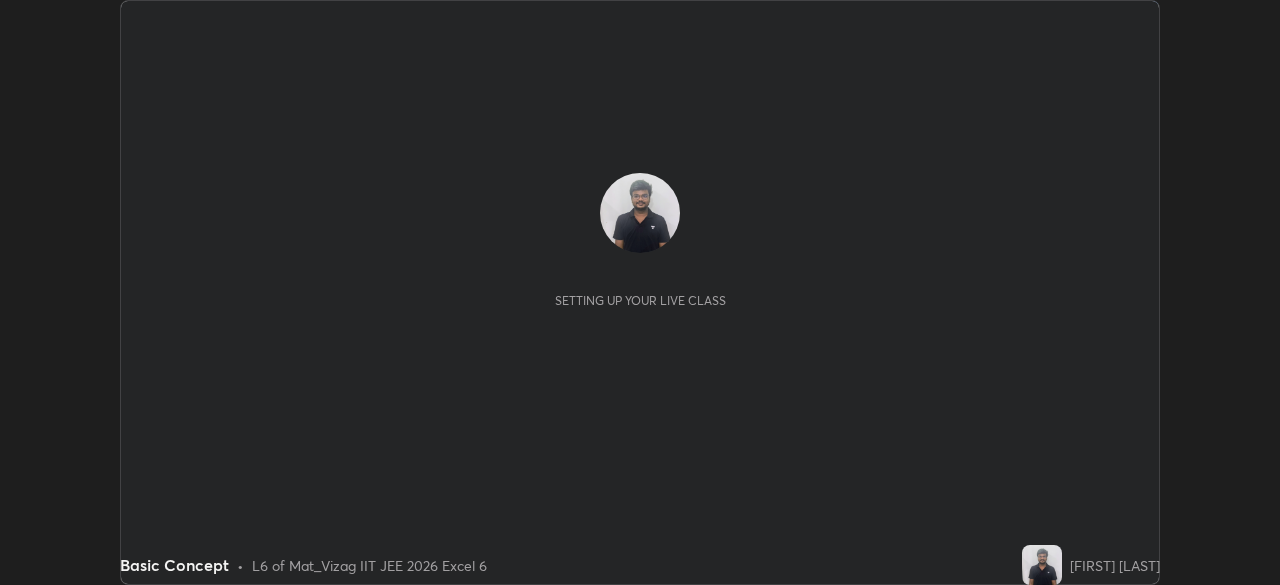 scroll, scrollTop: 0, scrollLeft: 0, axis: both 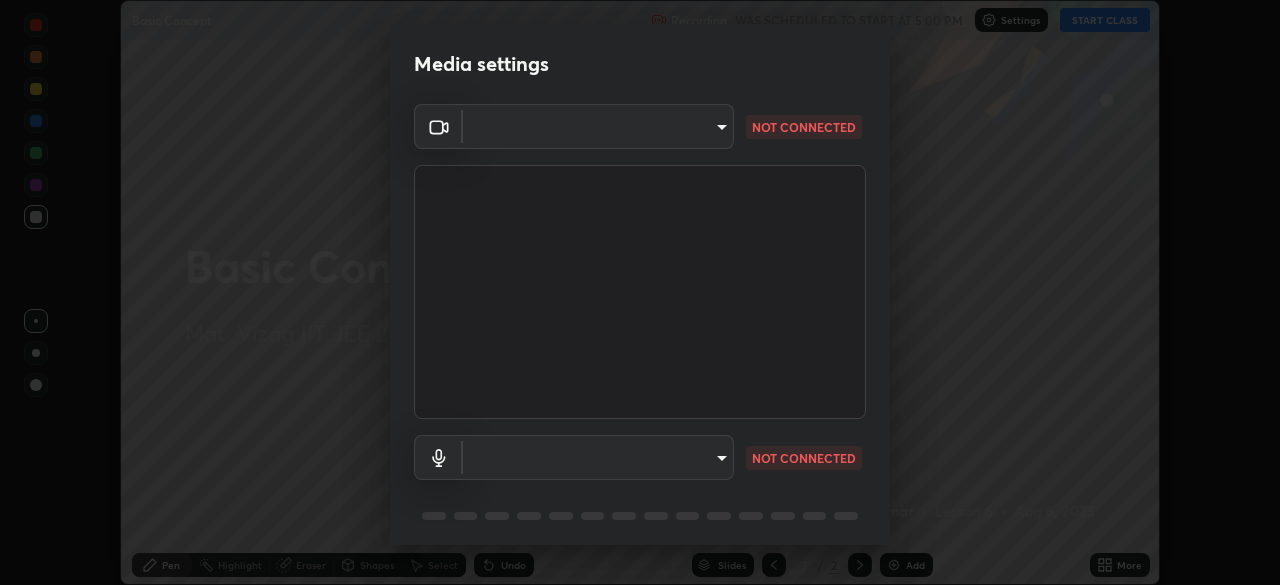 type on "f87ce384ab36e47ffe9a03013e30805c343f37a4a28eaffacdf6a34288714473" 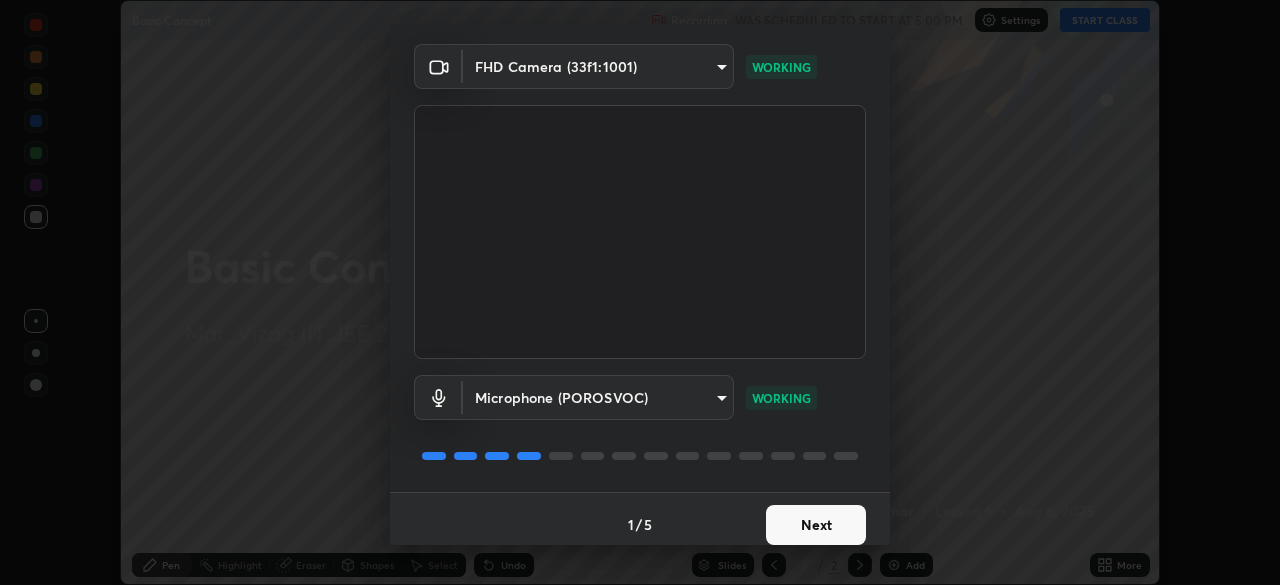 scroll, scrollTop: 71, scrollLeft: 0, axis: vertical 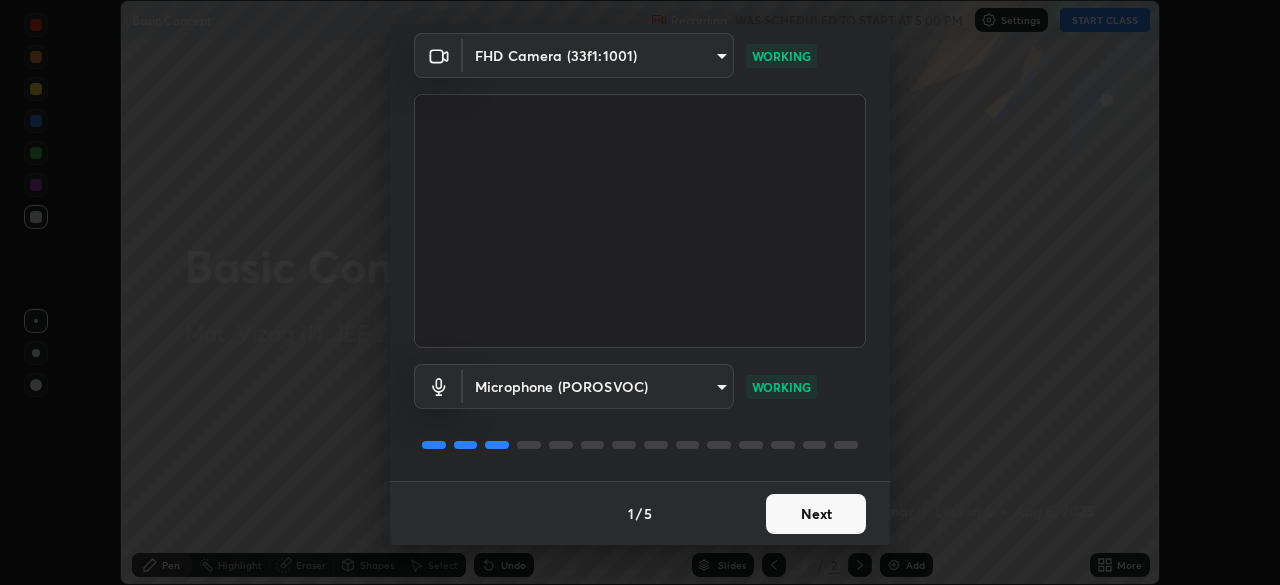 click on "Next" at bounding box center (816, 514) 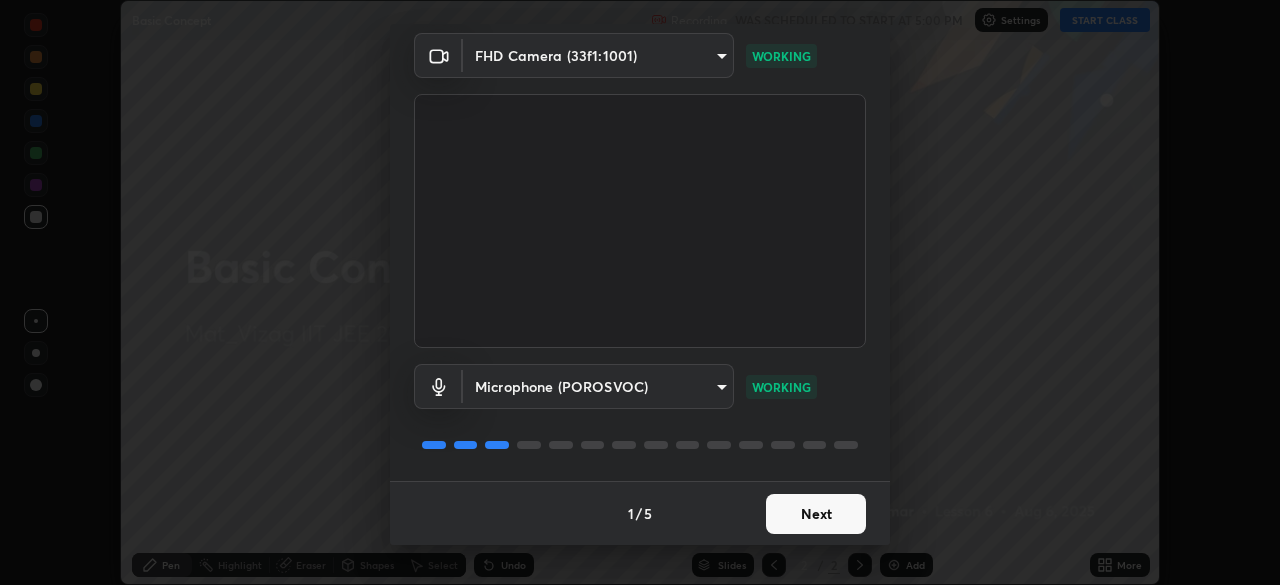 scroll, scrollTop: 0, scrollLeft: 0, axis: both 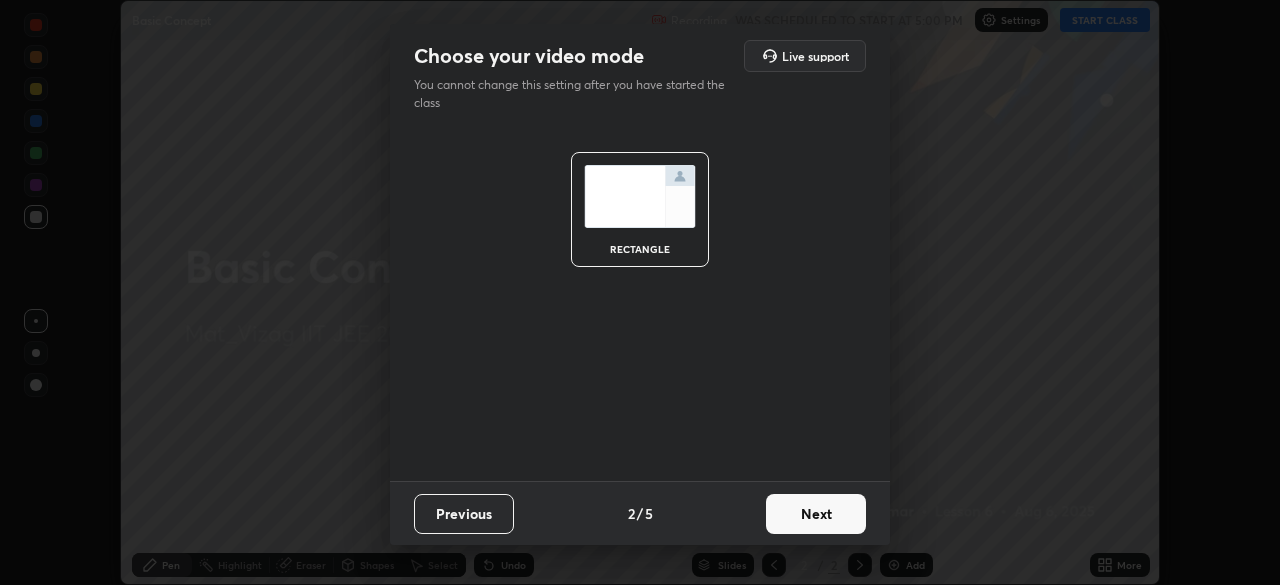 click on "Next" at bounding box center [816, 514] 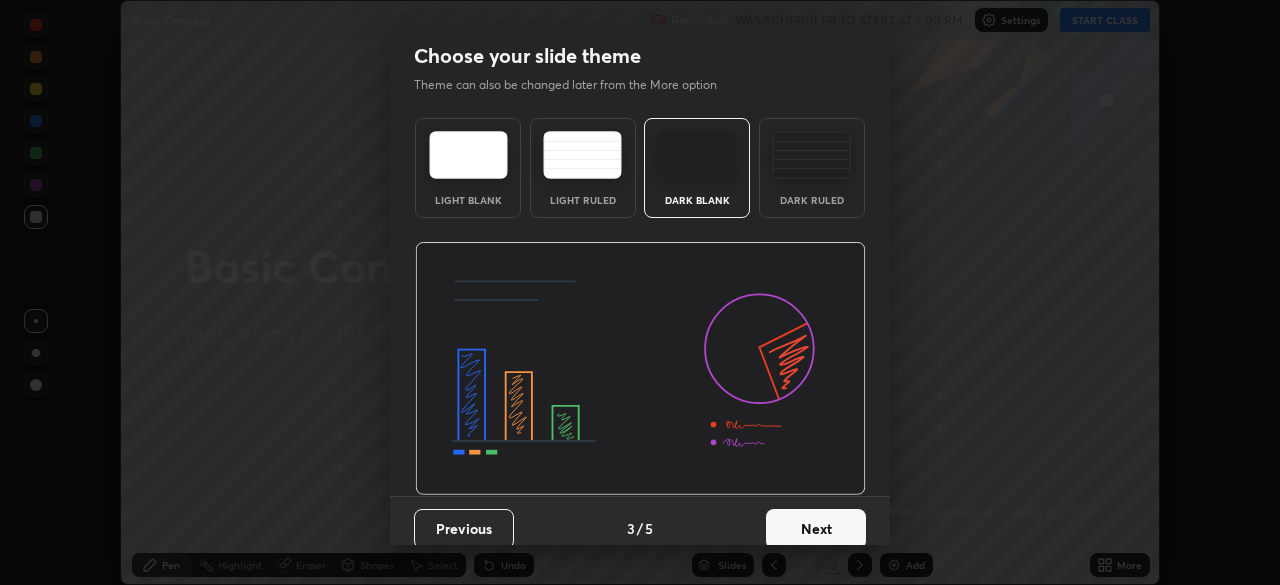 click on "Next" at bounding box center [816, 529] 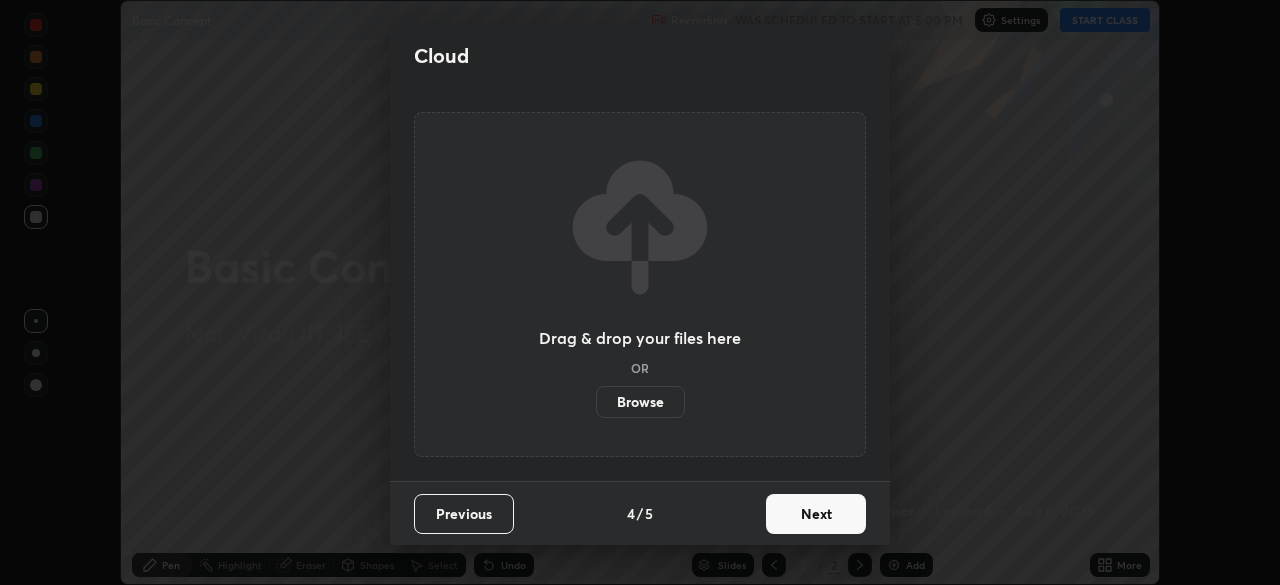 click on "Next" at bounding box center [816, 514] 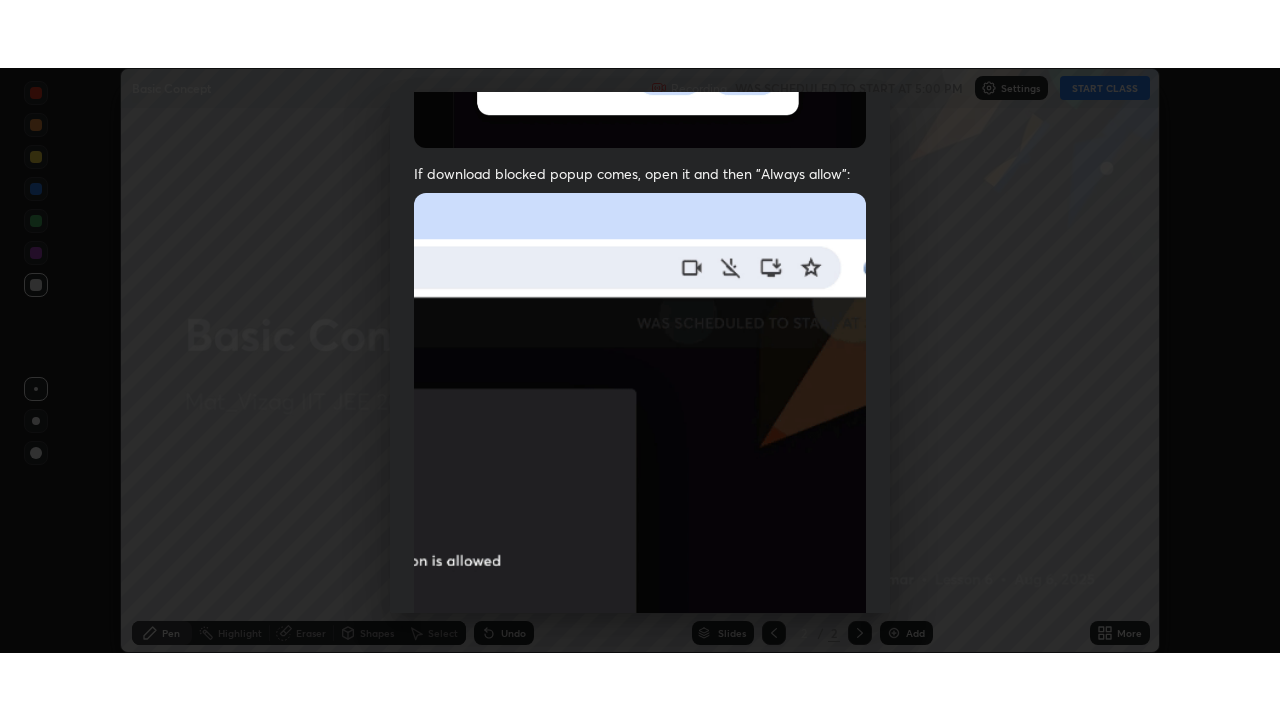 scroll, scrollTop: 479, scrollLeft: 0, axis: vertical 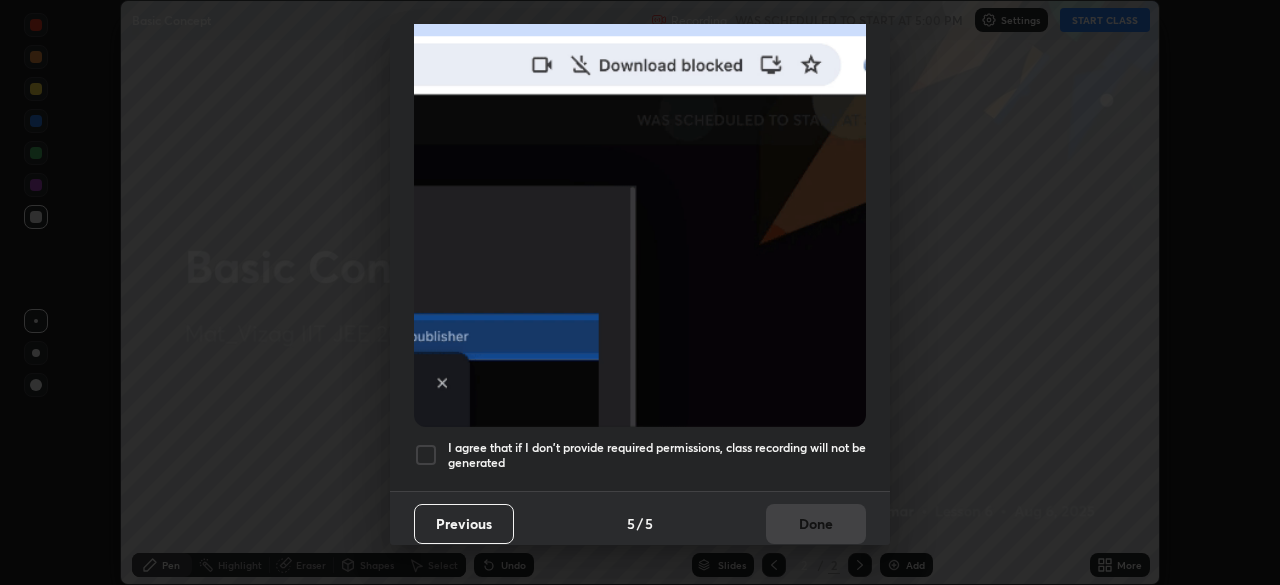 click at bounding box center (426, 455) 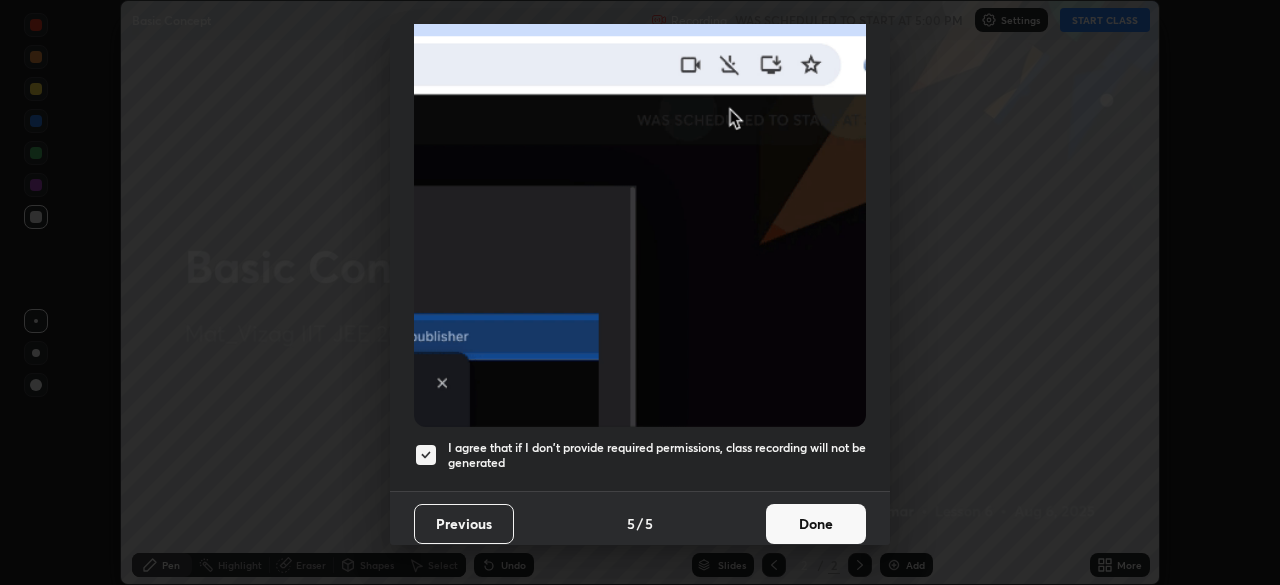 click on "Done" at bounding box center (816, 524) 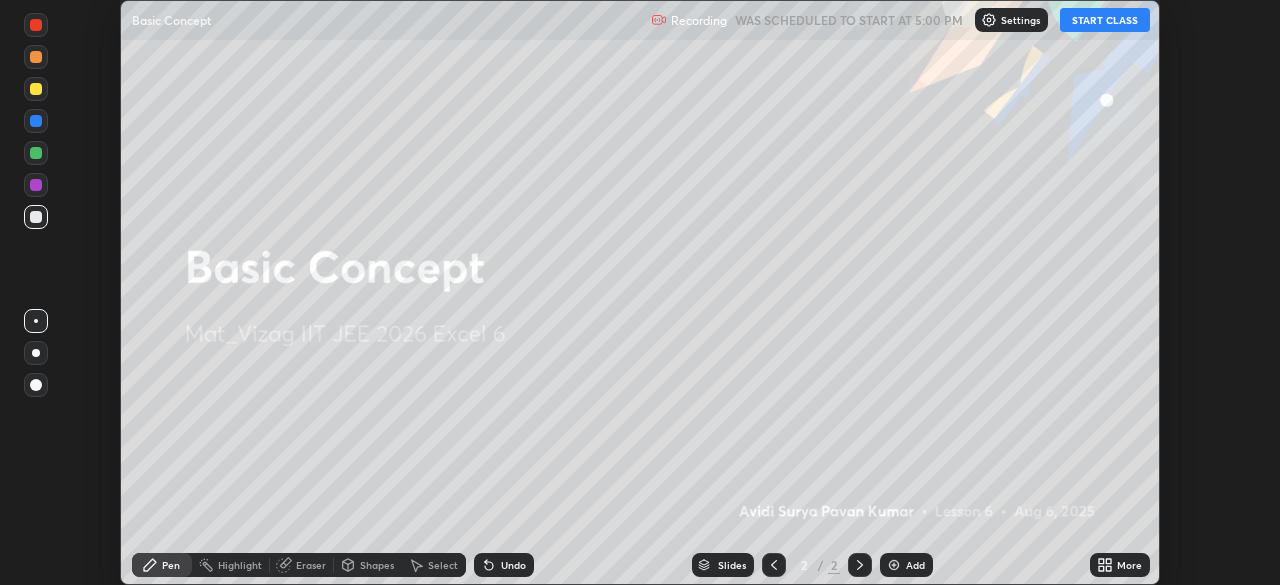 click on "Add" at bounding box center [906, 565] 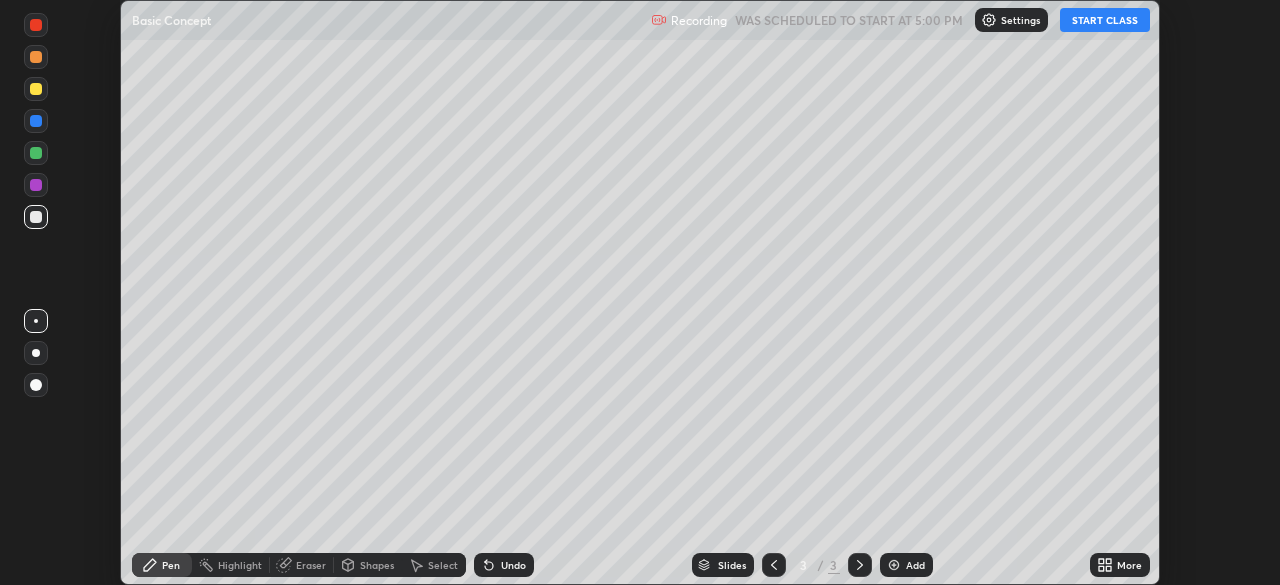 click on "START CLASS" at bounding box center (1105, 20) 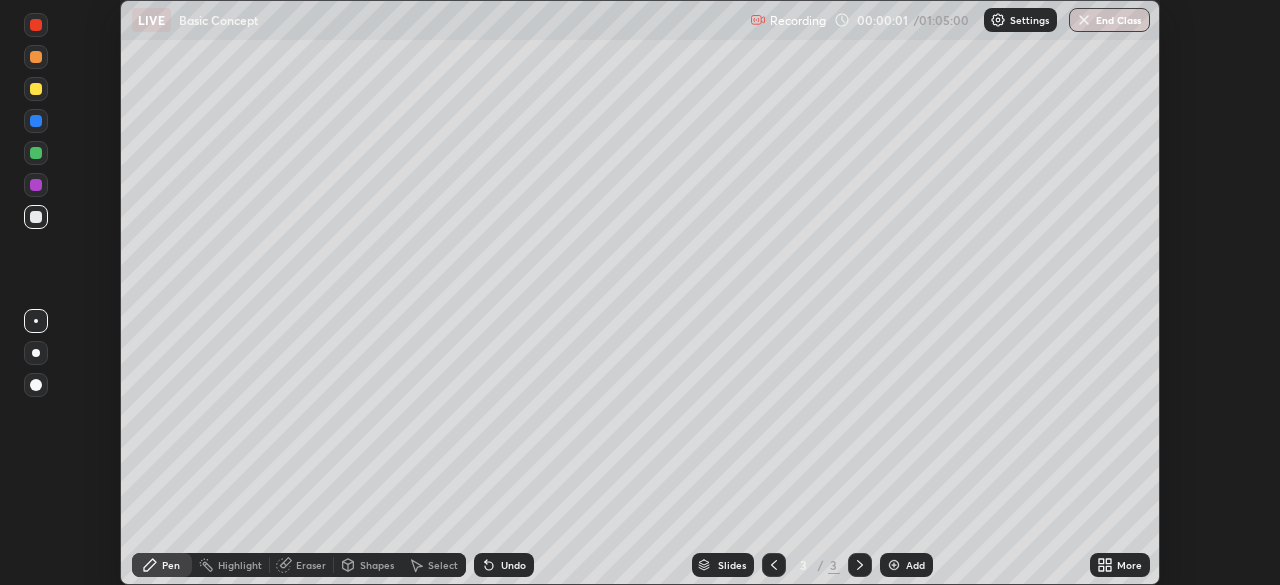 click on "More" at bounding box center (1120, 565) 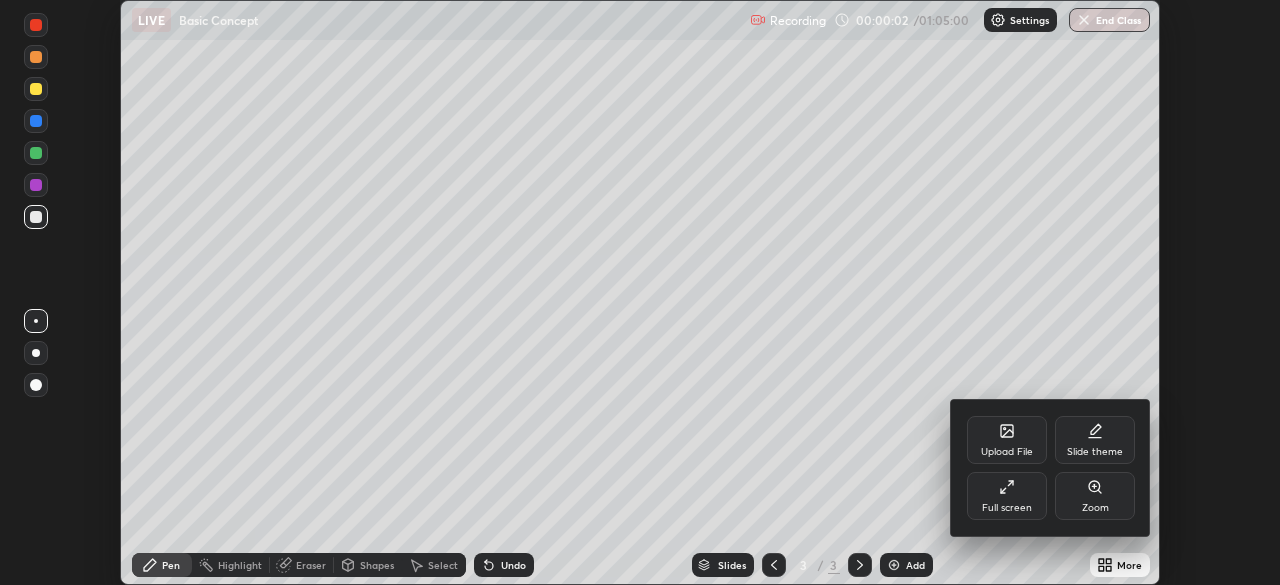 click on "Full screen" at bounding box center [1007, 496] 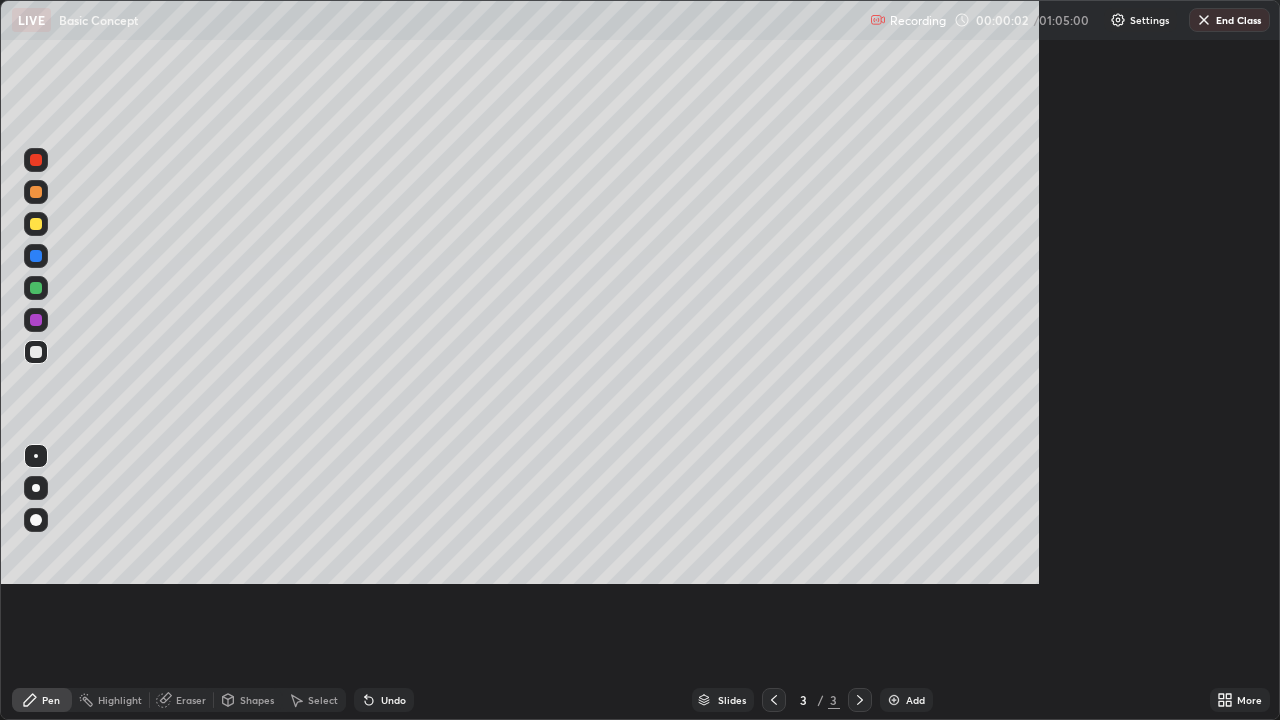 scroll, scrollTop: 99280, scrollLeft: 98720, axis: both 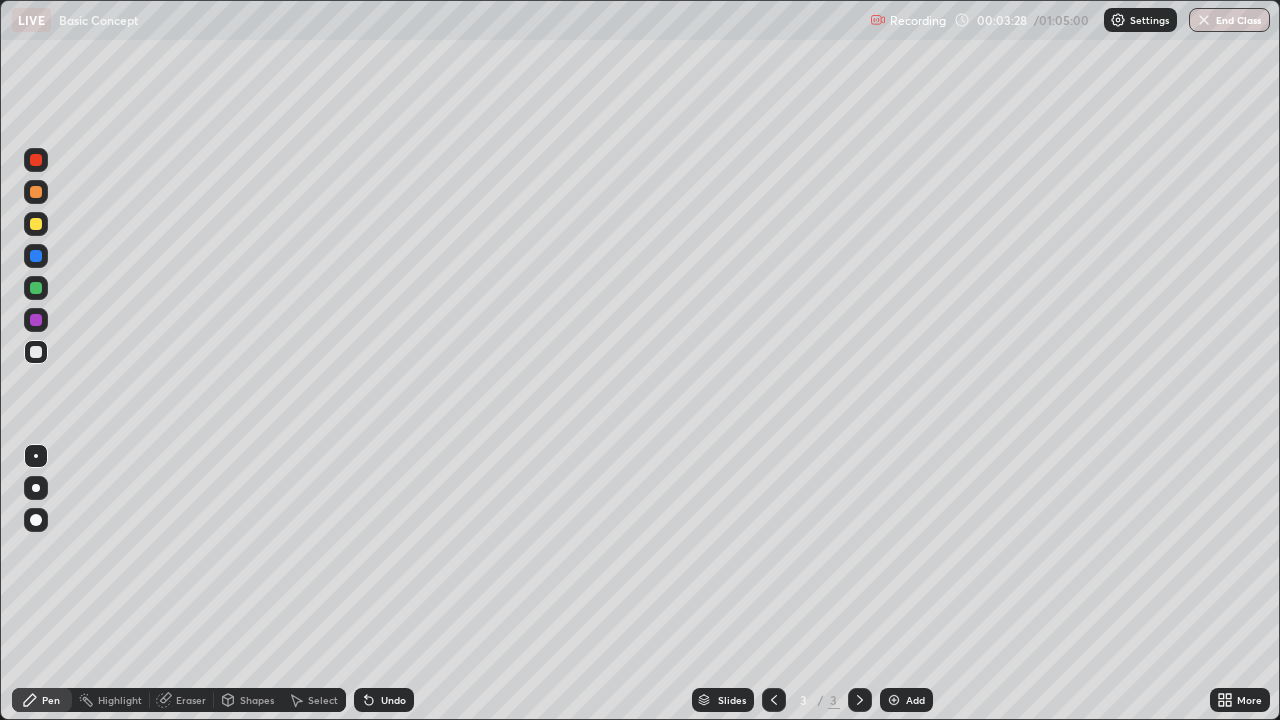 click at bounding box center (36, 520) 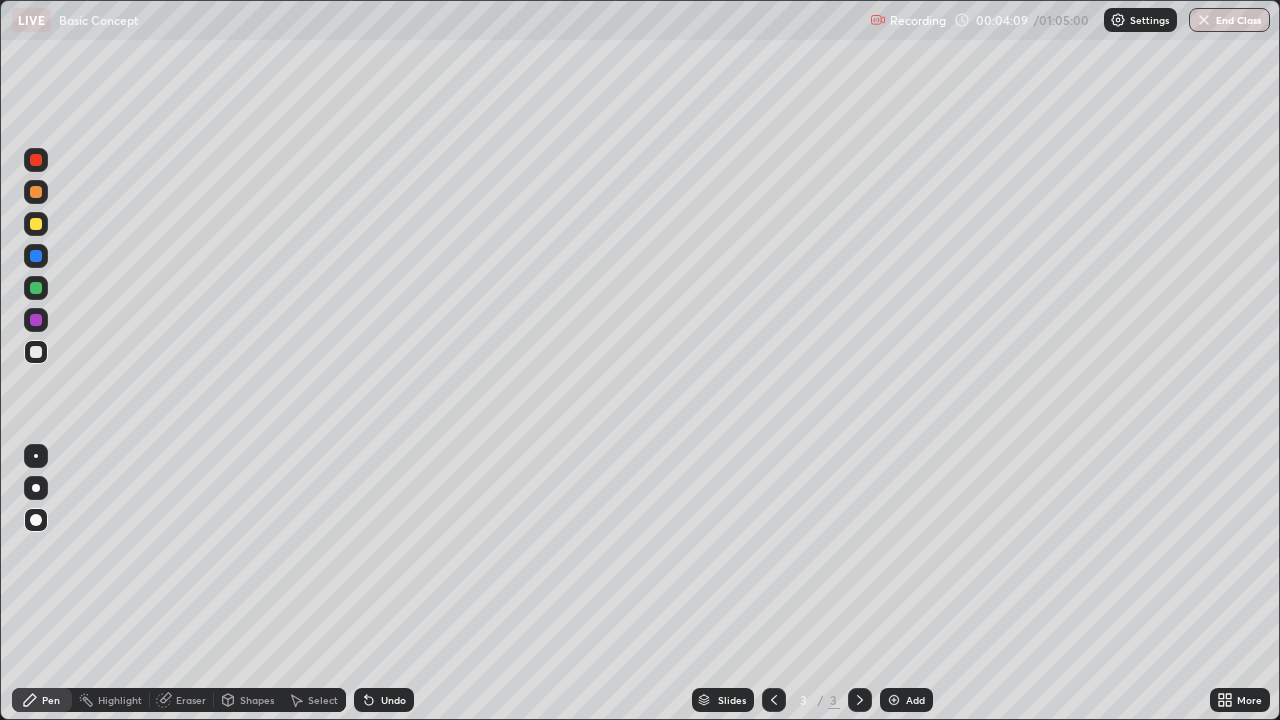 click on "Eraser" at bounding box center [191, 700] 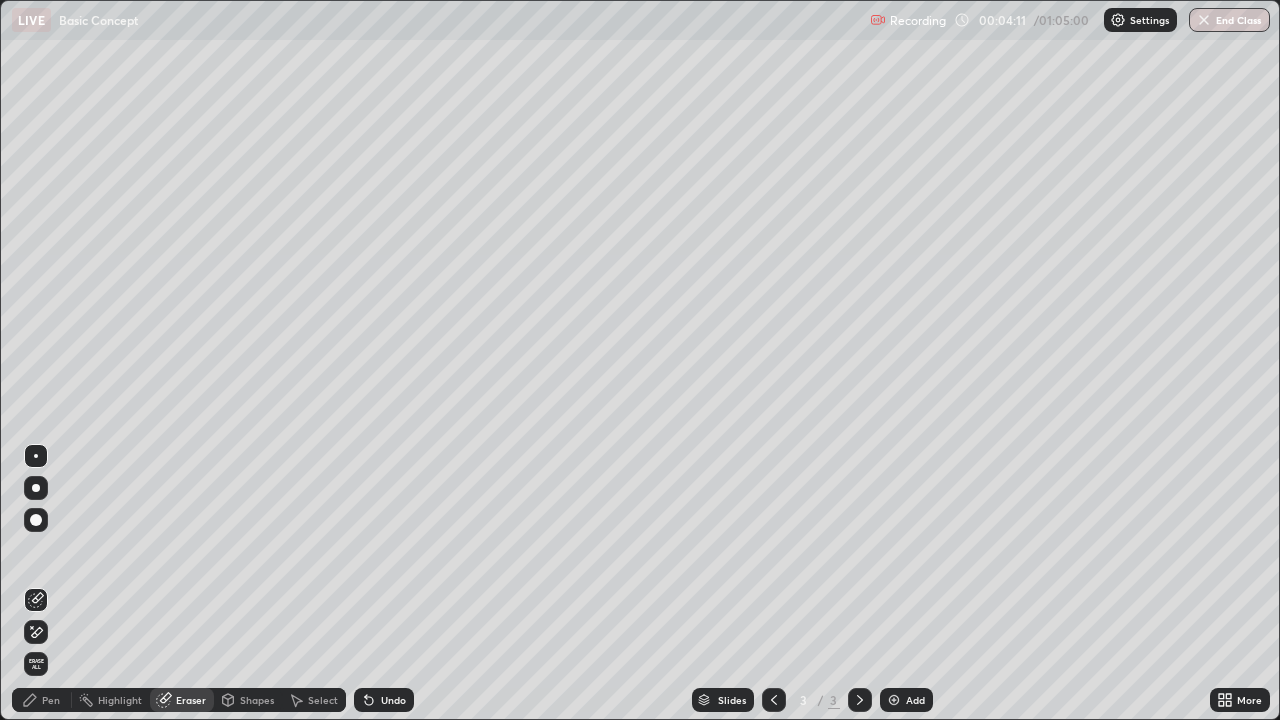 click on "Pen" at bounding box center [51, 700] 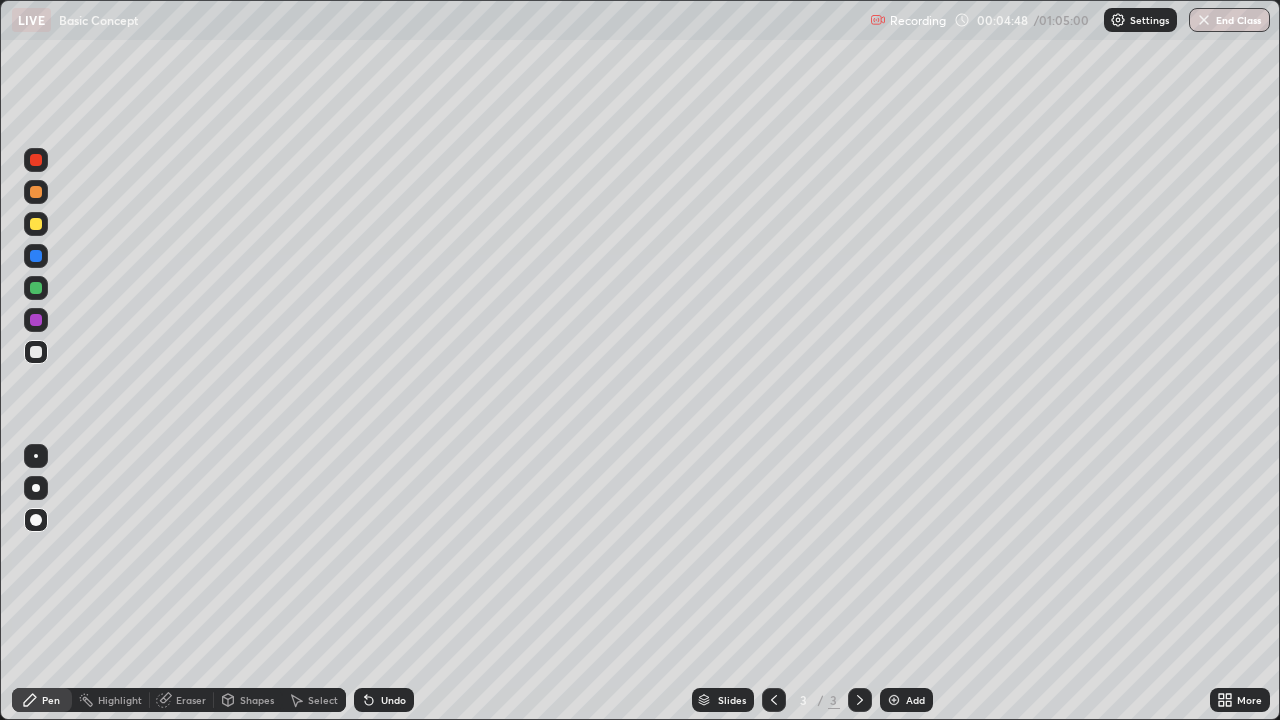 click on "Eraser" at bounding box center (191, 700) 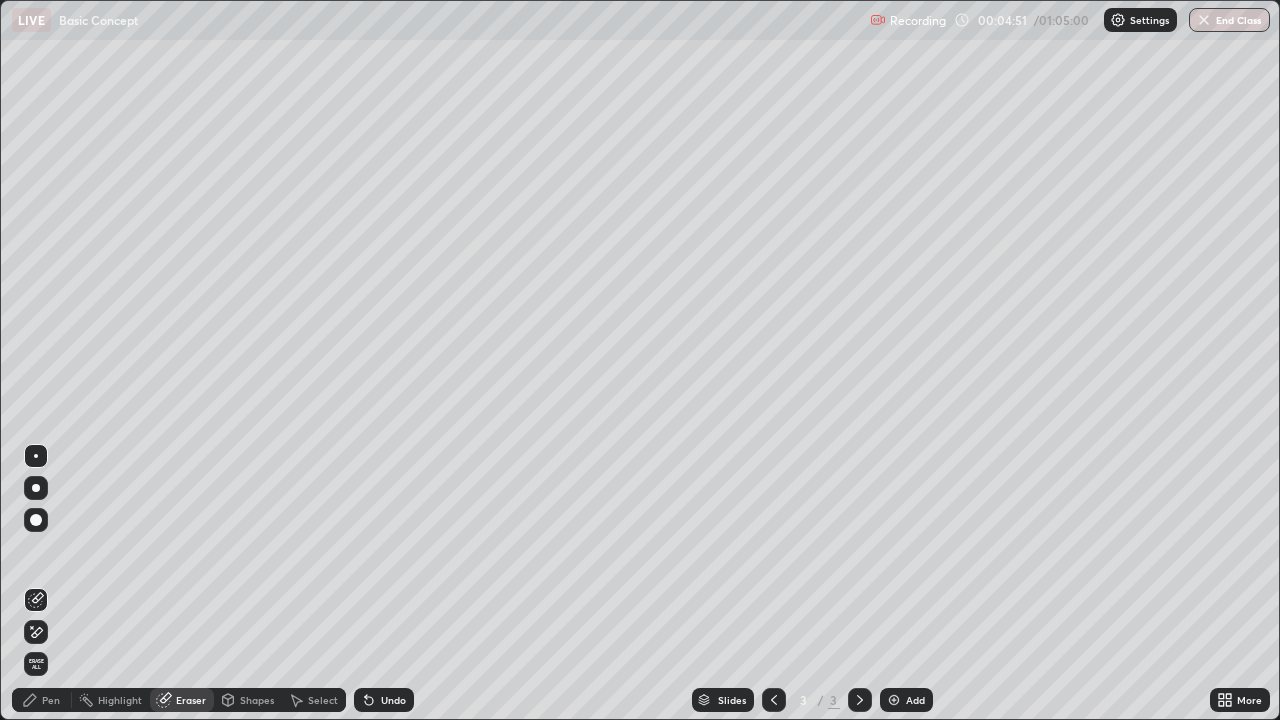click on "Pen" at bounding box center [51, 700] 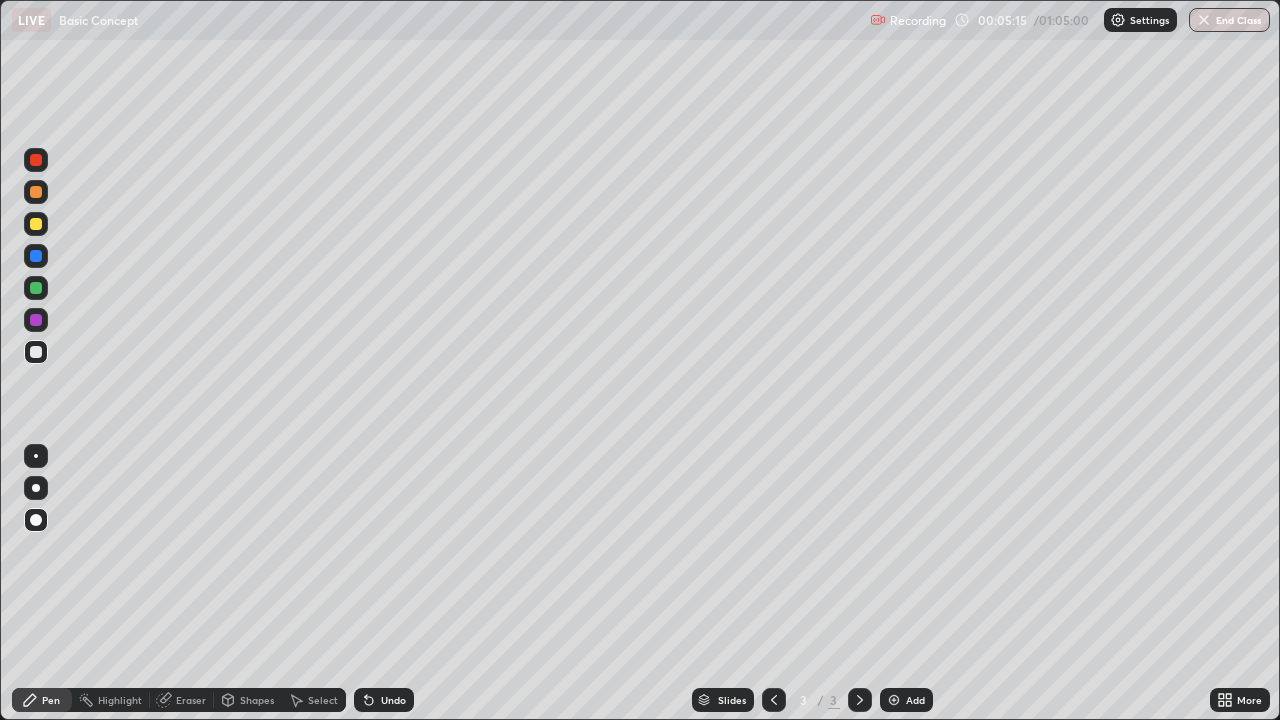 click on "Select" at bounding box center (323, 700) 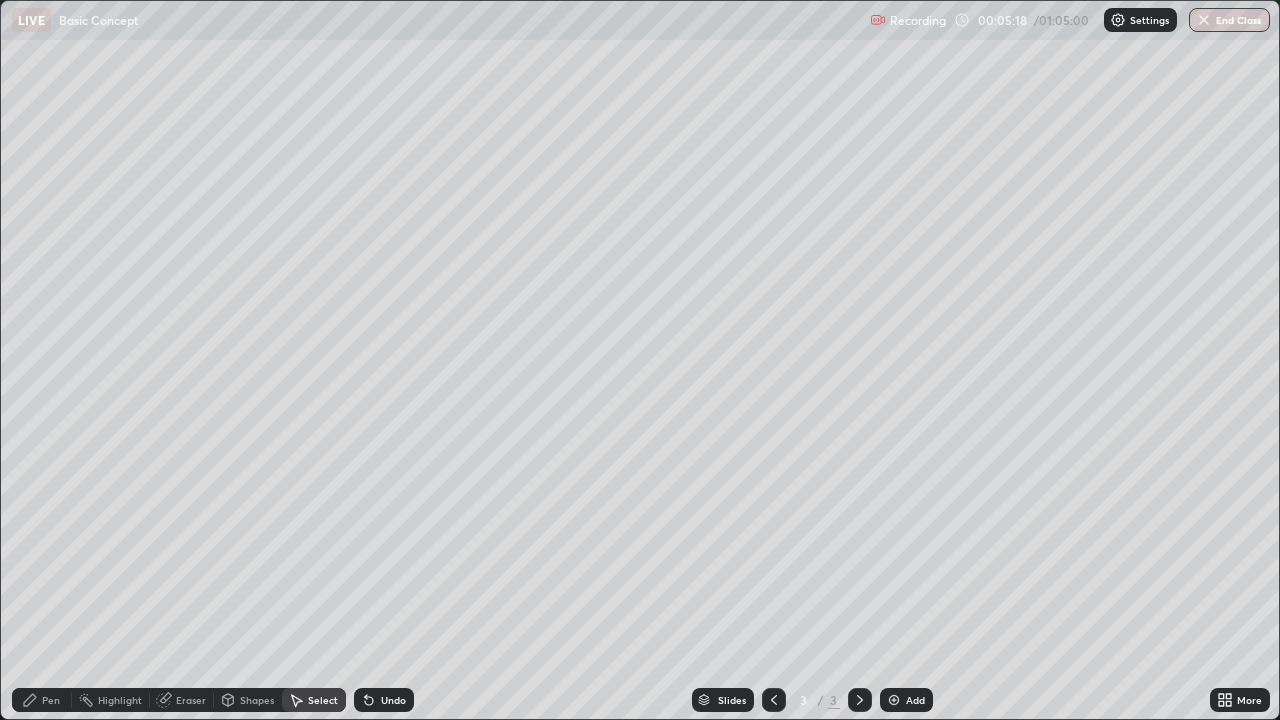 click on "Pen" at bounding box center [51, 700] 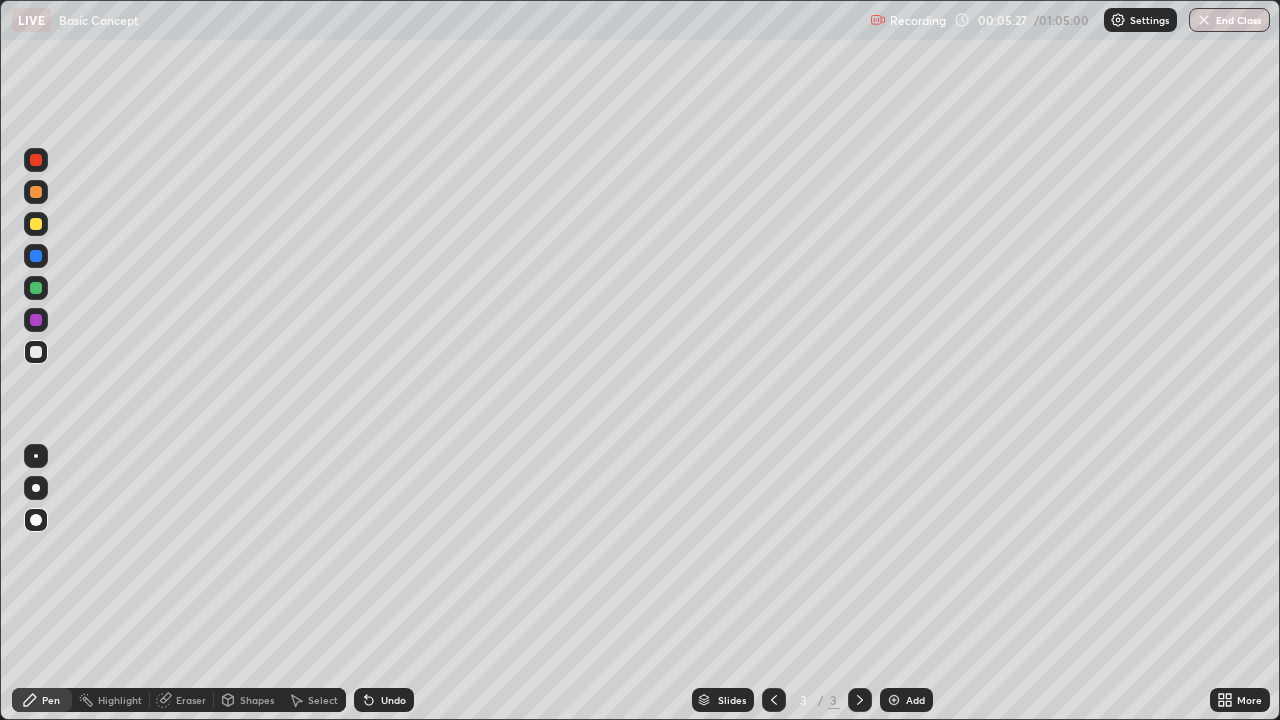 click on "Eraser" at bounding box center [182, 700] 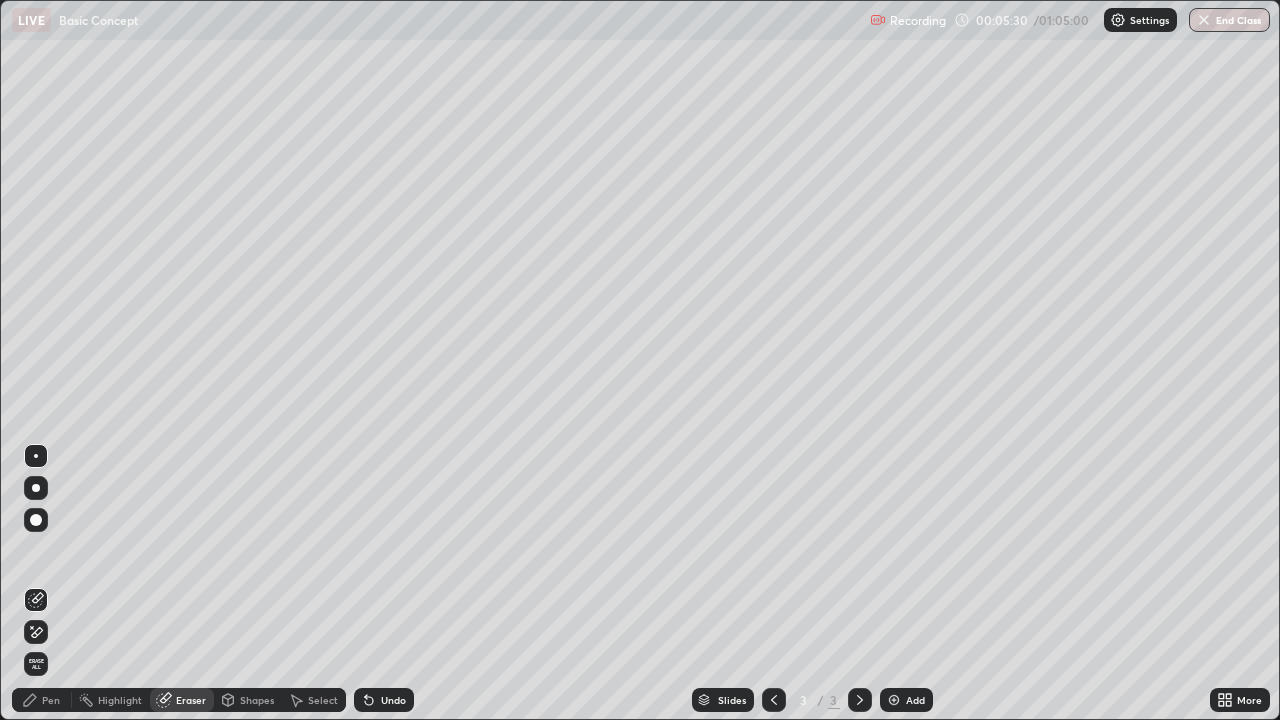 click on "Pen" at bounding box center (42, 700) 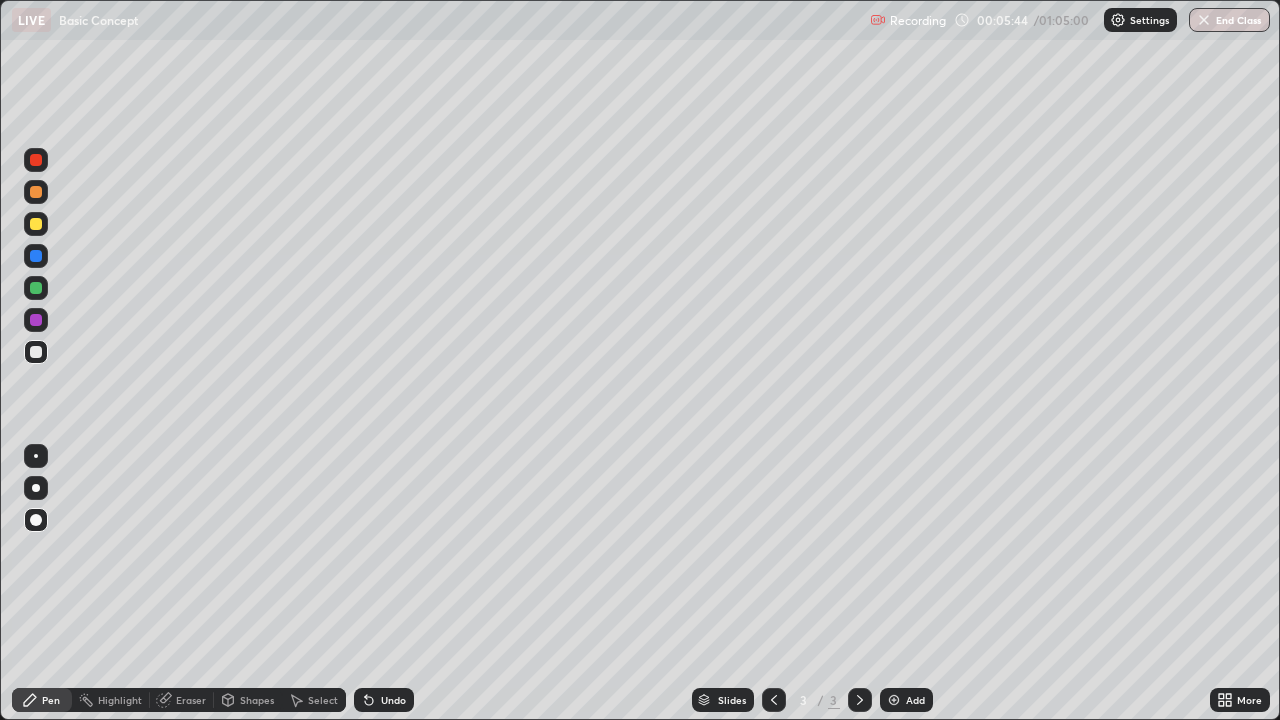 click on "Eraser" at bounding box center [191, 700] 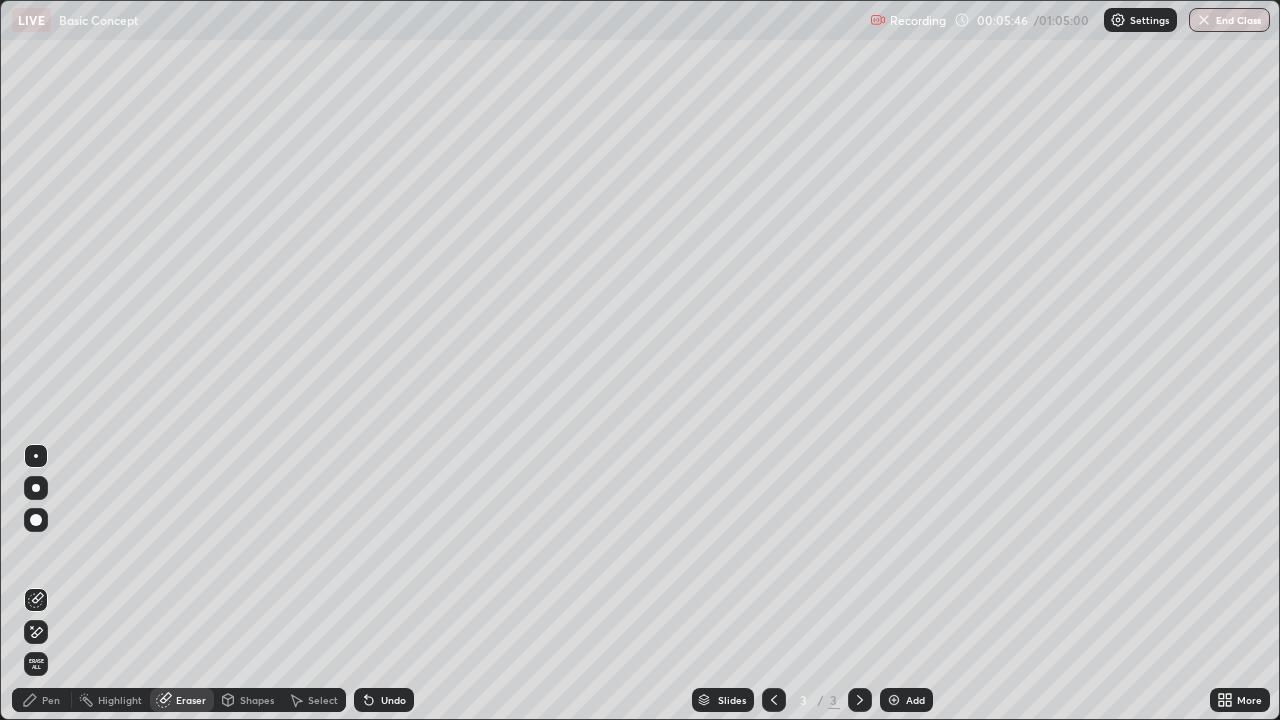 click on "Pen" at bounding box center [51, 700] 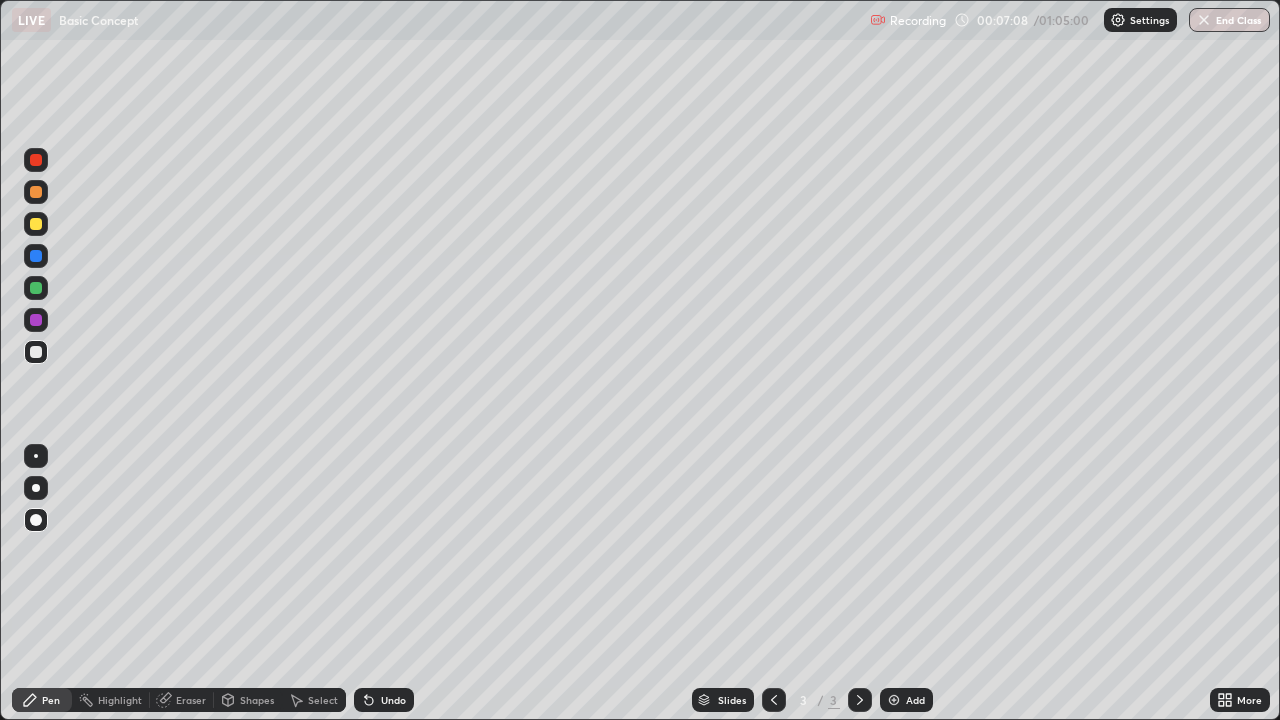 click on "Add" at bounding box center [915, 700] 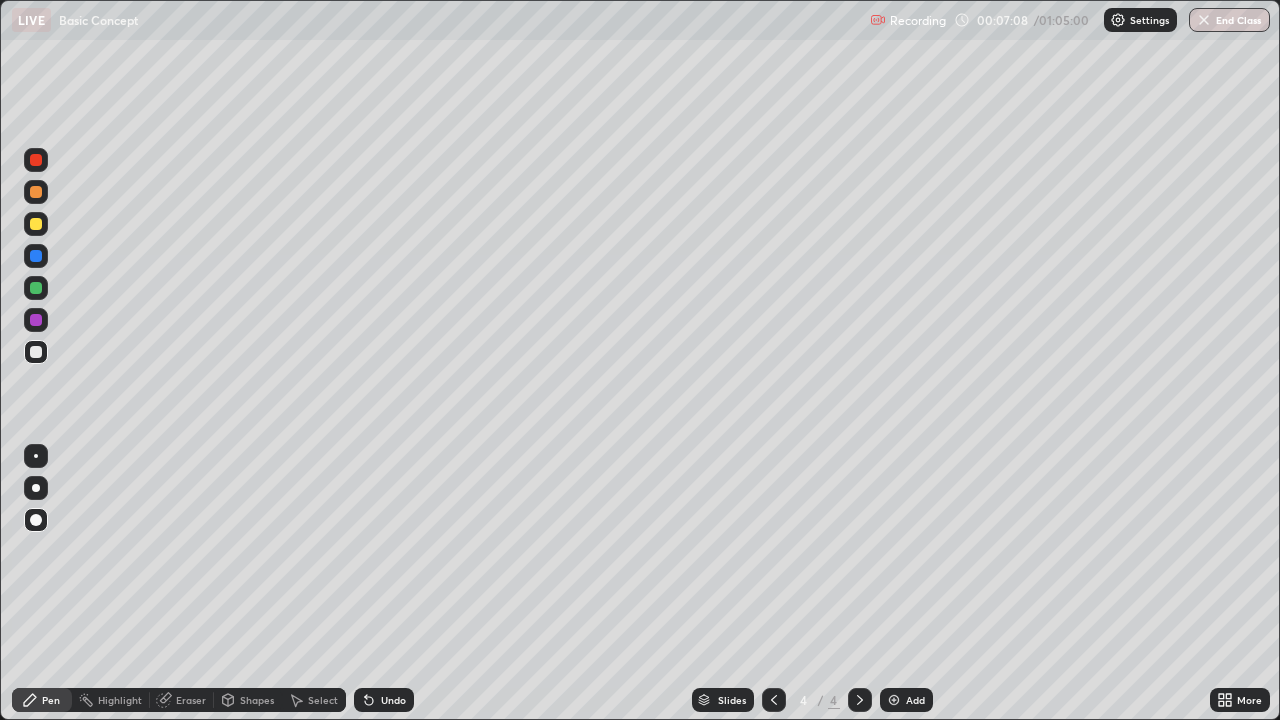 click on "Add" at bounding box center (906, 700) 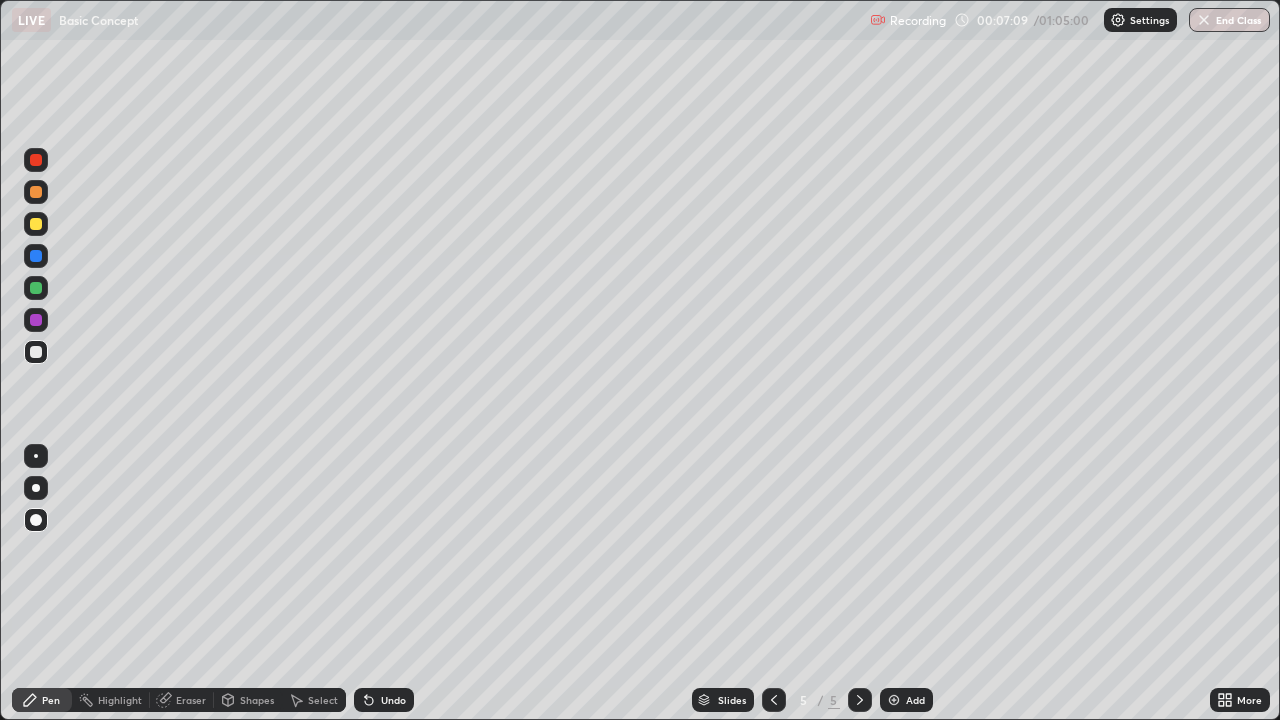 click 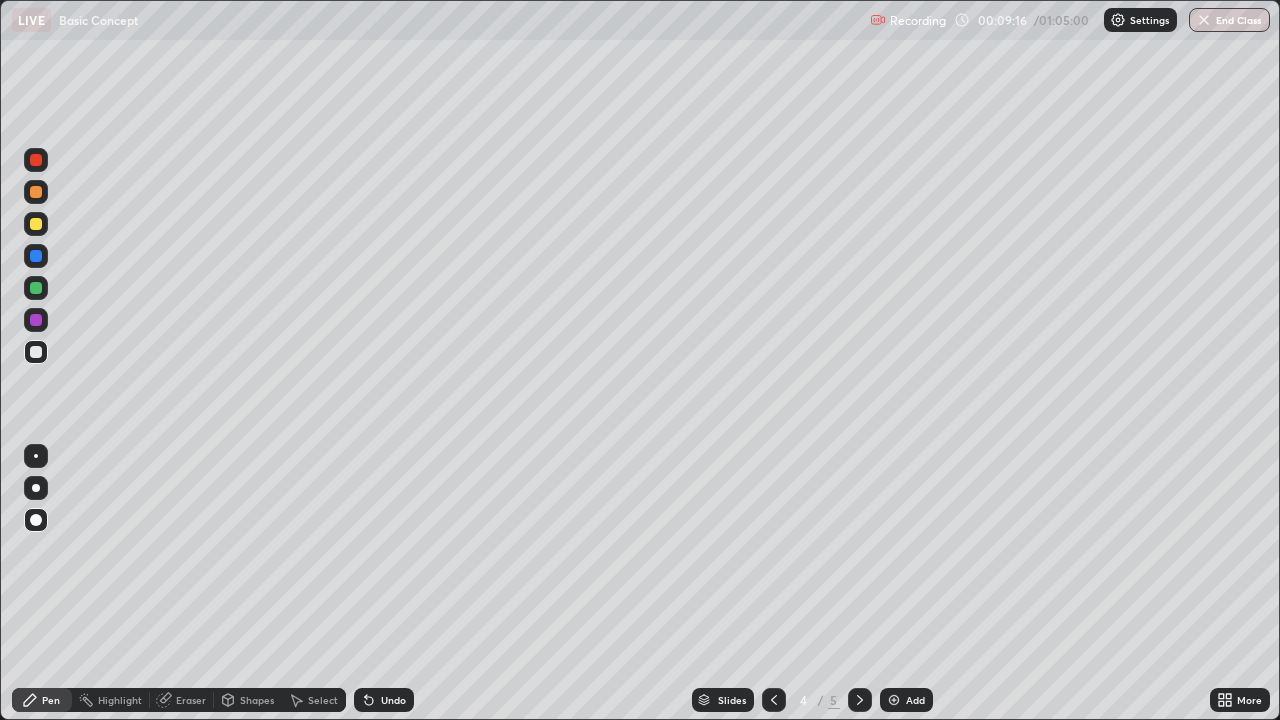 click 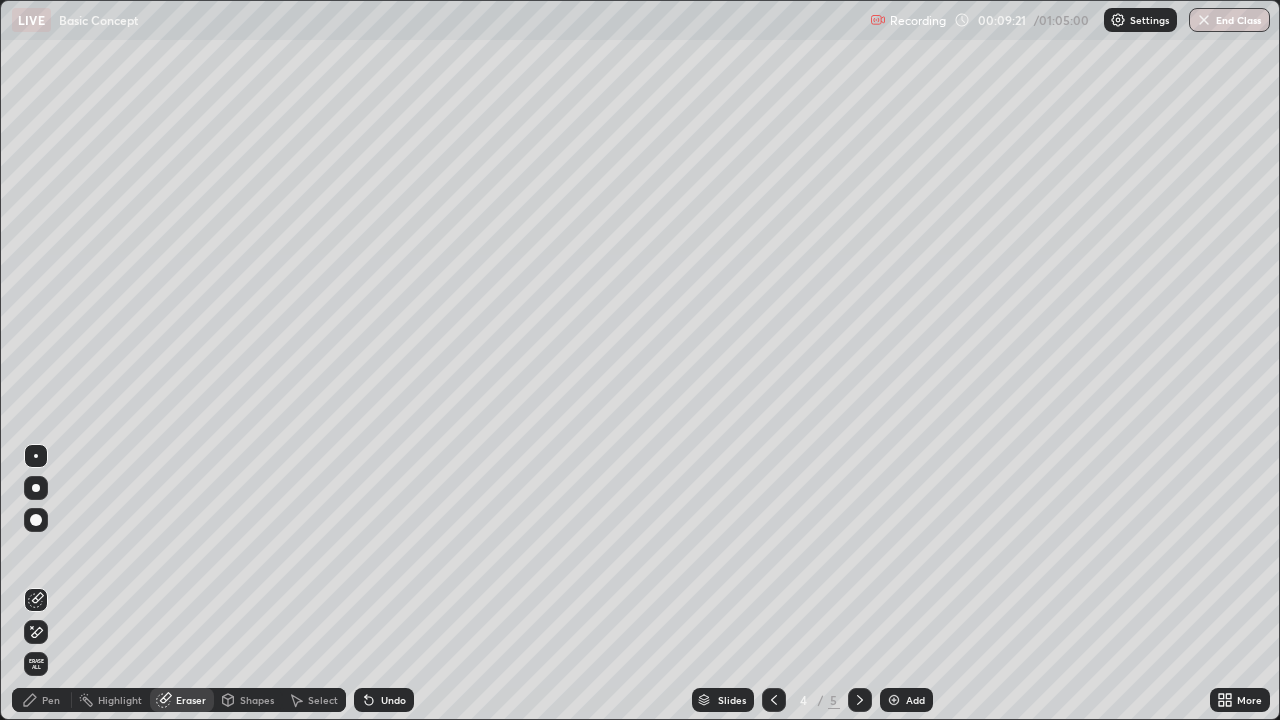 click on "Pen" at bounding box center (51, 700) 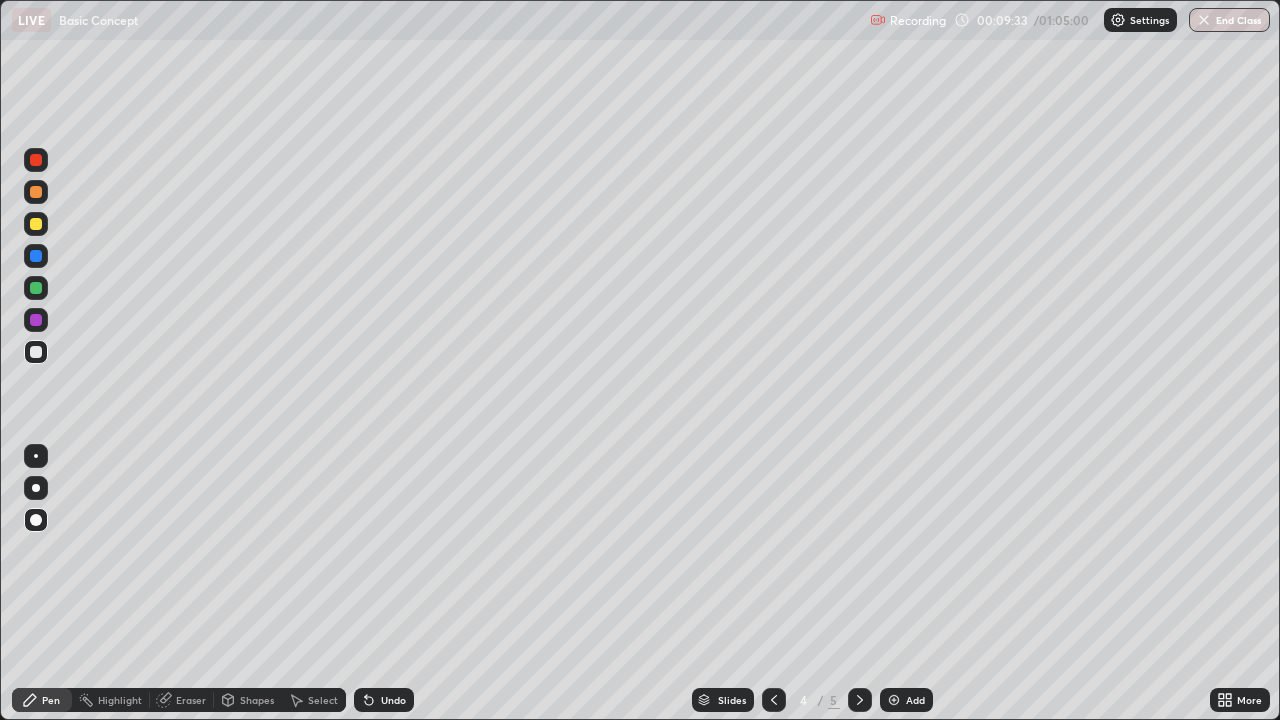 click 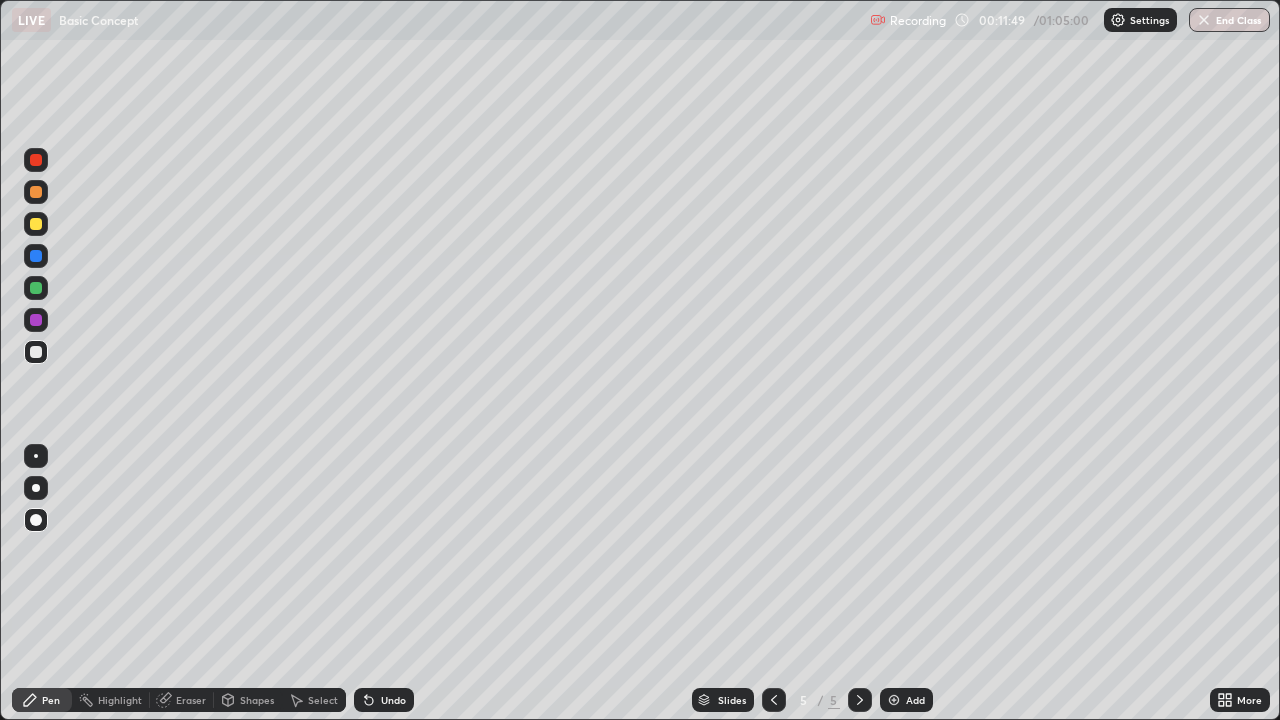 click at bounding box center (894, 700) 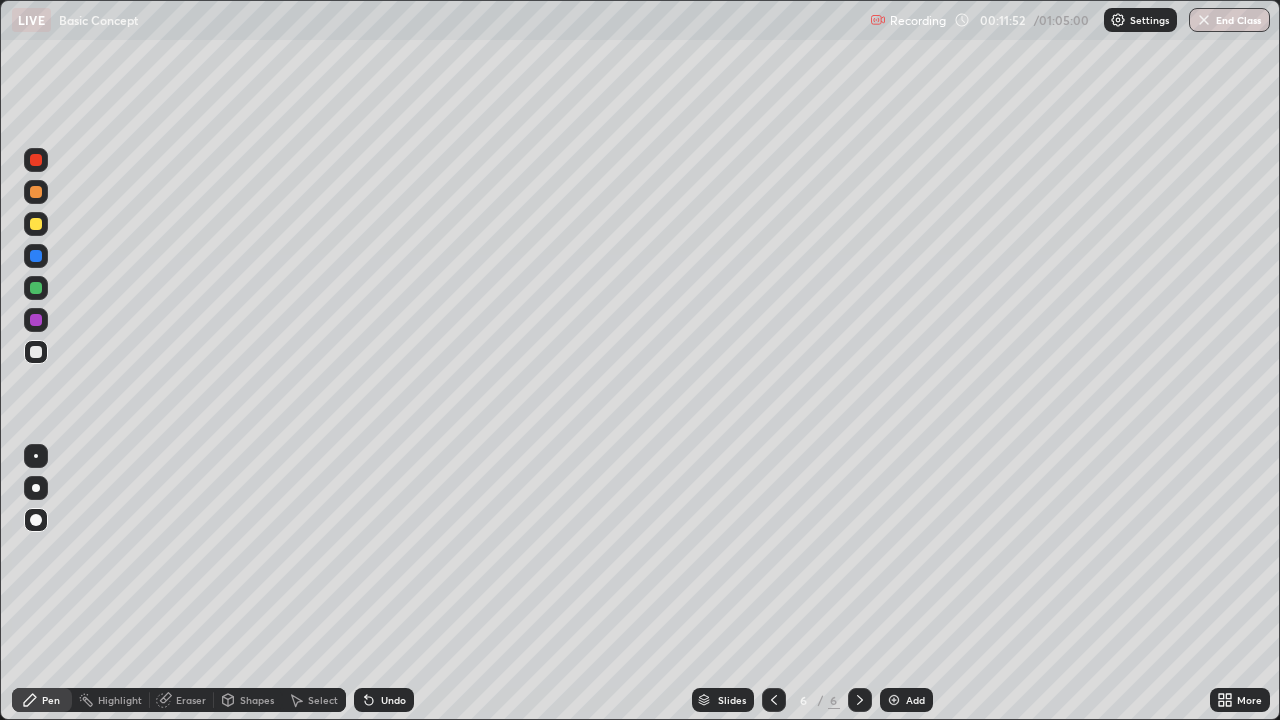 click at bounding box center (774, 700) 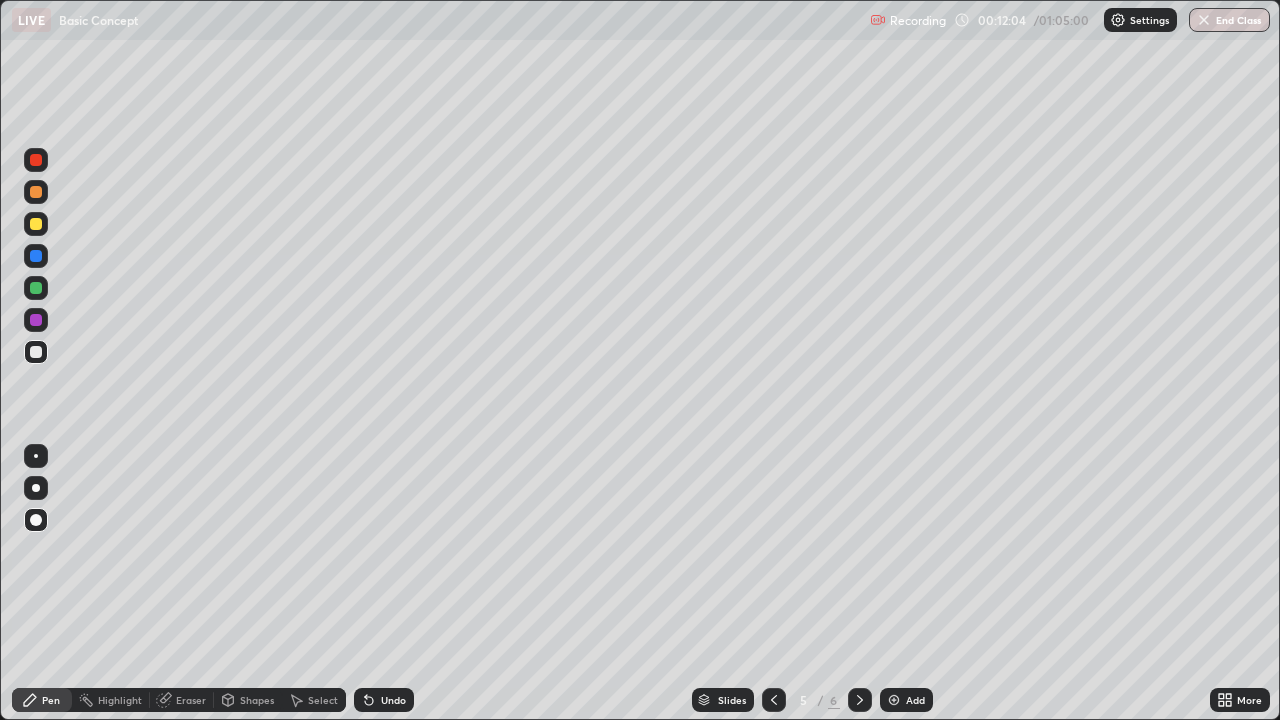 click 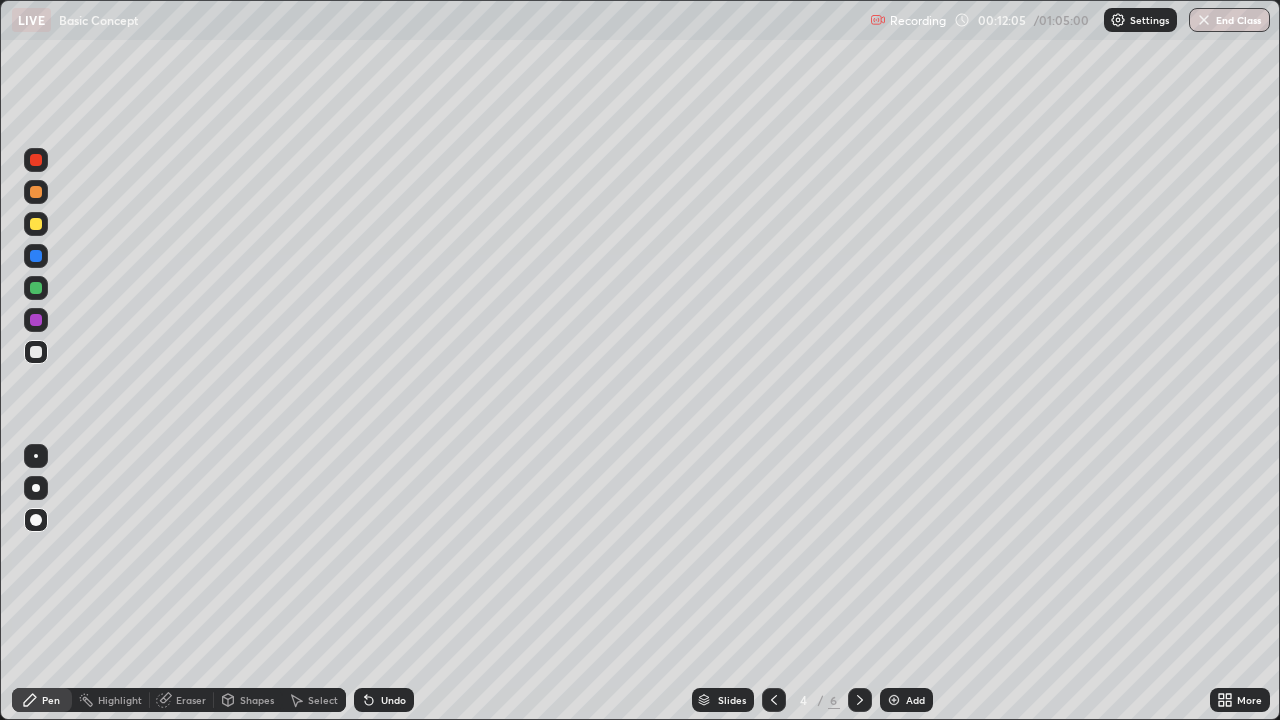 click 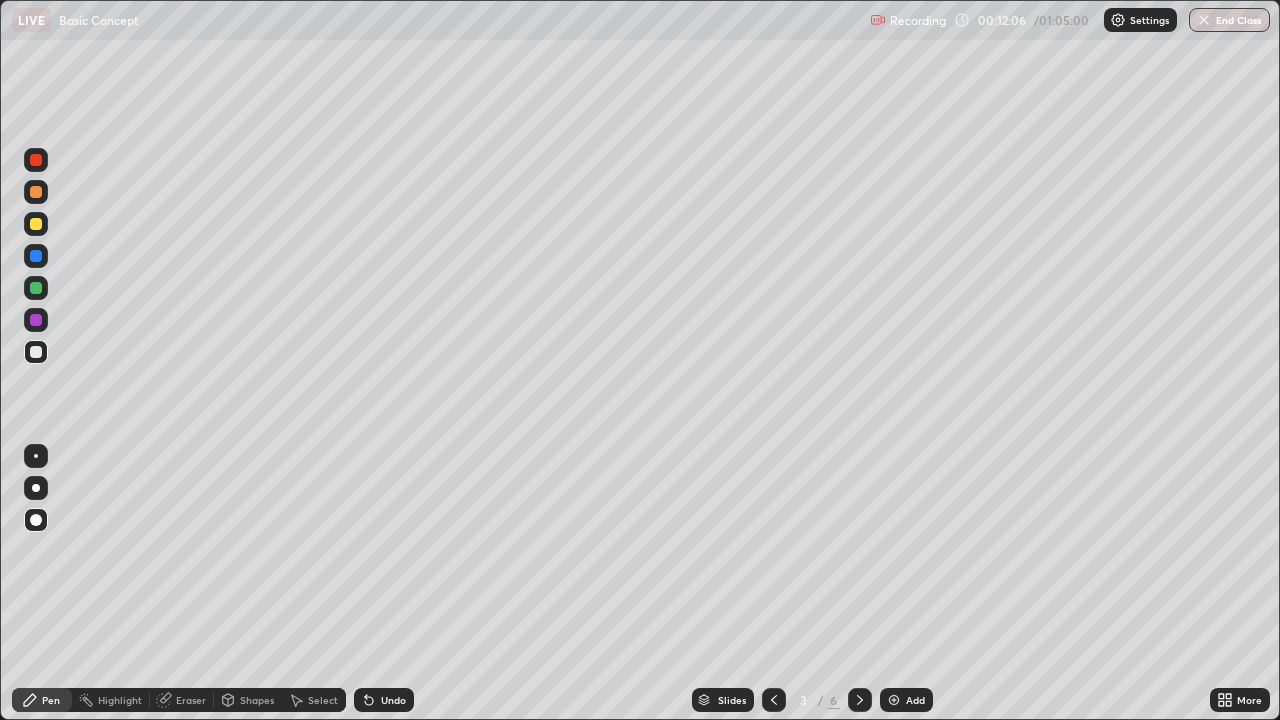 click at bounding box center (774, 700) 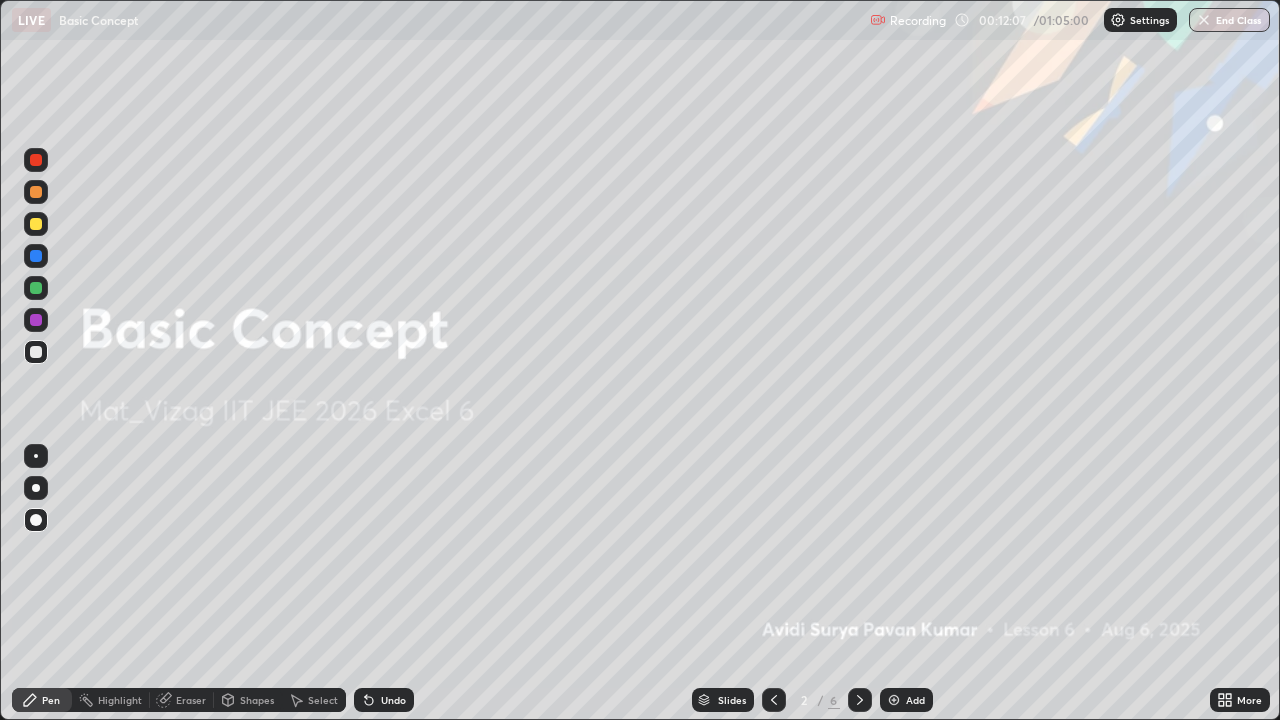click 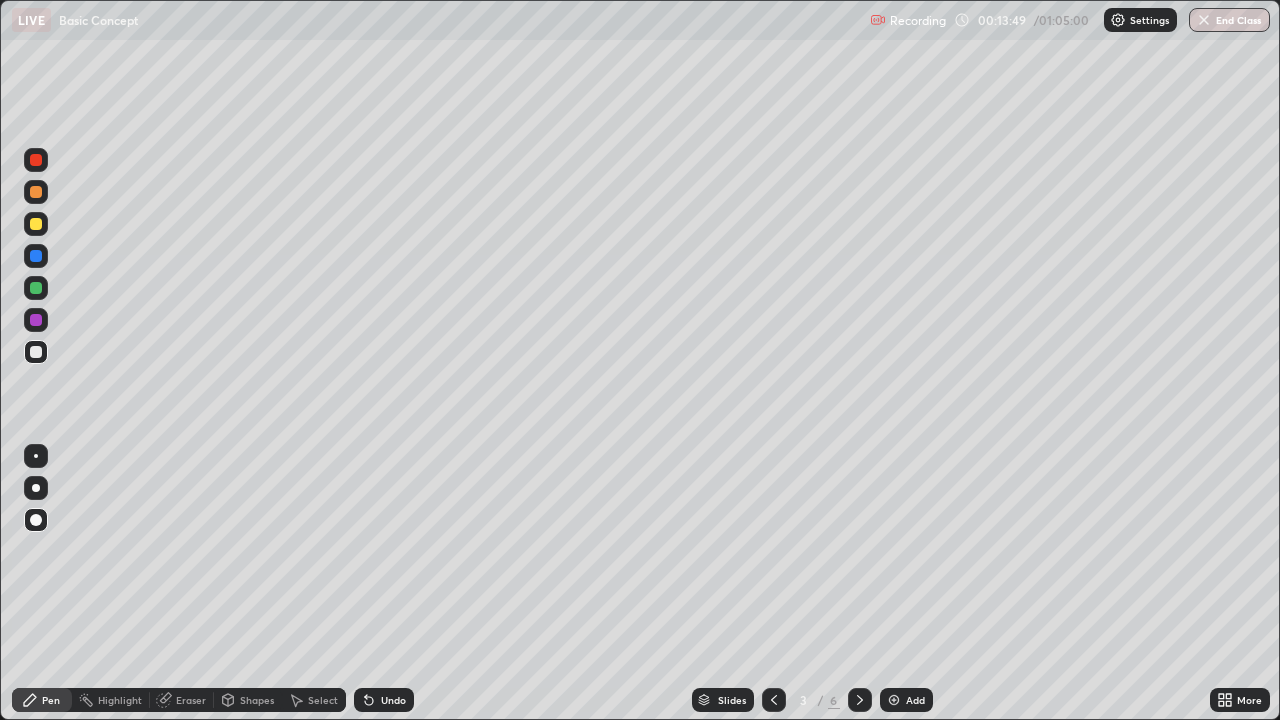 click on "Add" at bounding box center [915, 700] 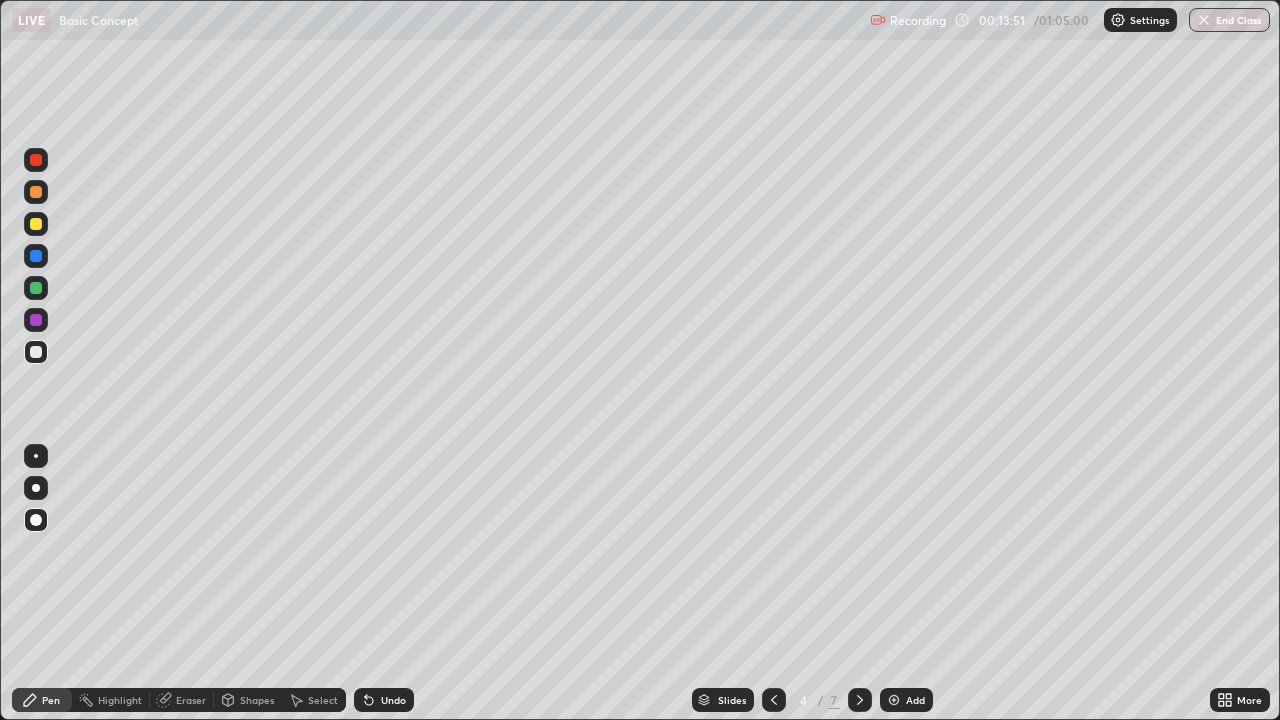 click on "Add" at bounding box center [906, 700] 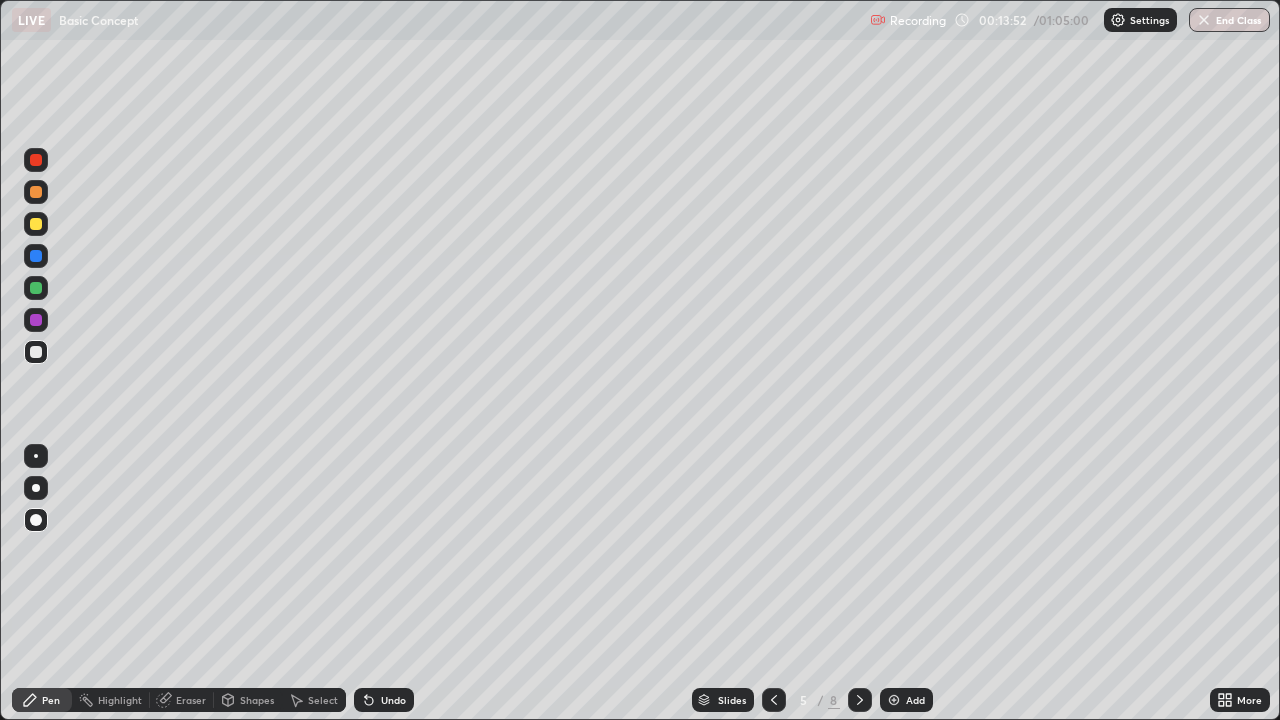 click on "Add" at bounding box center (906, 700) 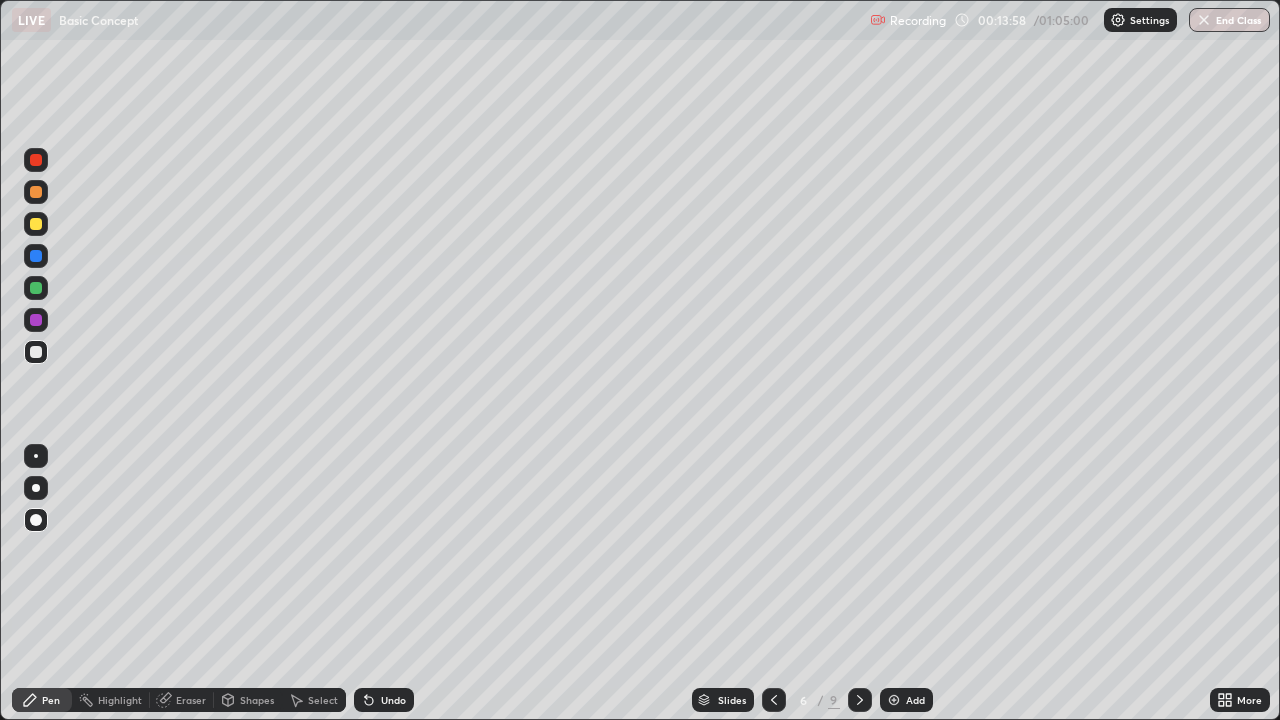 click 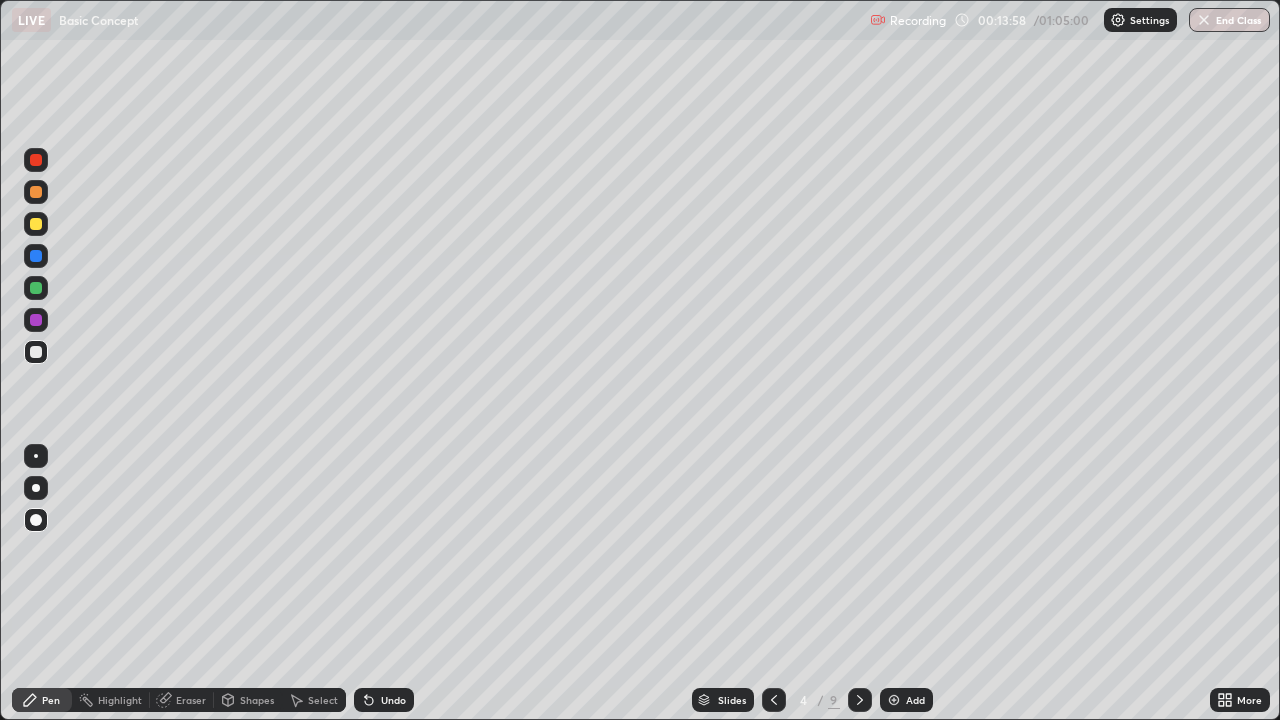click 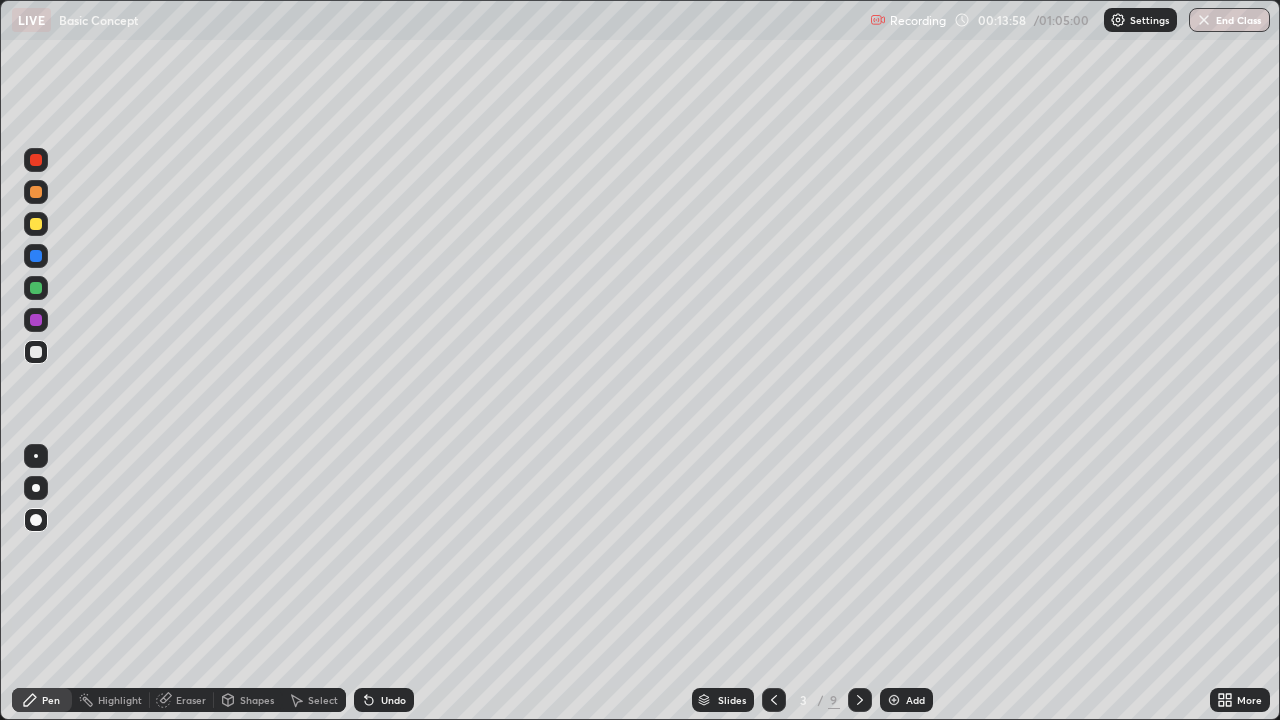 click 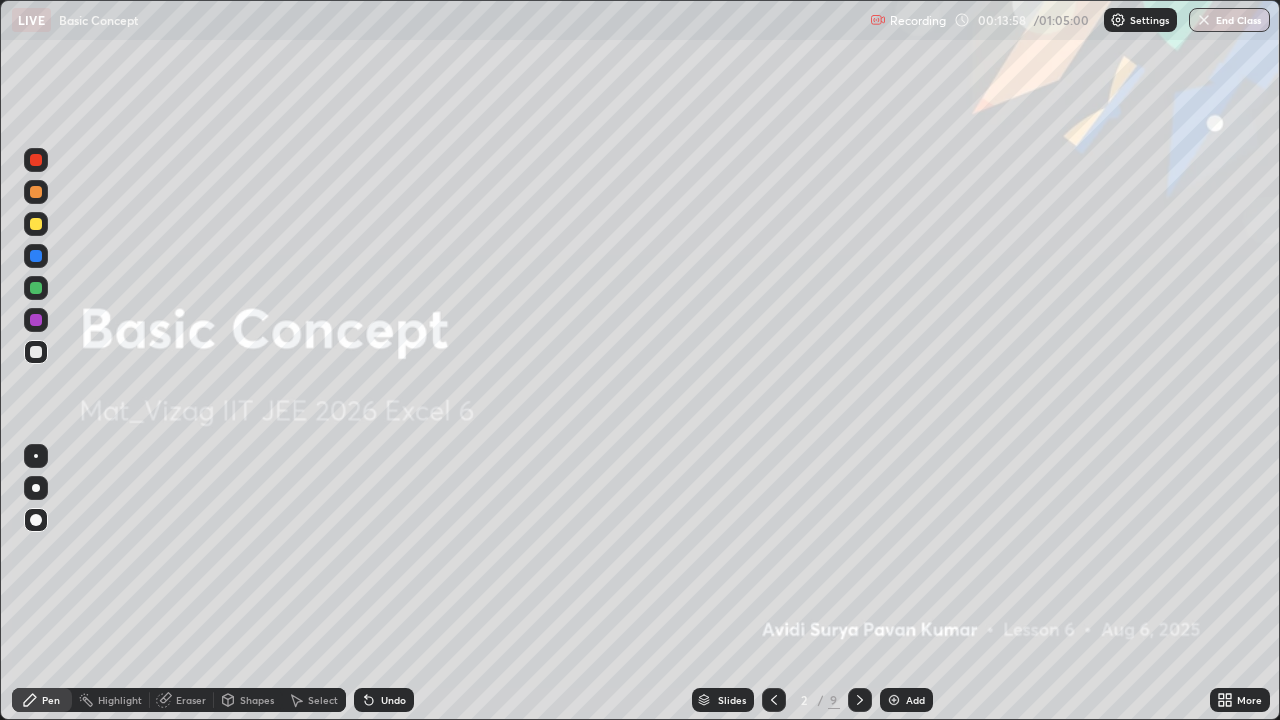 click 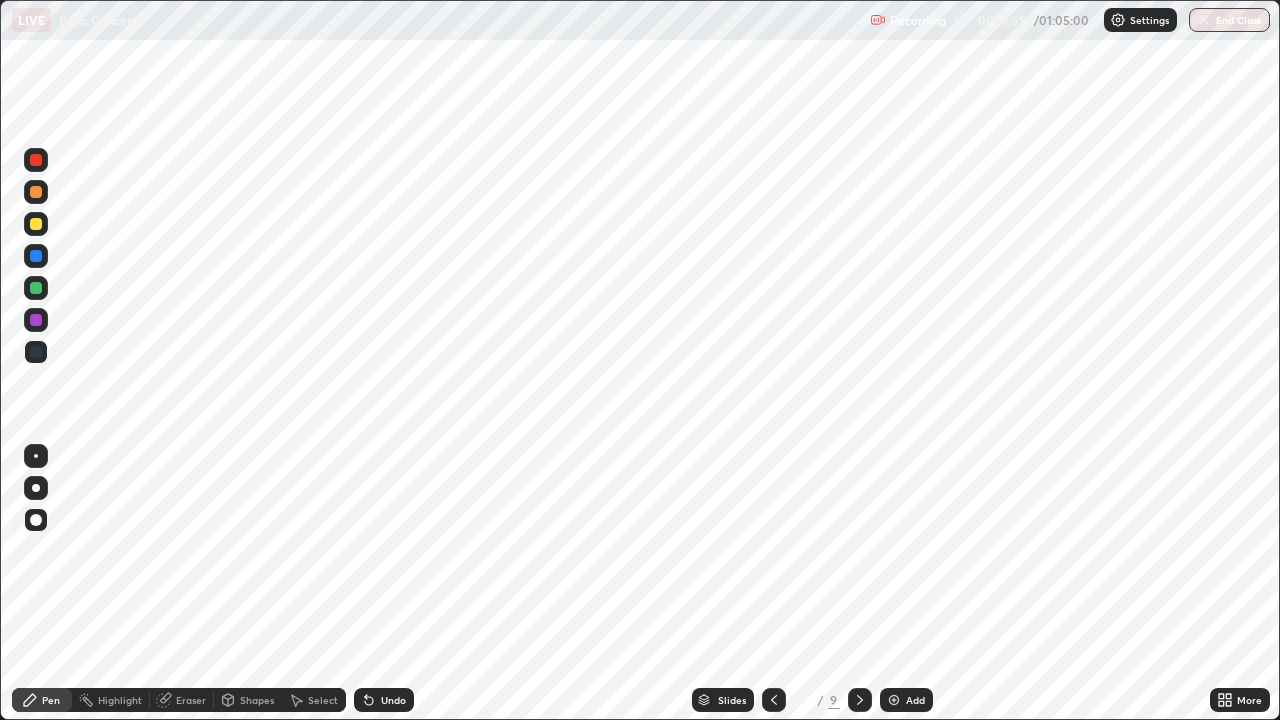 click 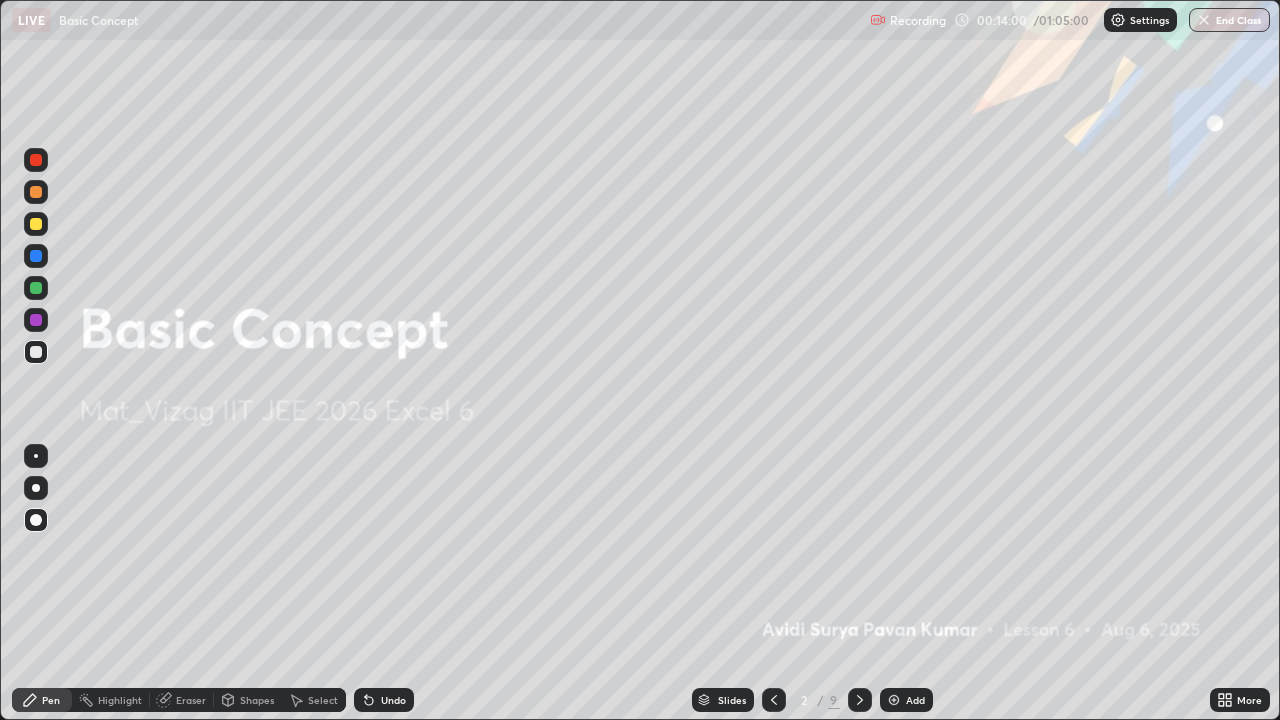 click 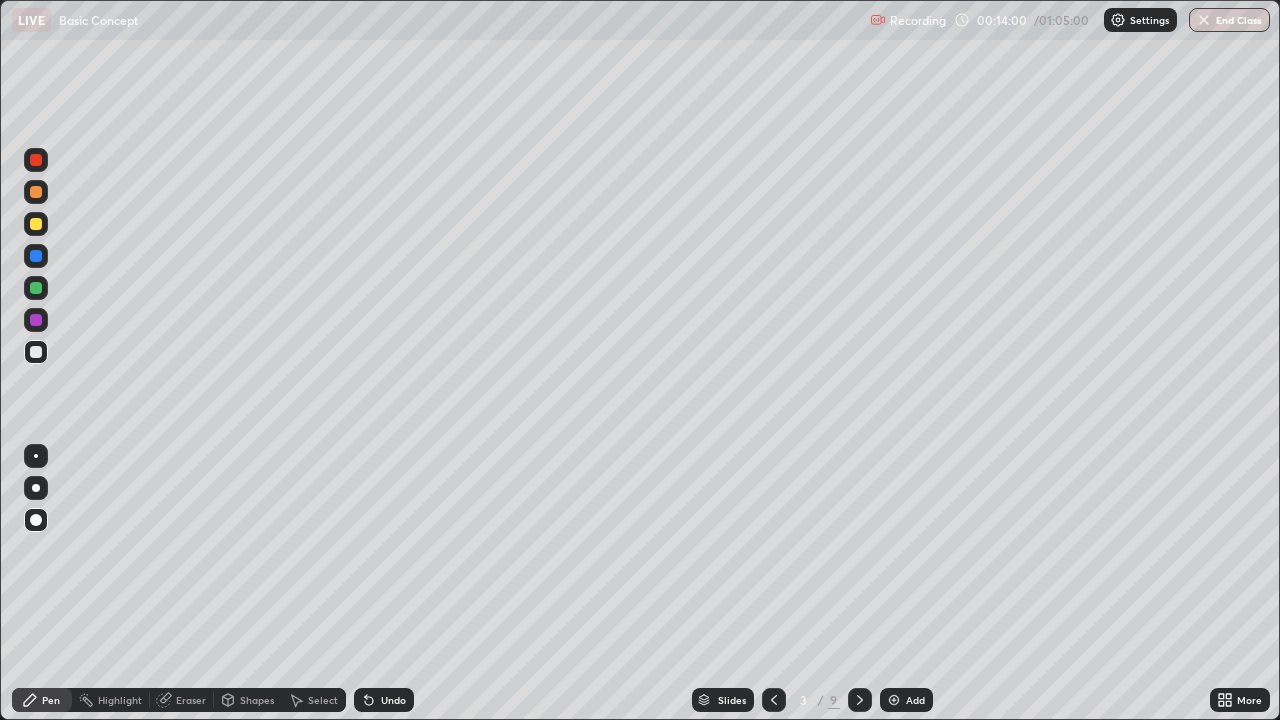 click 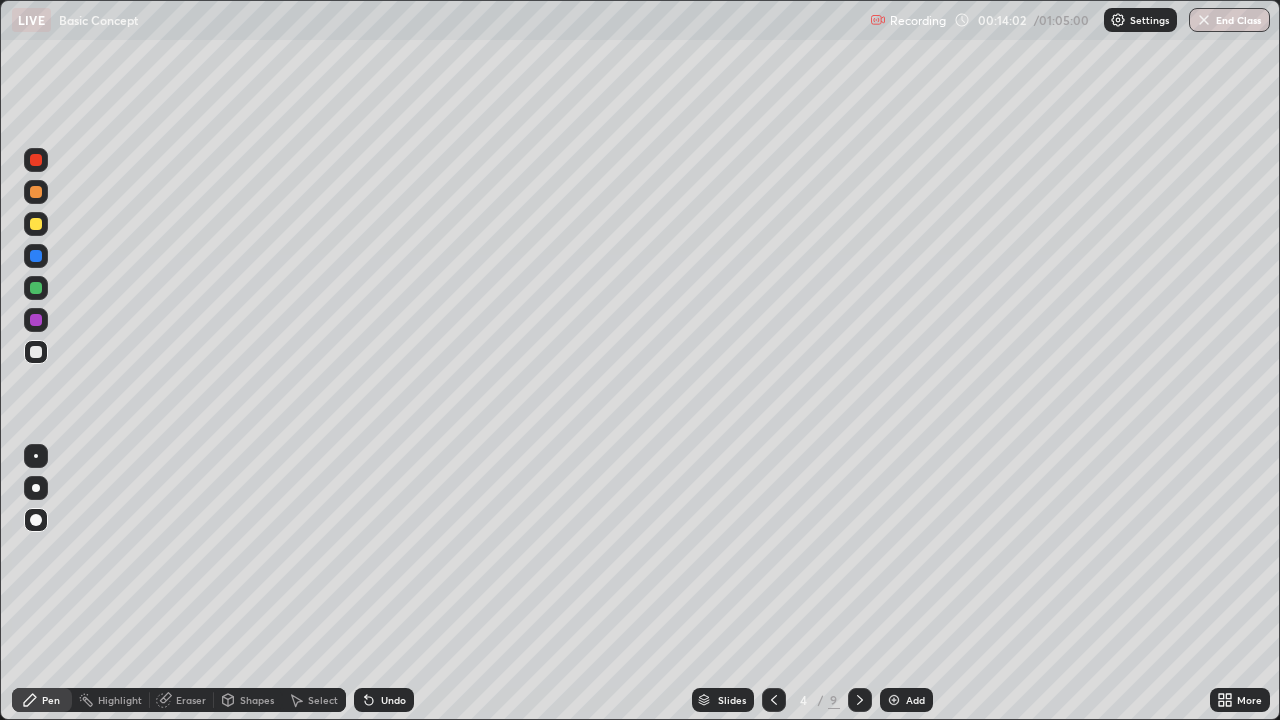 click 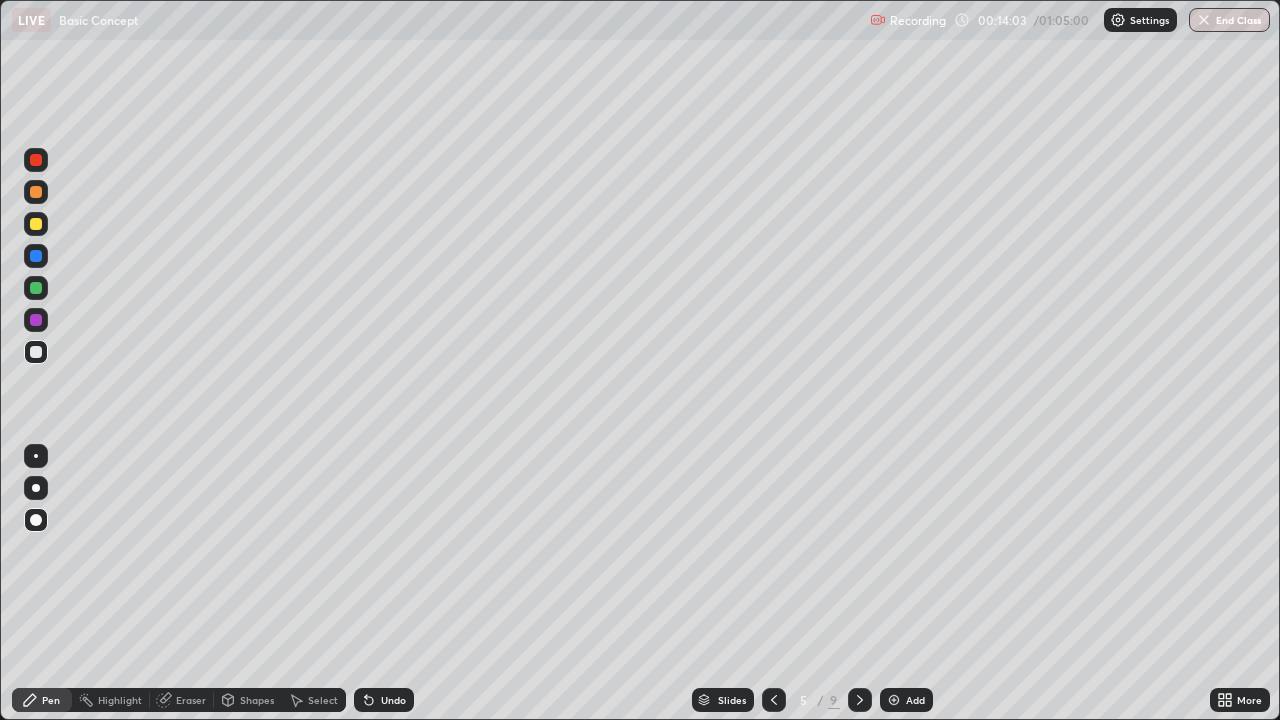 click 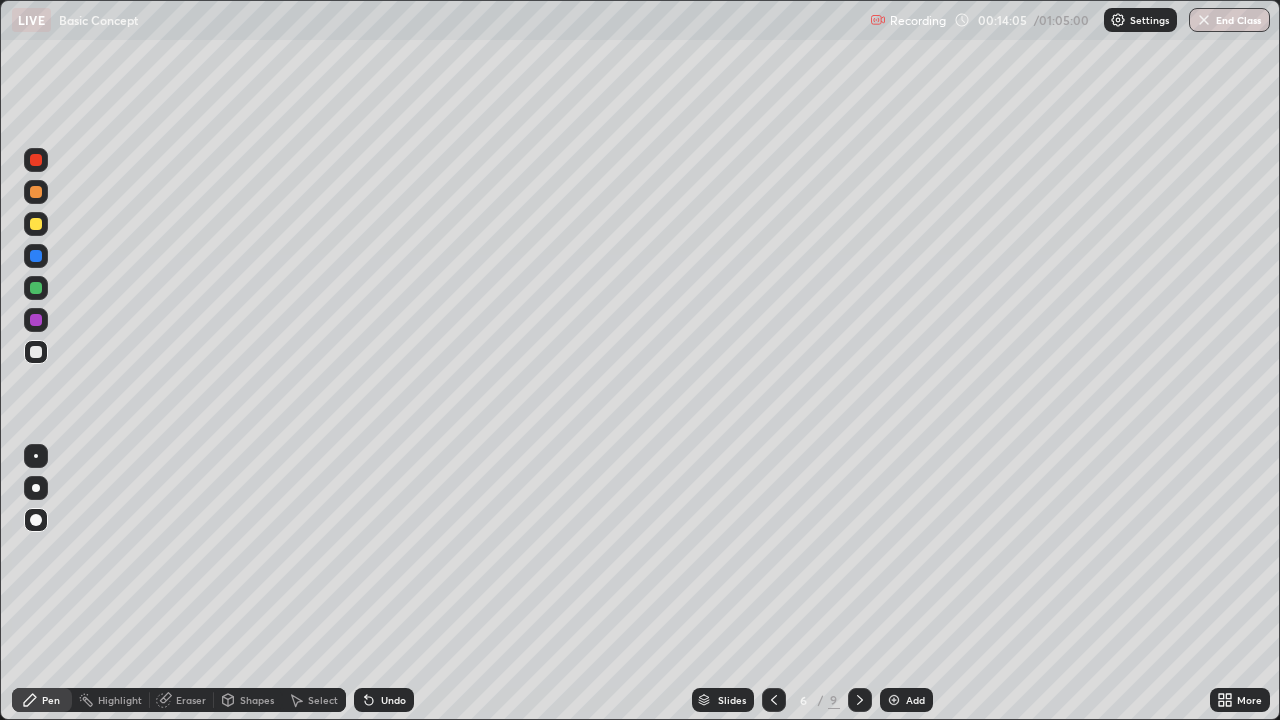 click 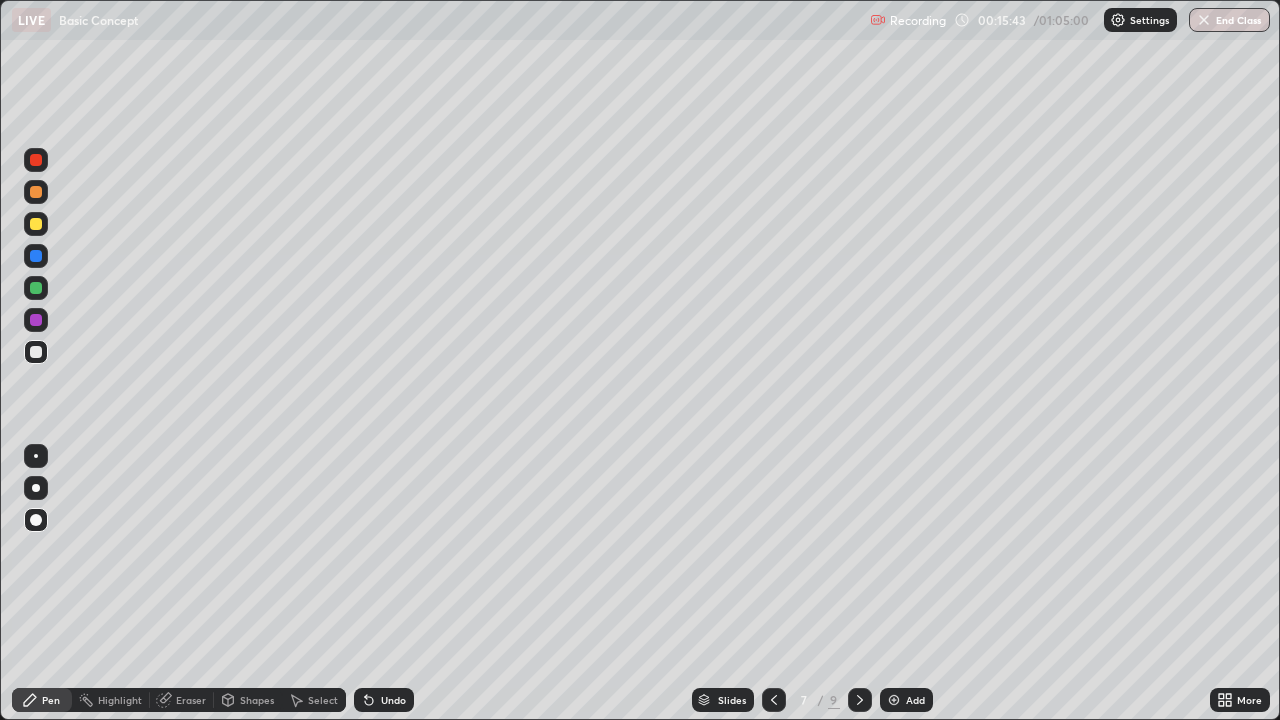 click 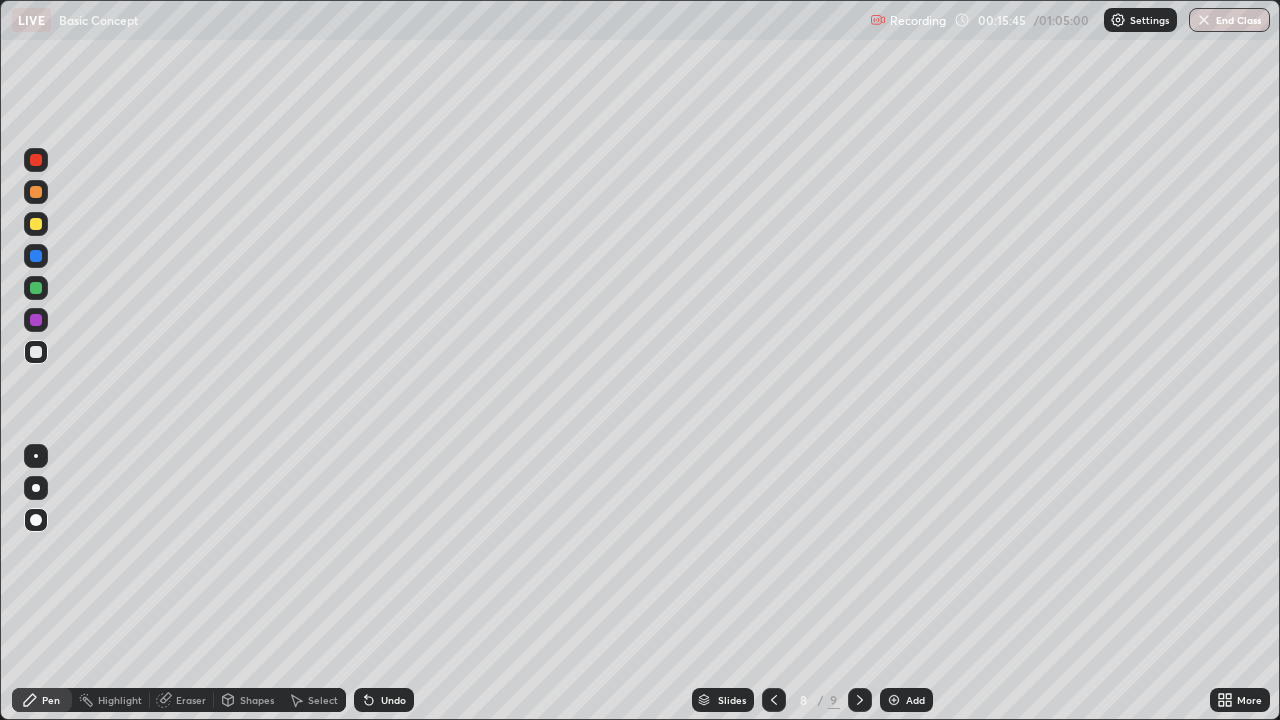 click on "Slides" at bounding box center (732, 700) 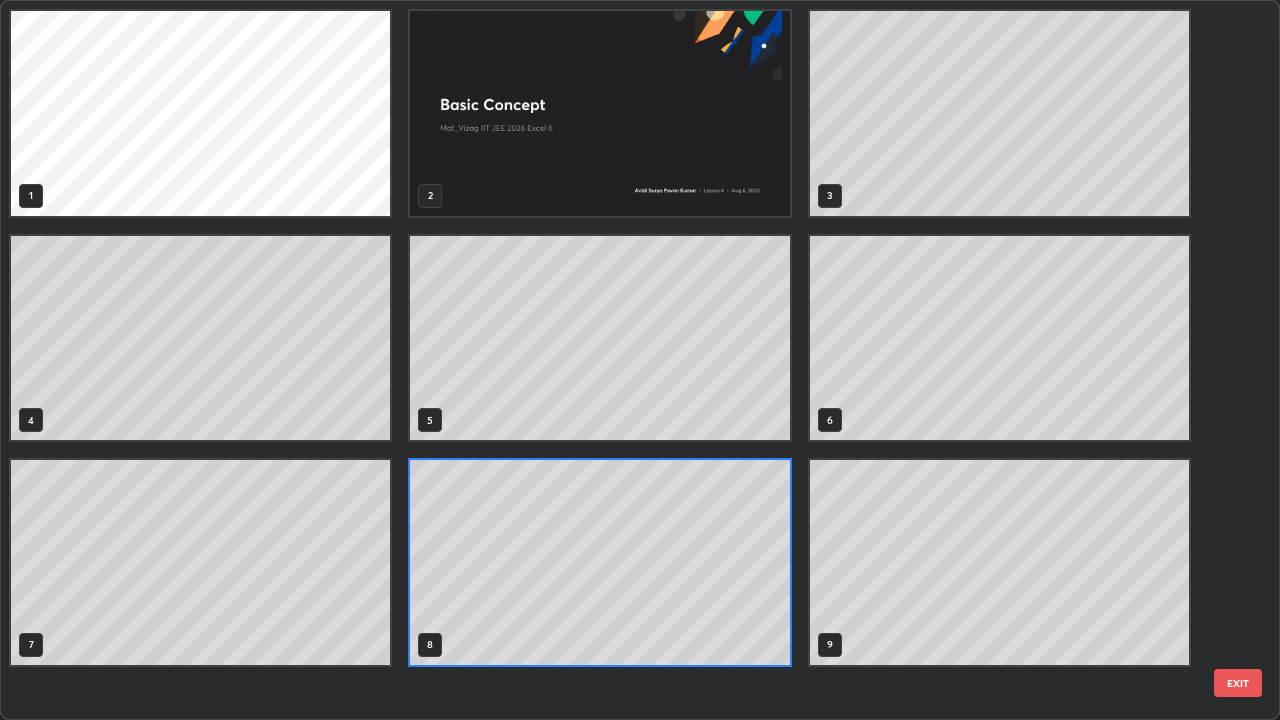 scroll, scrollTop: 7, scrollLeft: 11, axis: both 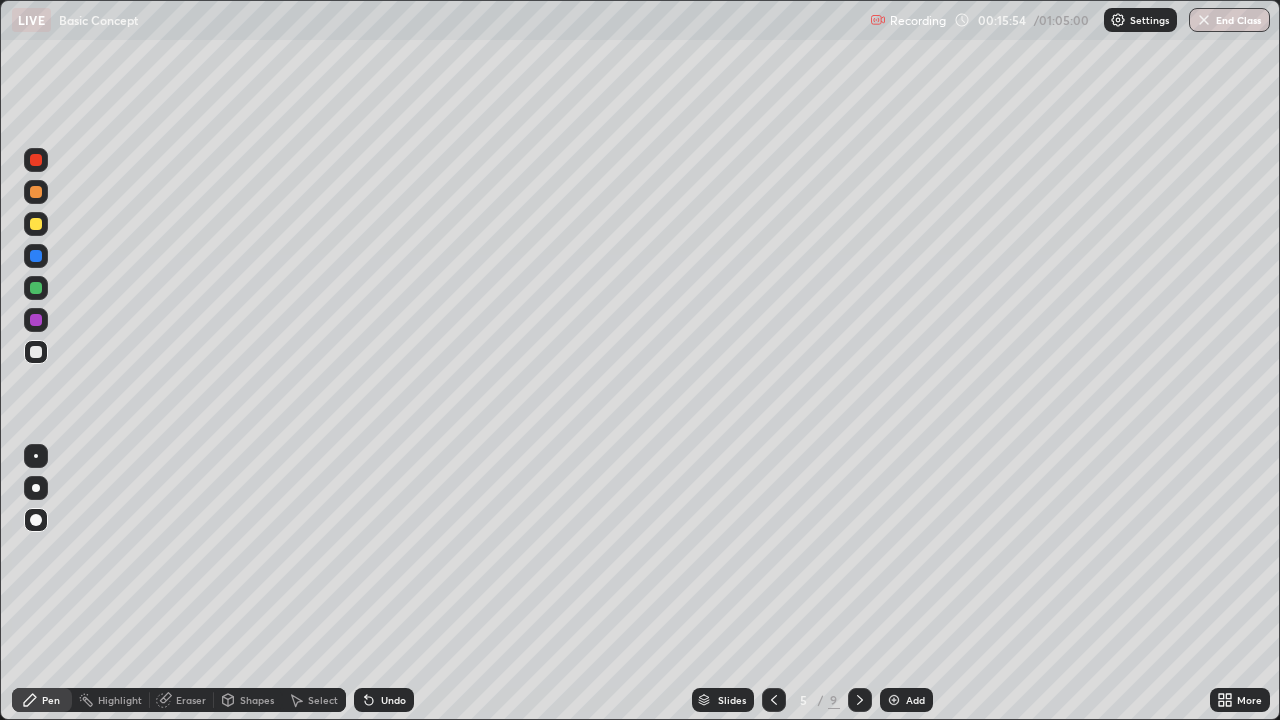 click 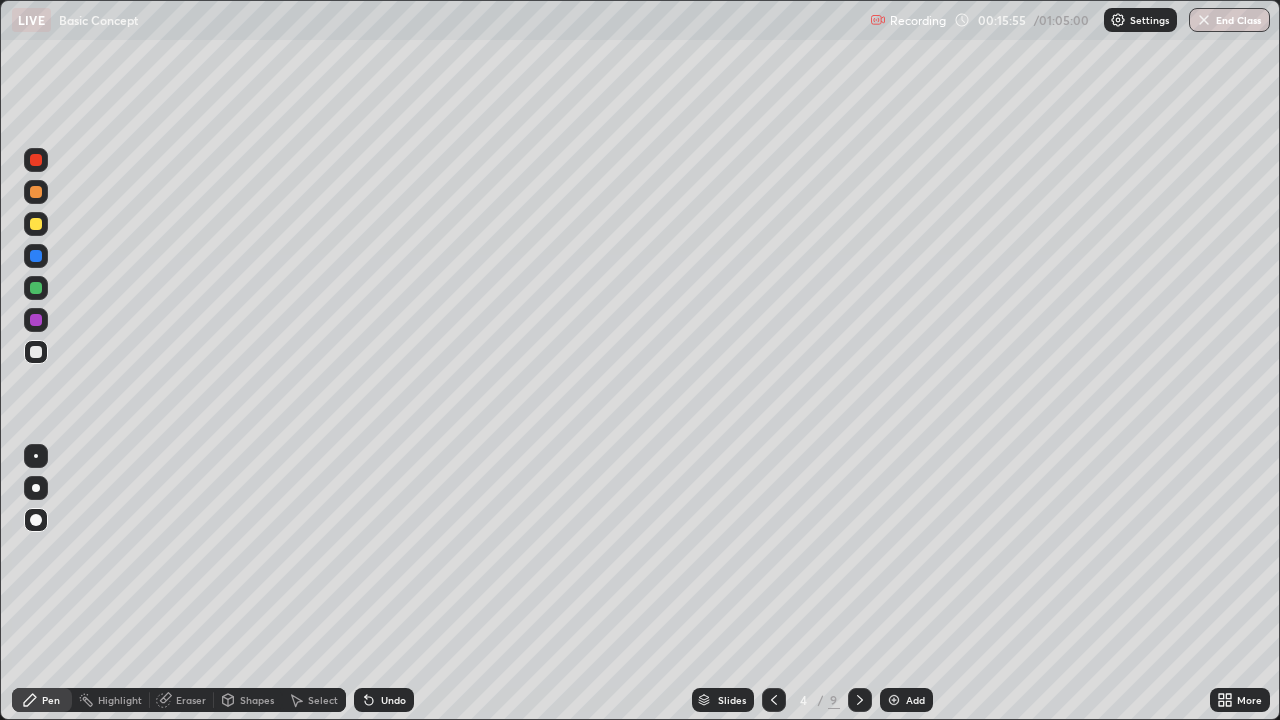 click 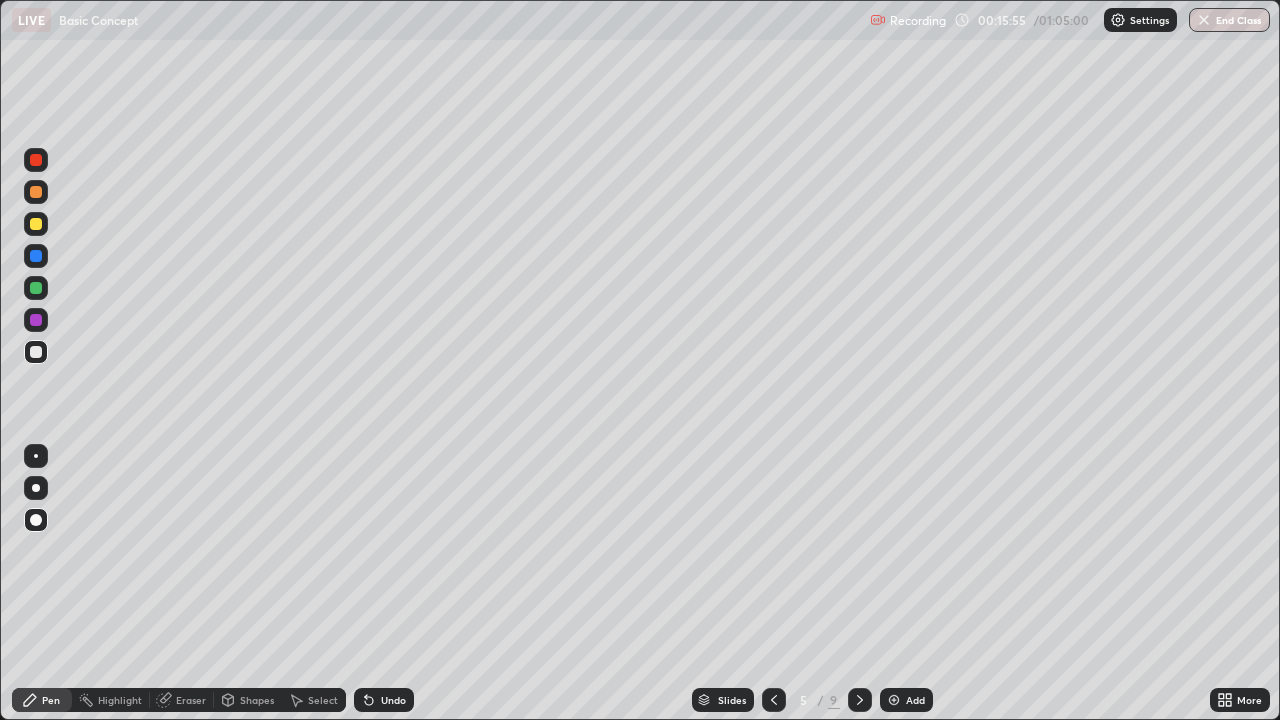 click 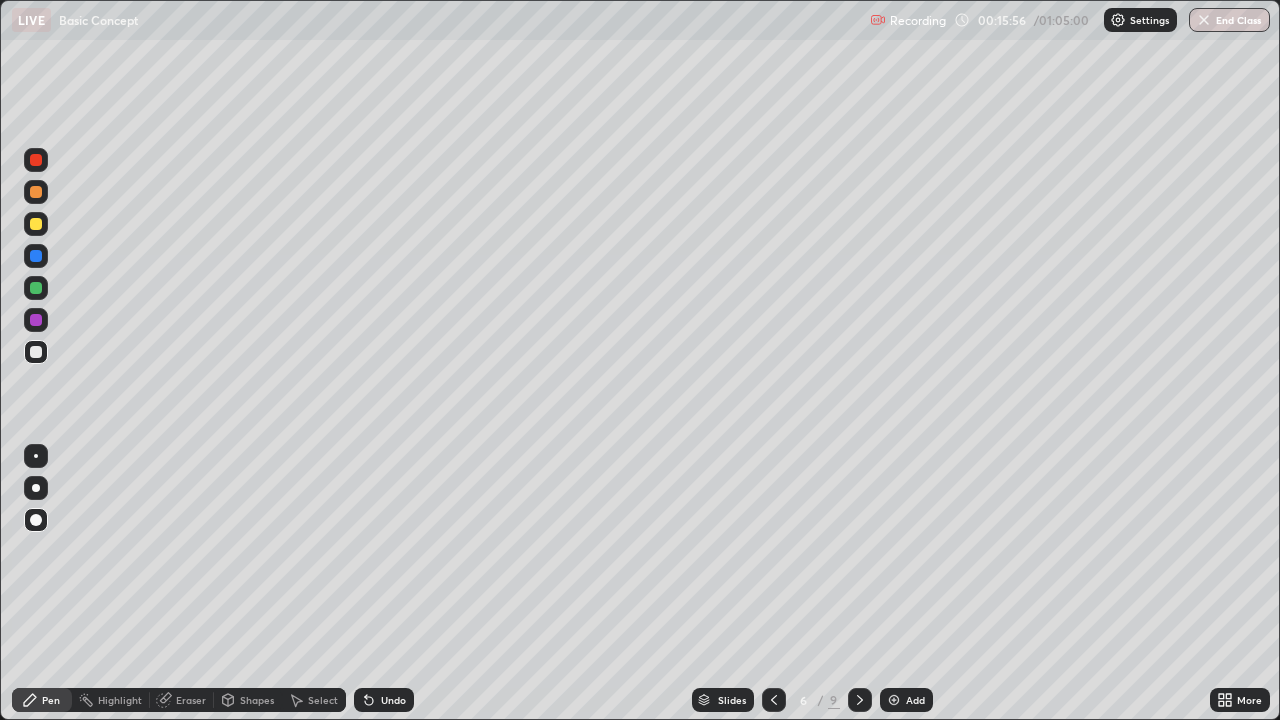 click 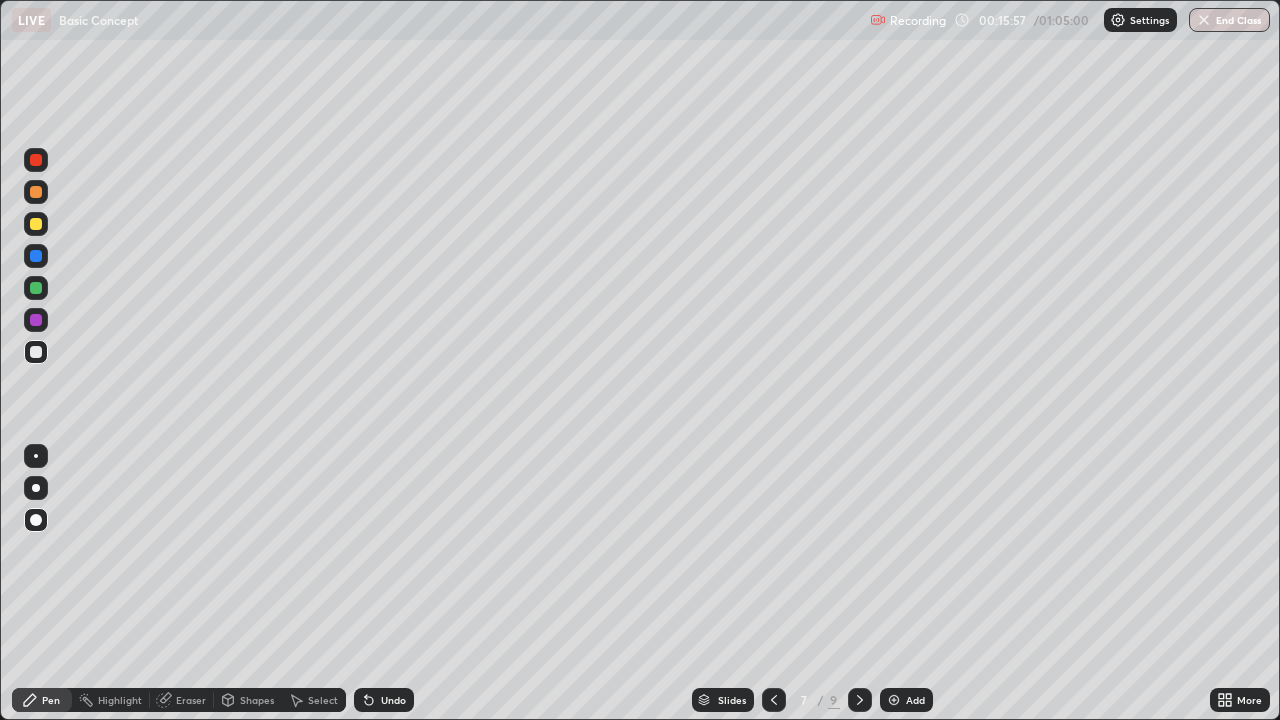 click 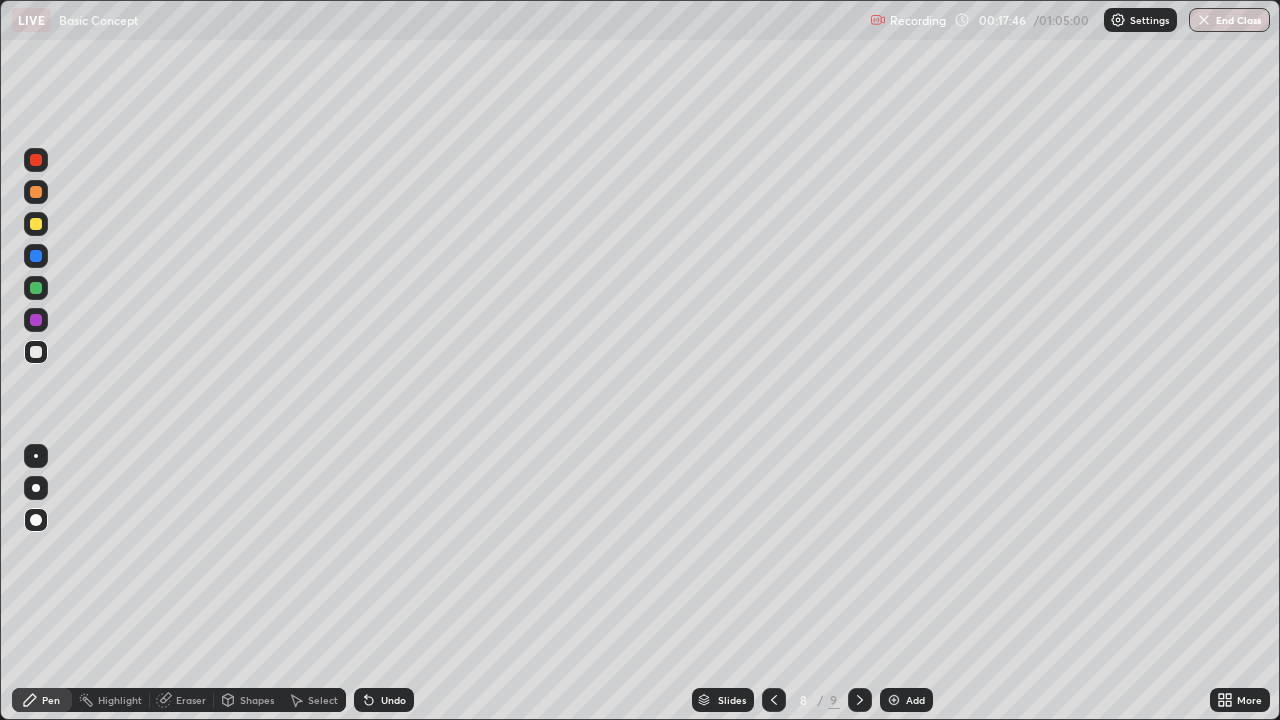 click 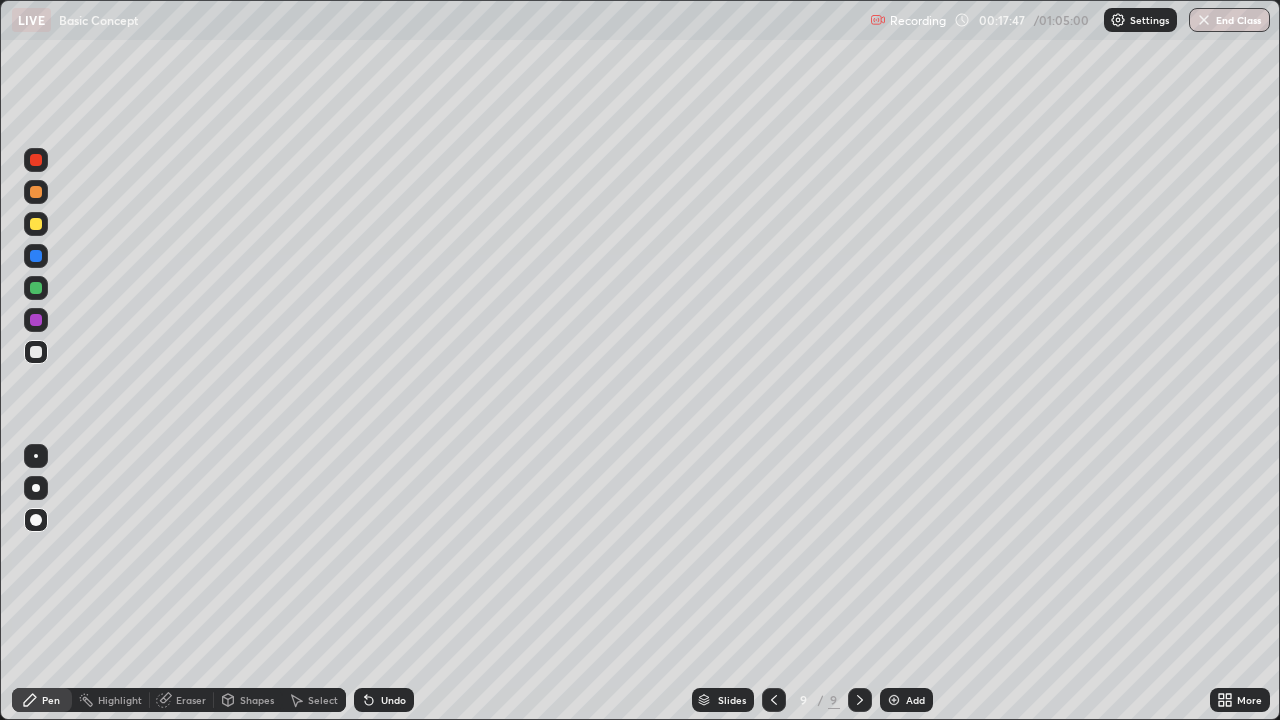 click at bounding box center (774, 700) 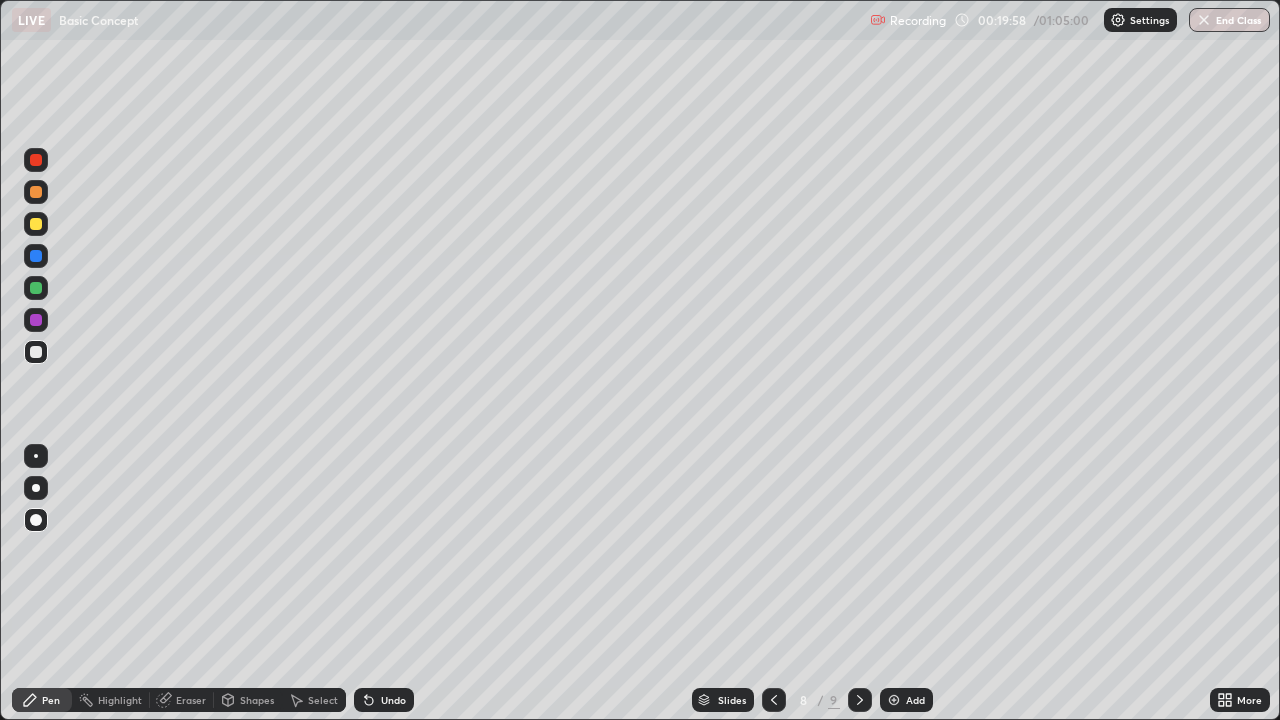 click at bounding box center (894, 700) 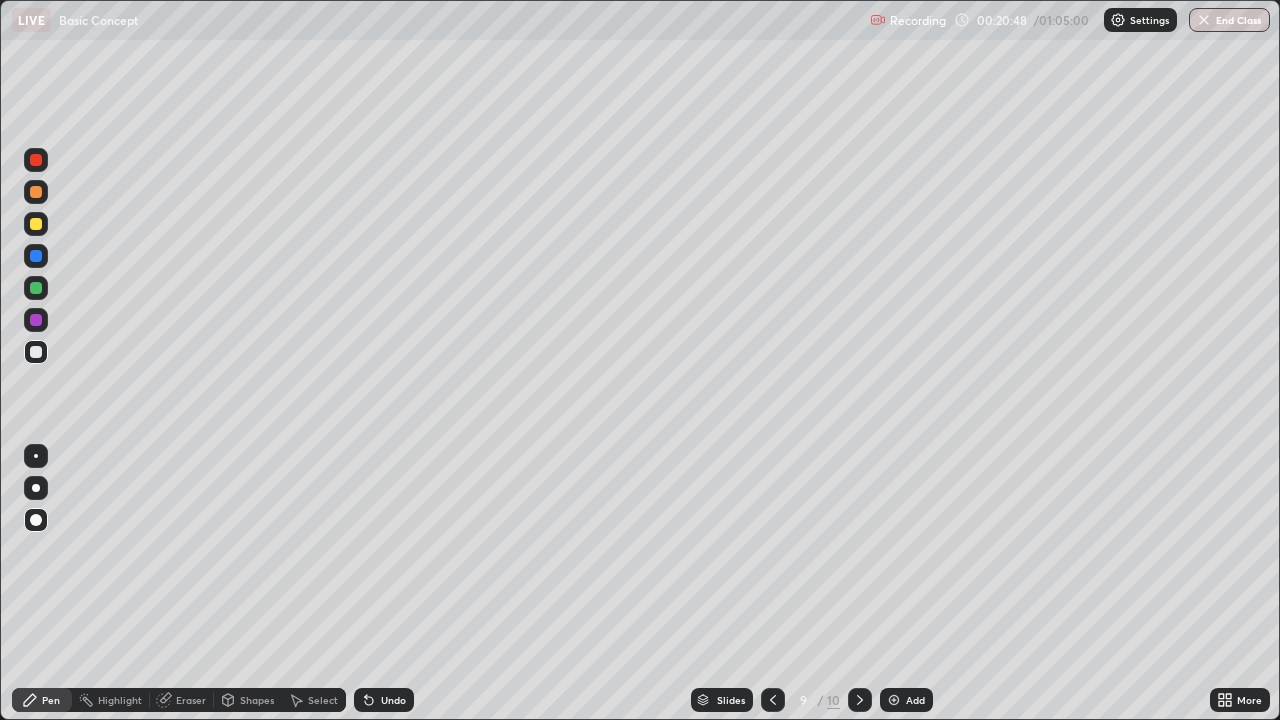click on "Eraser" at bounding box center [191, 700] 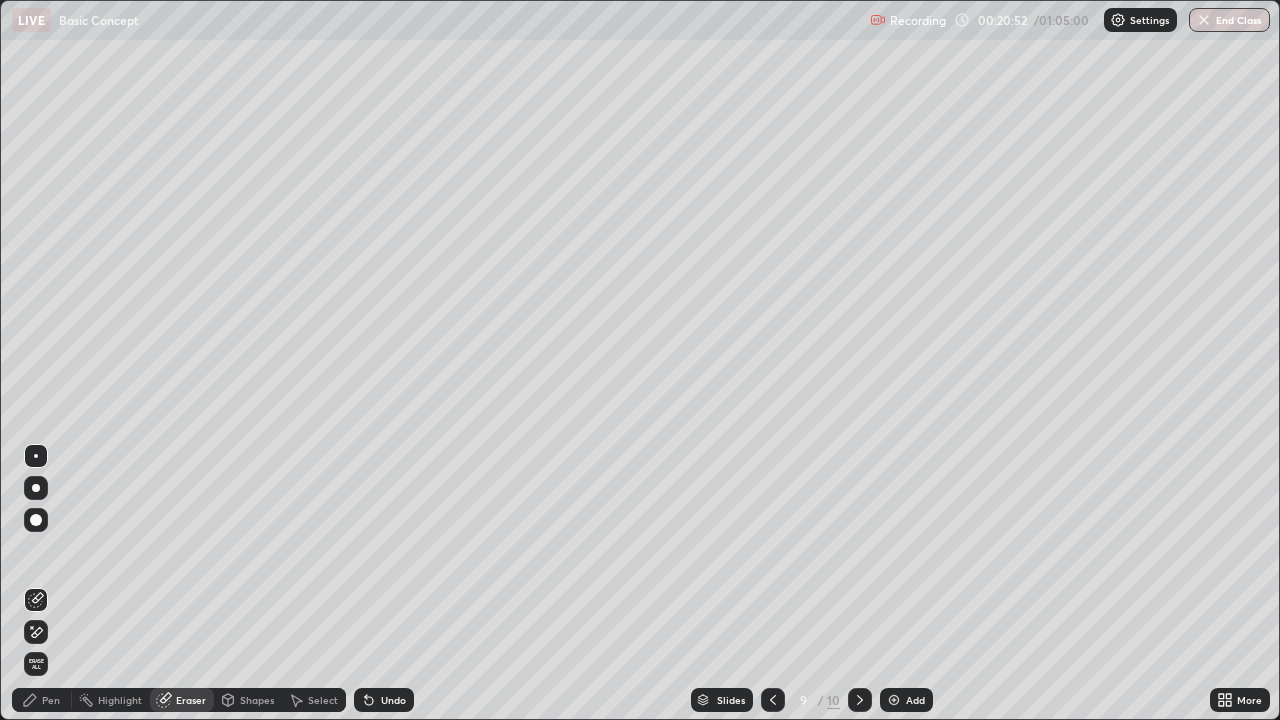 click on "Pen" at bounding box center [51, 700] 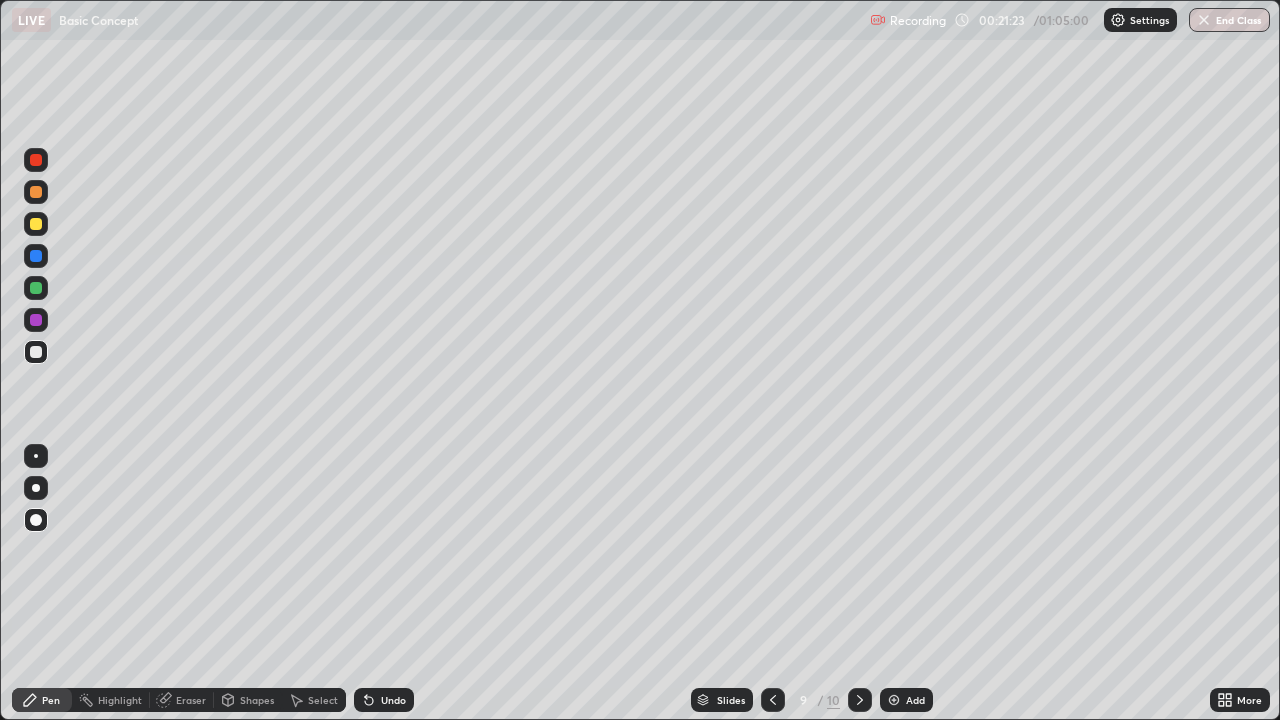 click on "Eraser" at bounding box center [191, 700] 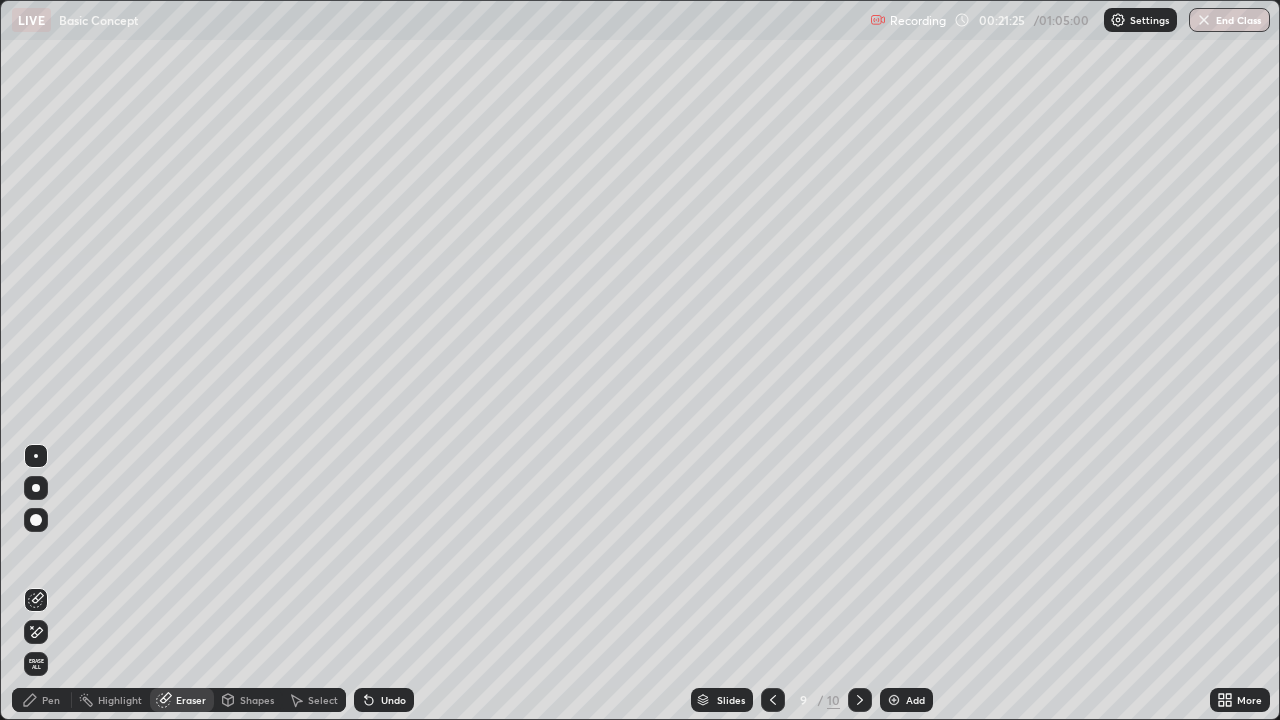 click on "Pen" at bounding box center (42, 700) 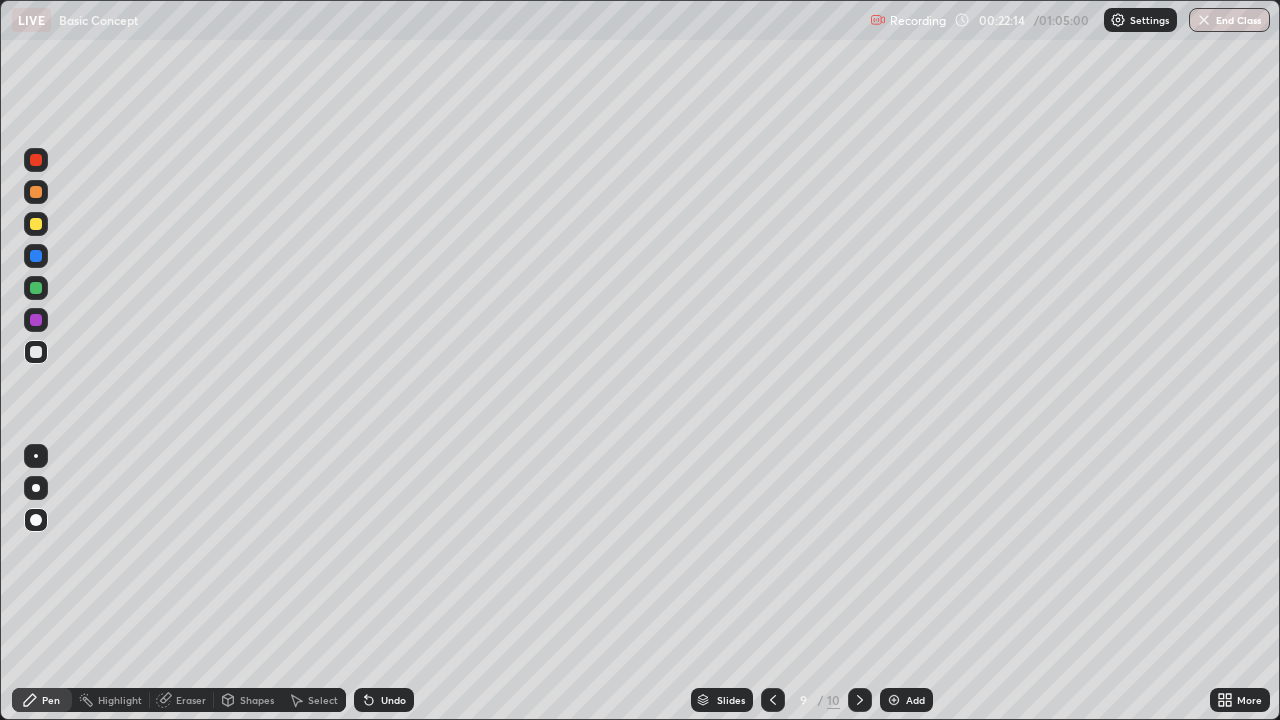 click at bounding box center (894, 700) 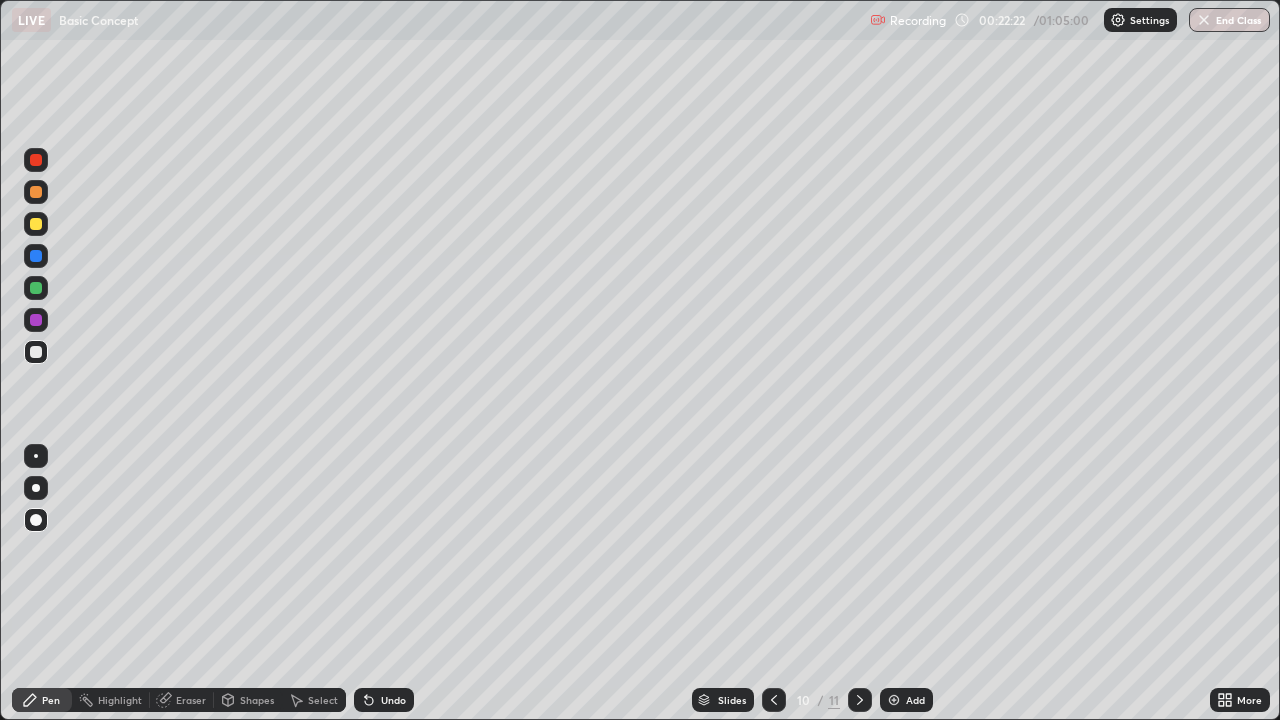 click 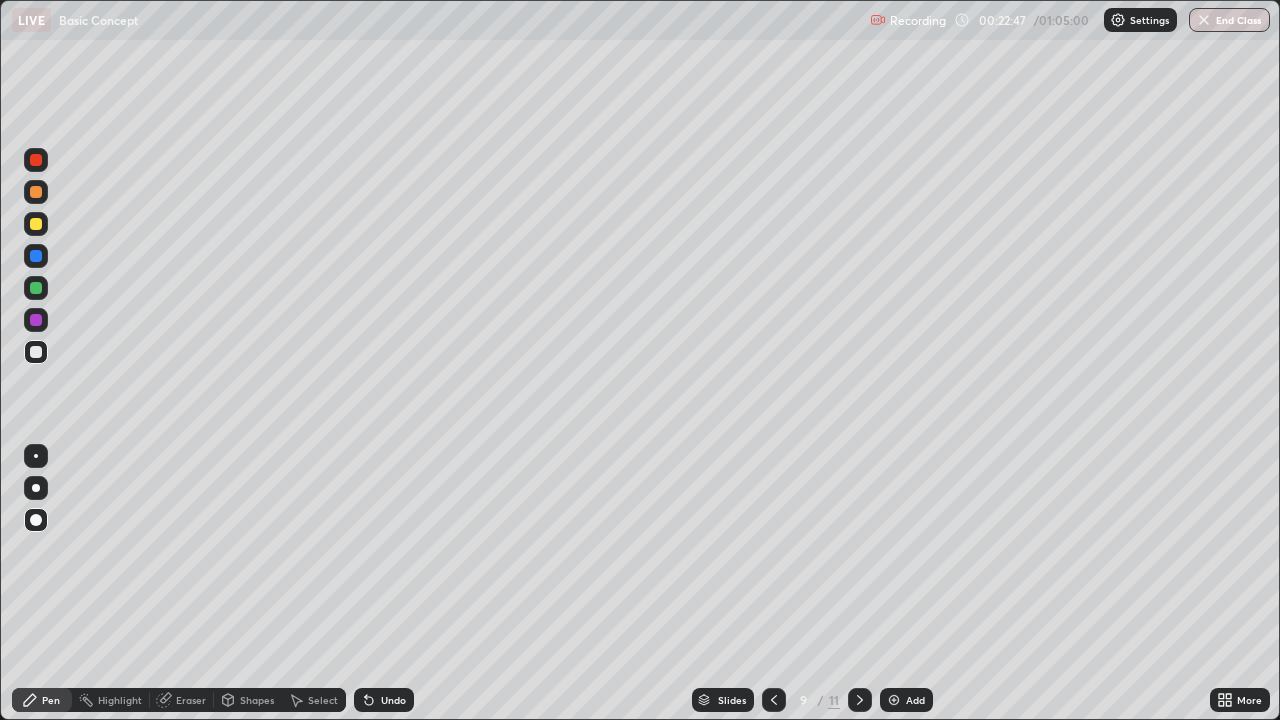 click 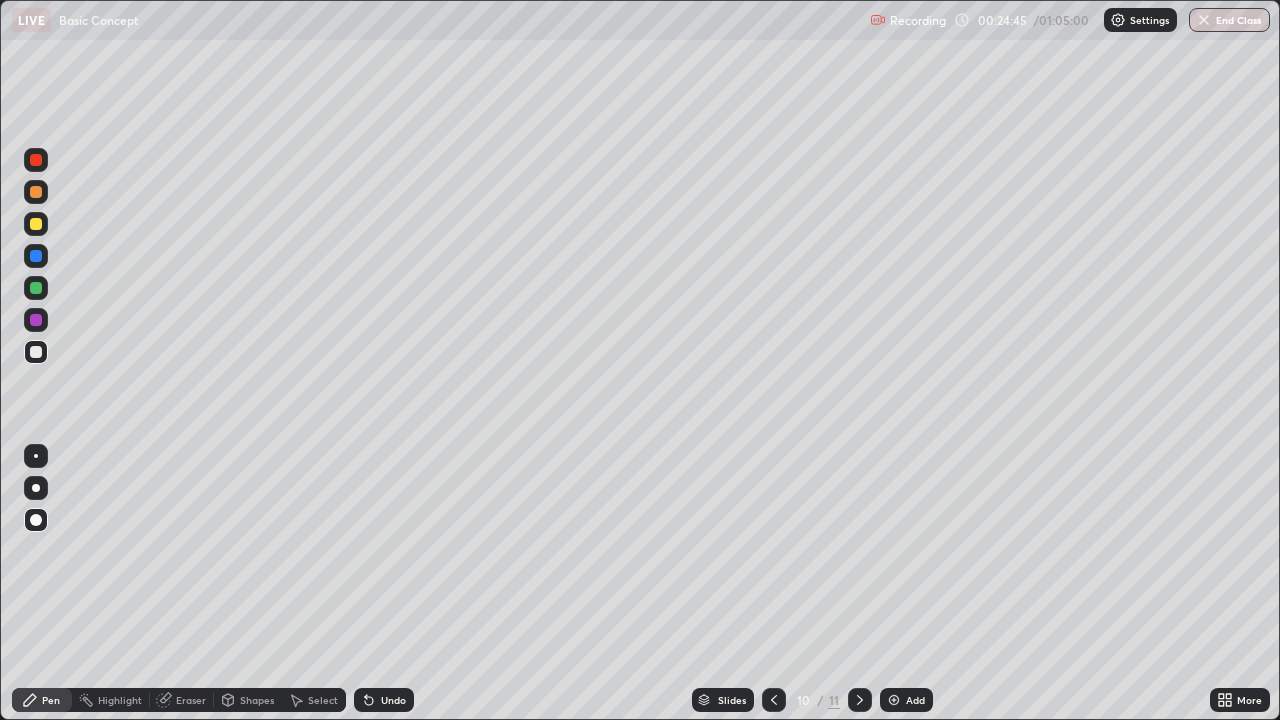 click 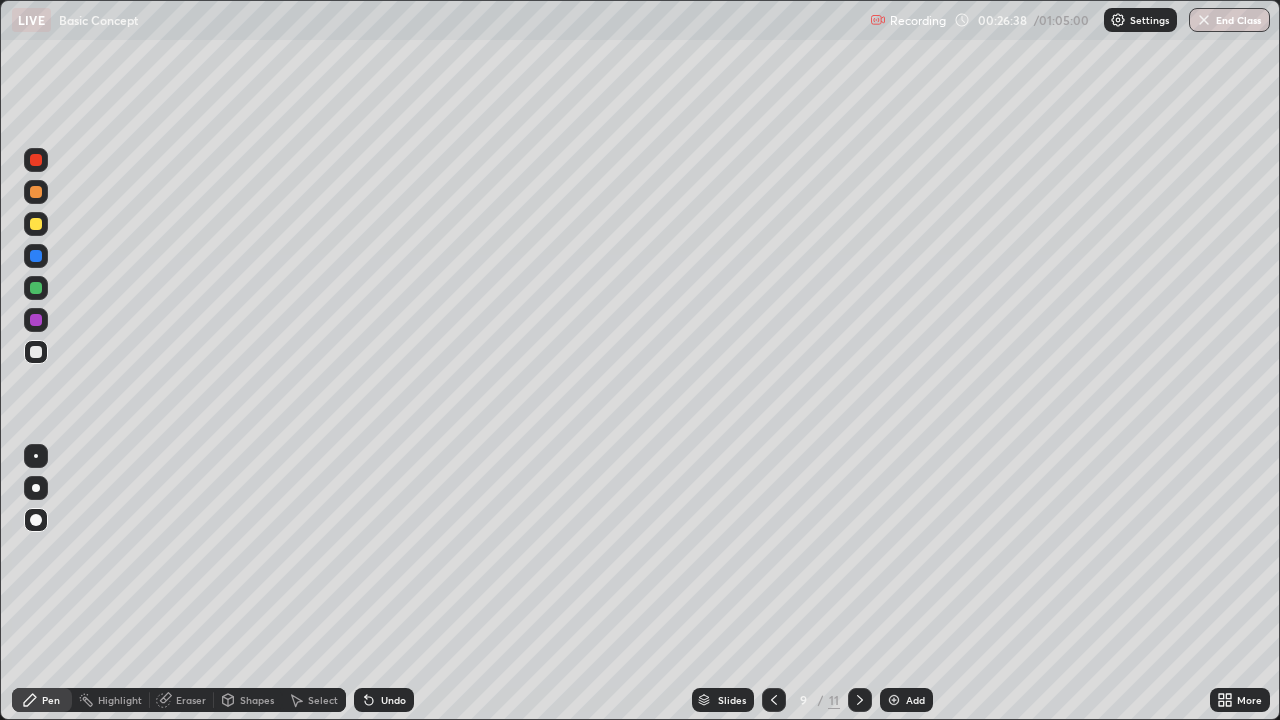 click 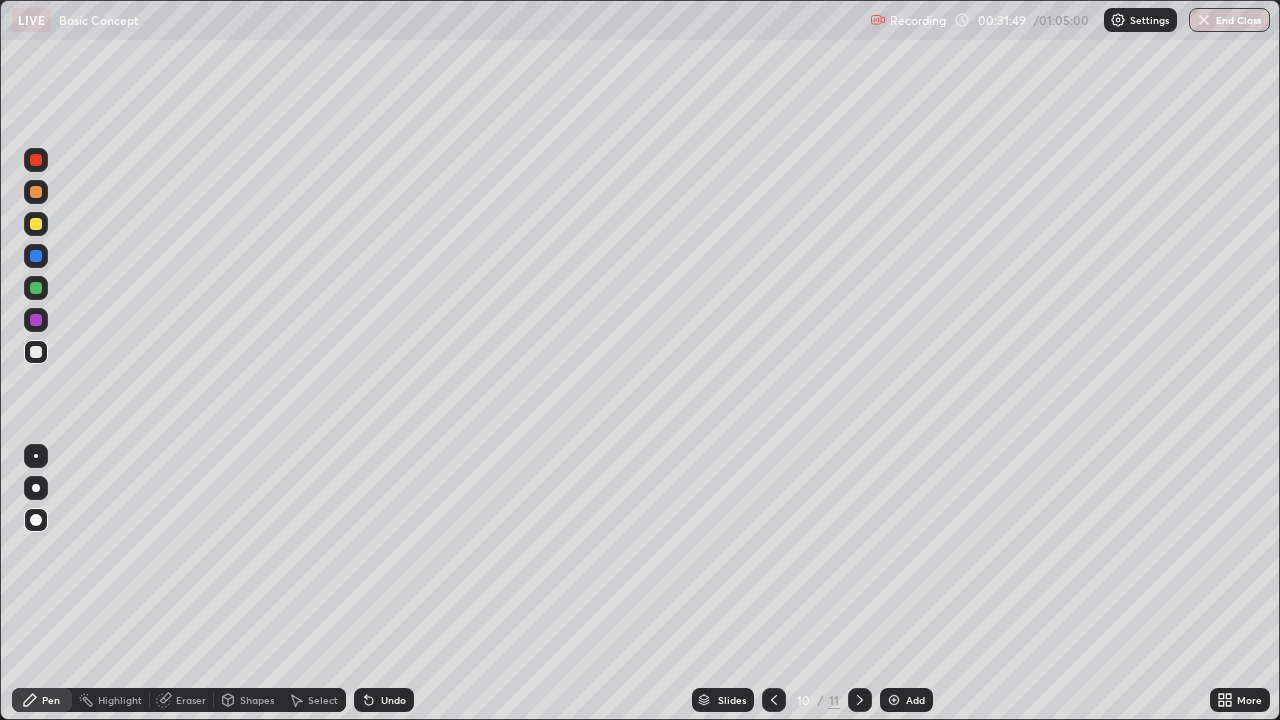 click on "Eraser" at bounding box center [191, 700] 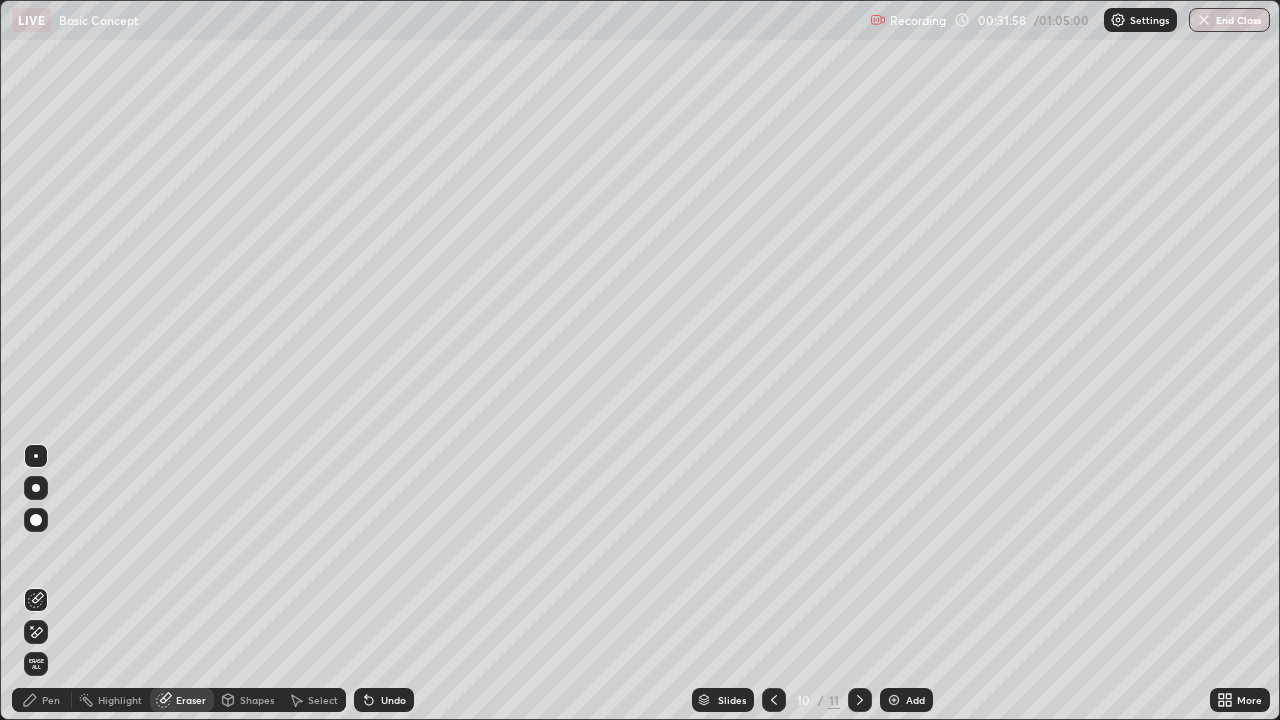 click on "Pen" at bounding box center [51, 700] 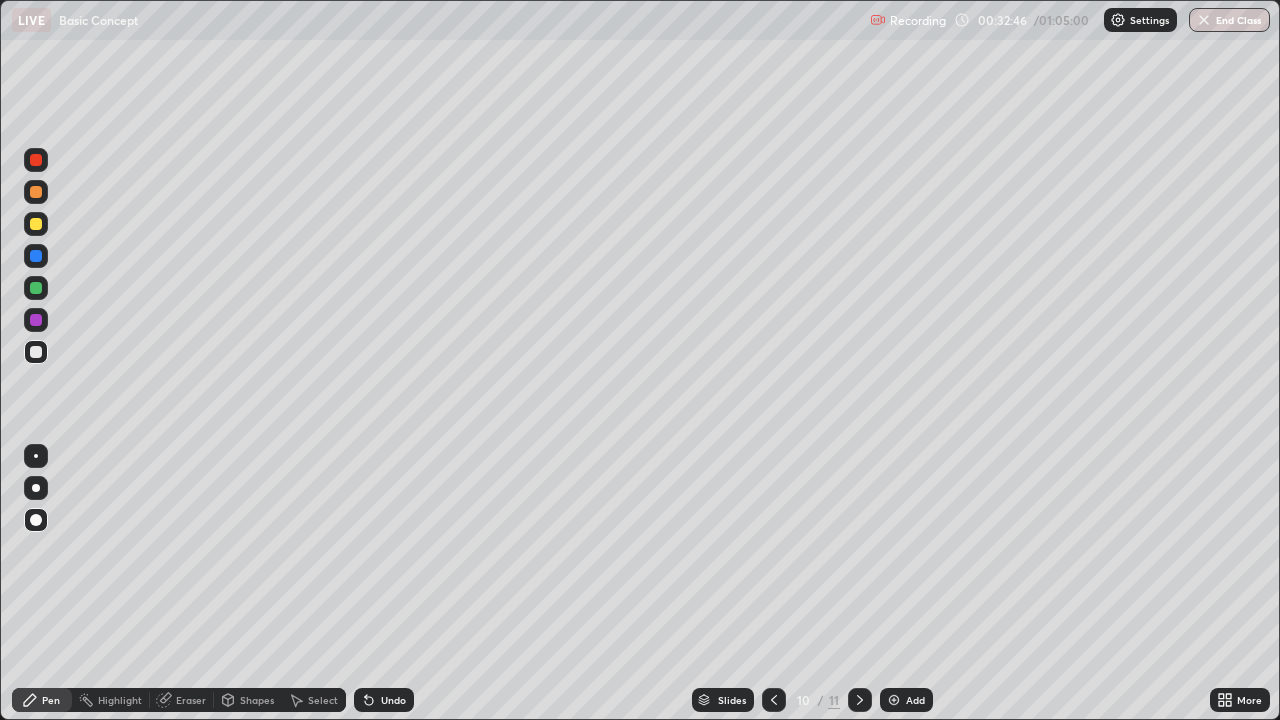 click at bounding box center (894, 700) 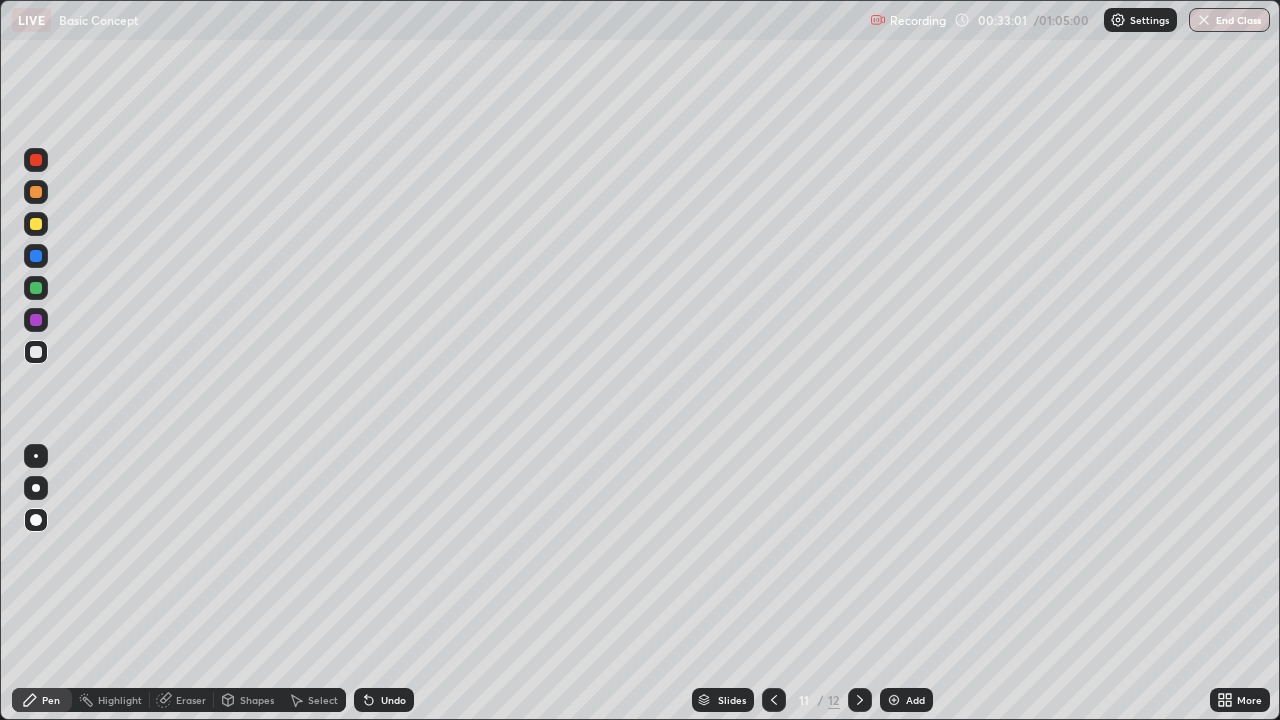 click on "Eraser" at bounding box center (182, 700) 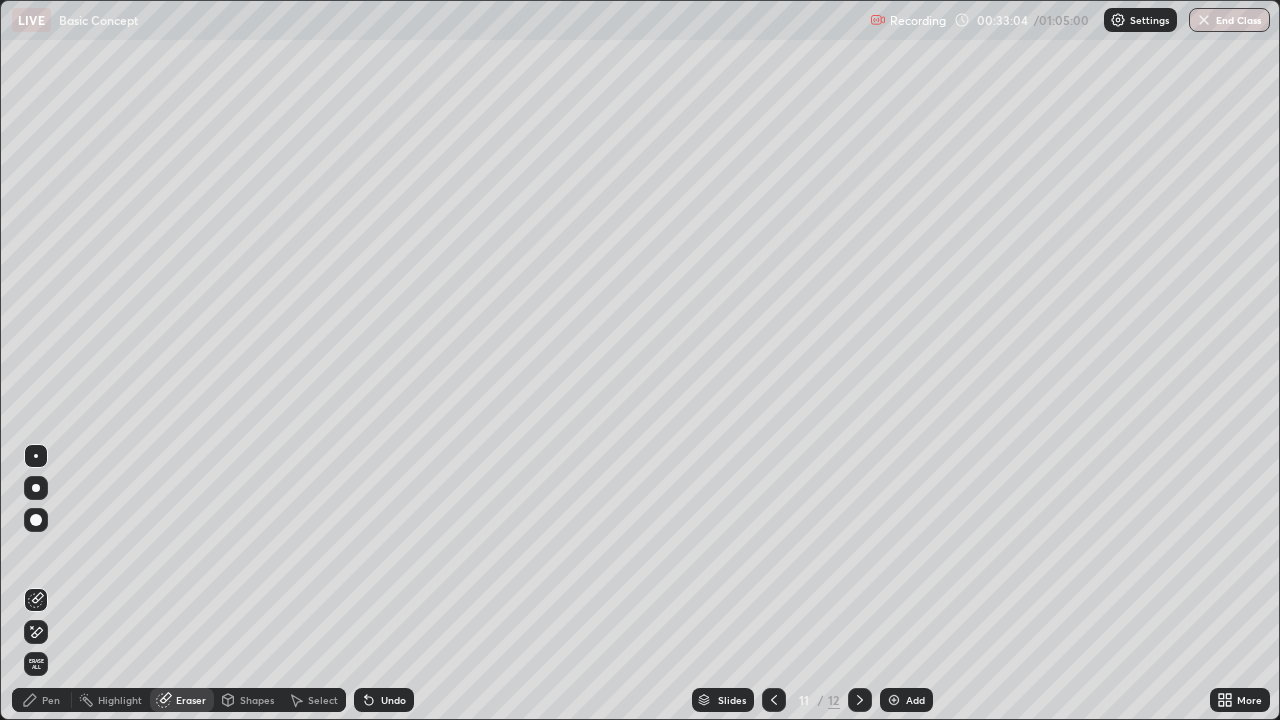 click on "Pen" at bounding box center (51, 700) 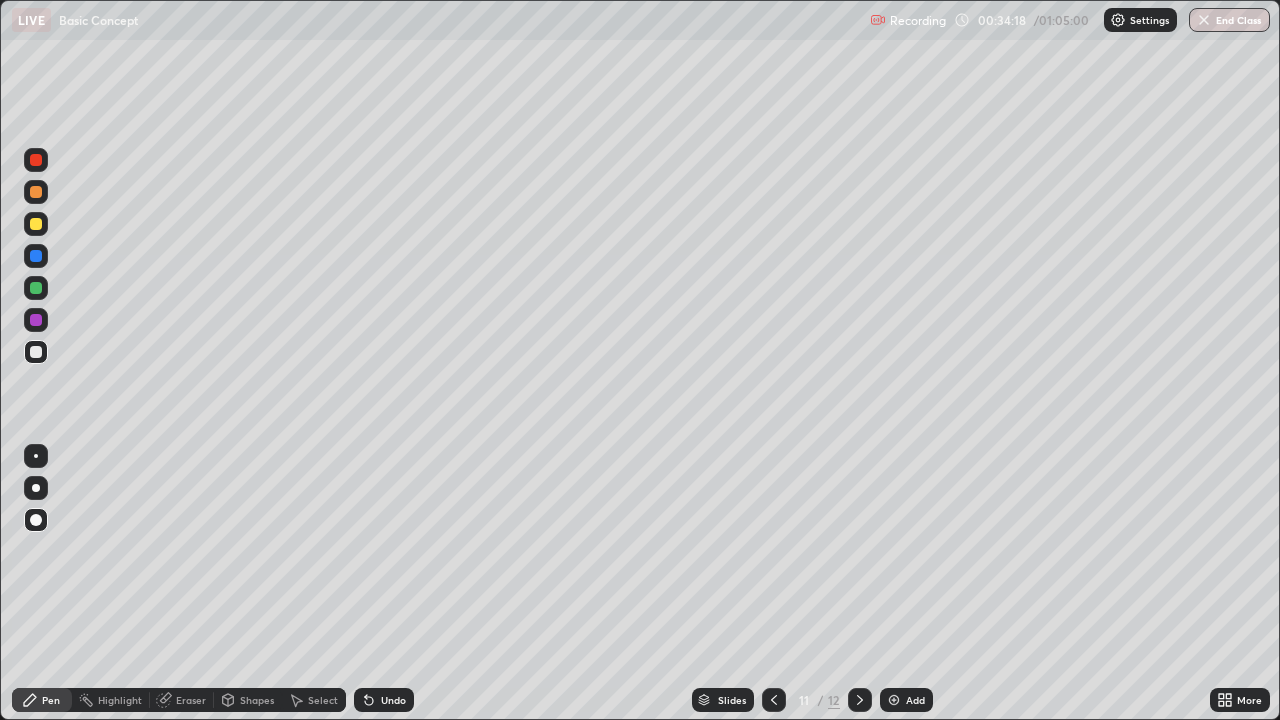 click on "Eraser" at bounding box center (191, 700) 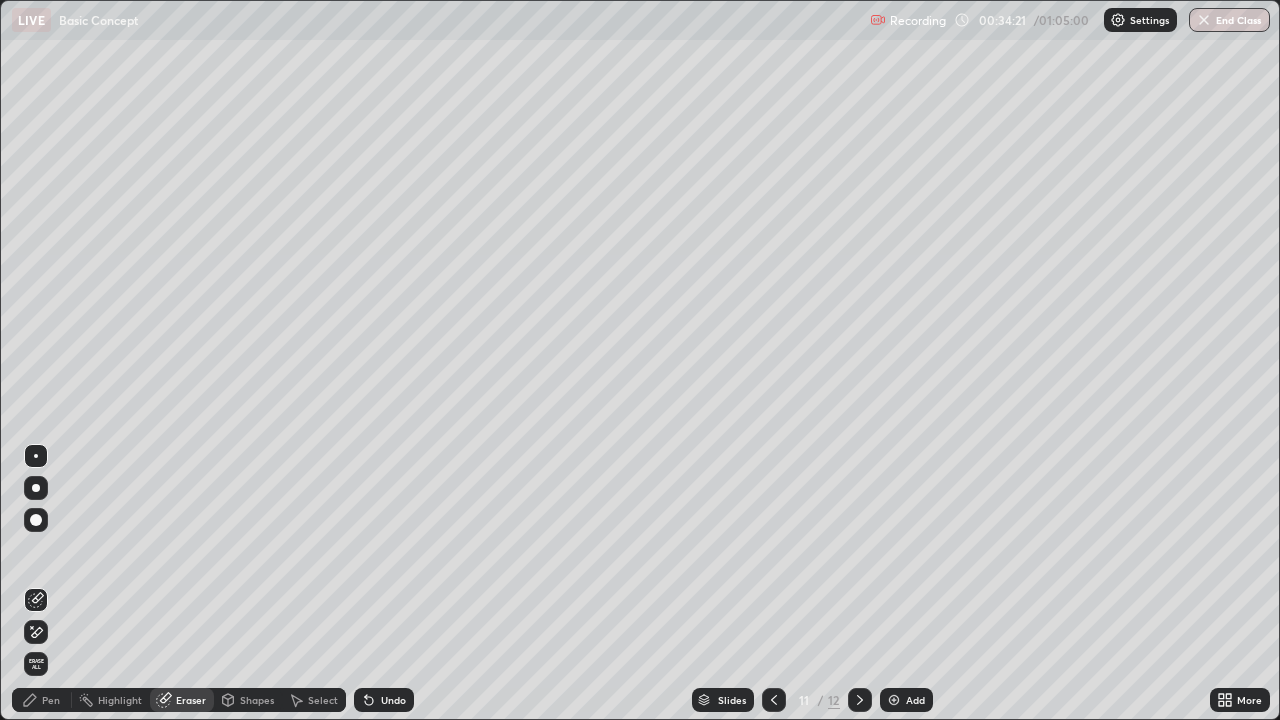 click on "Pen" at bounding box center [42, 700] 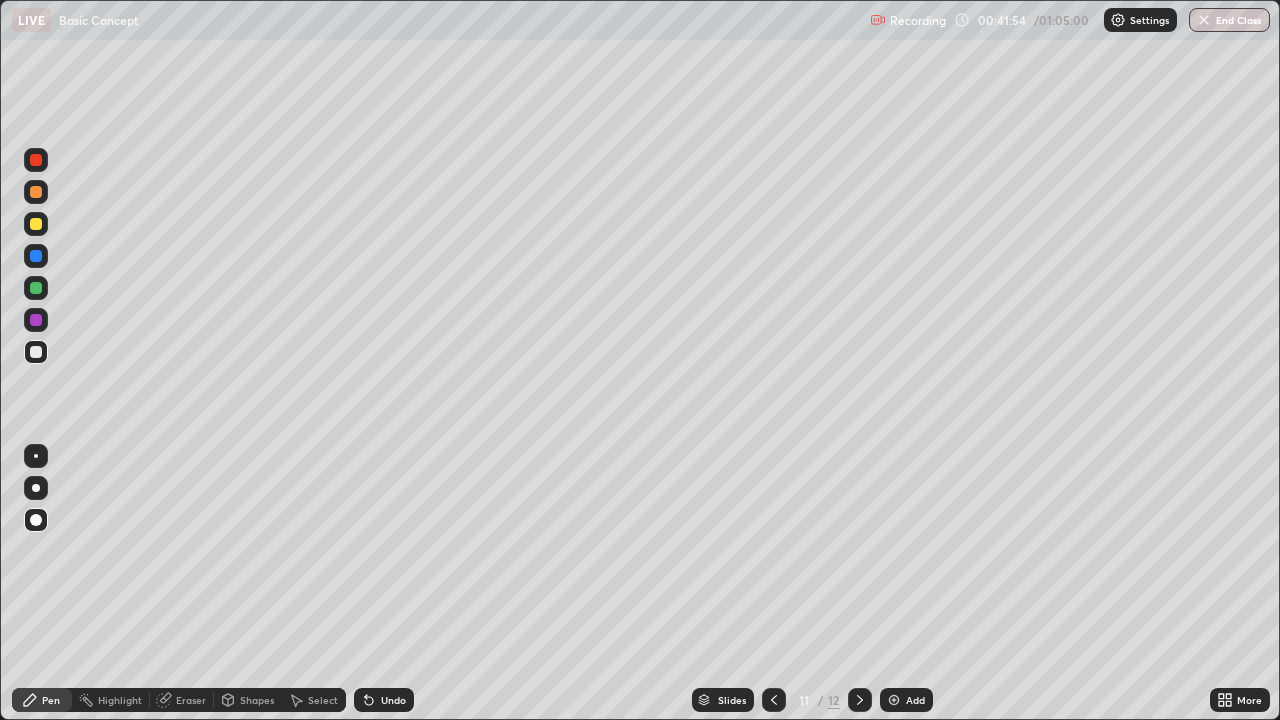 click on "Add" at bounding box center (915, 700) 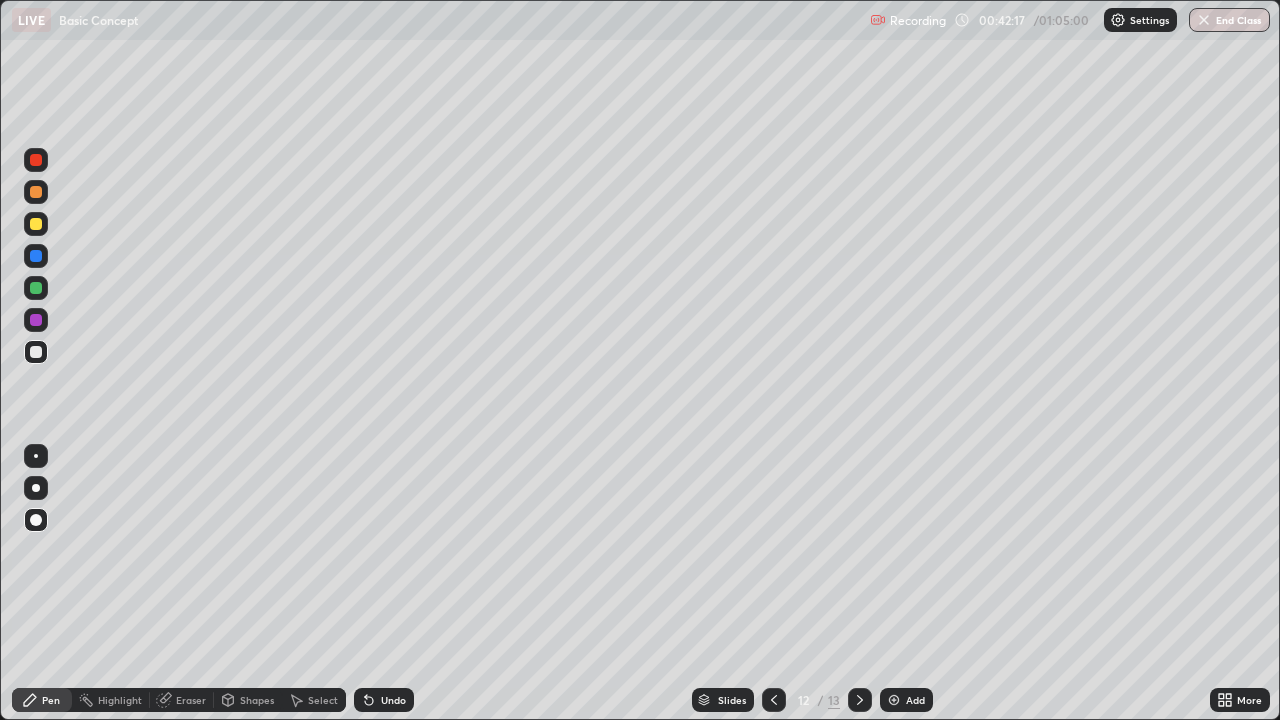 click 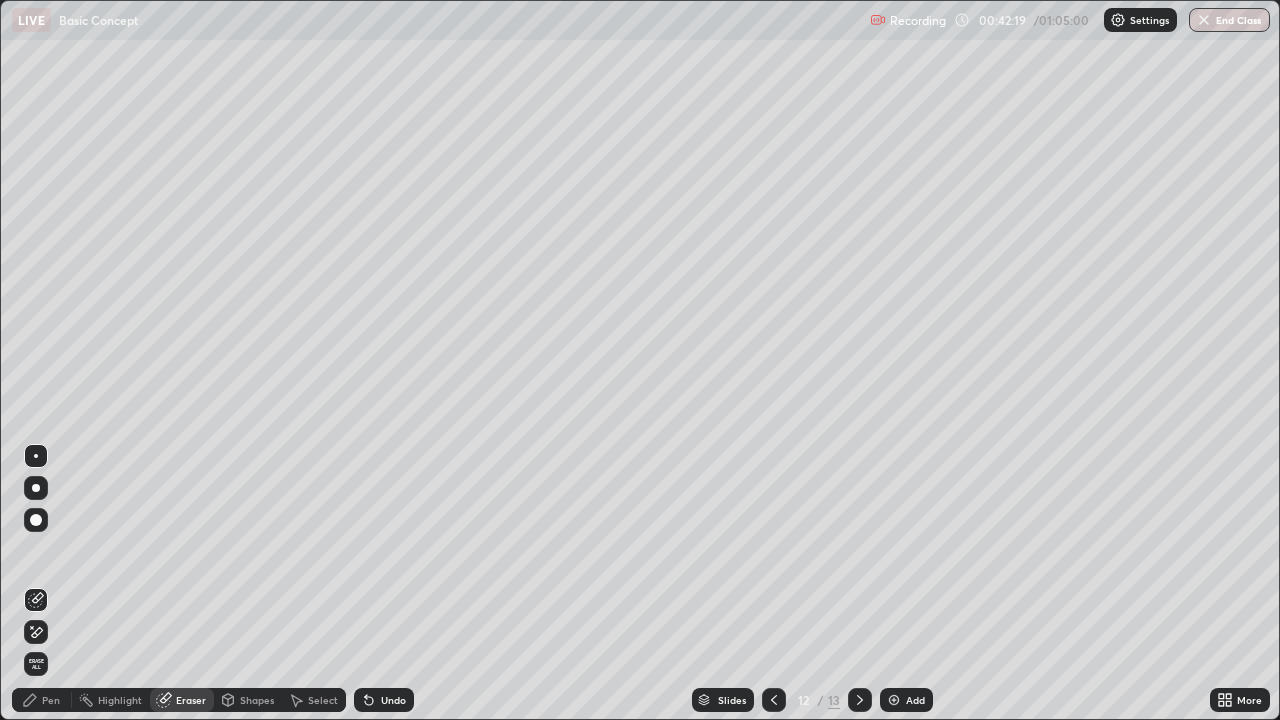 click on "Pen" at bounding box center (51, 700) 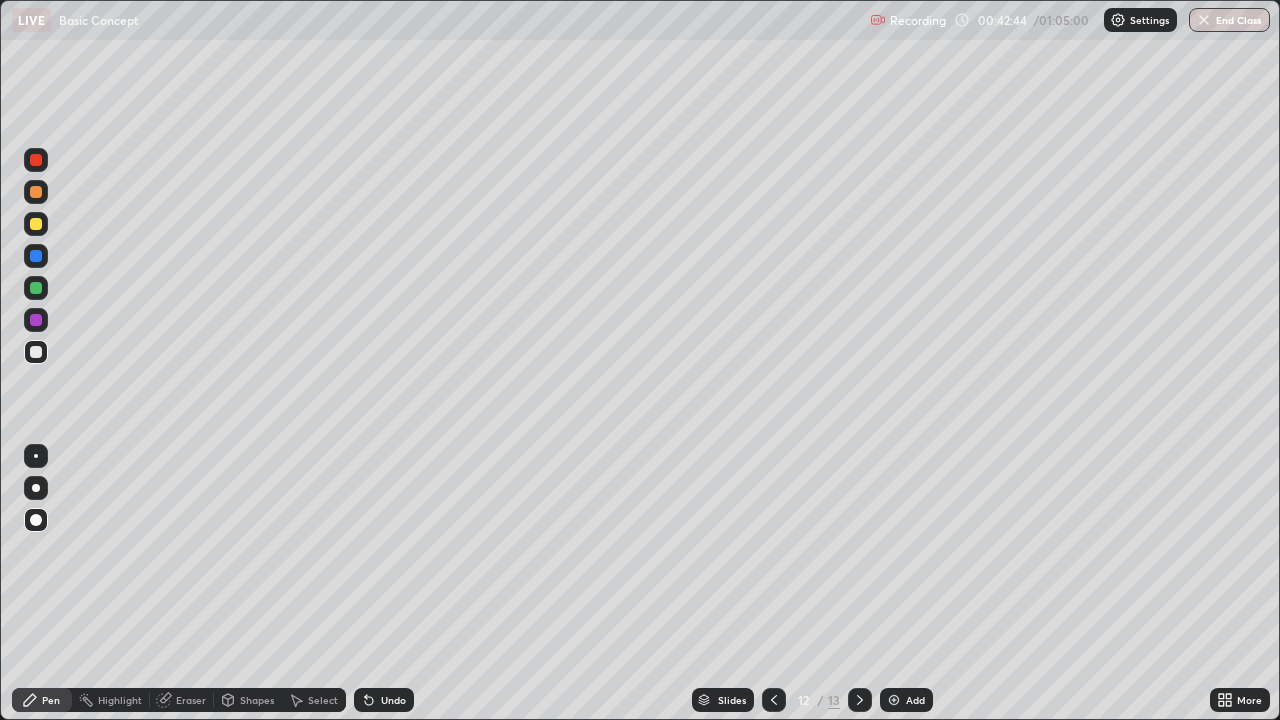 click on "Eraser" at bounding box center [191, 700] 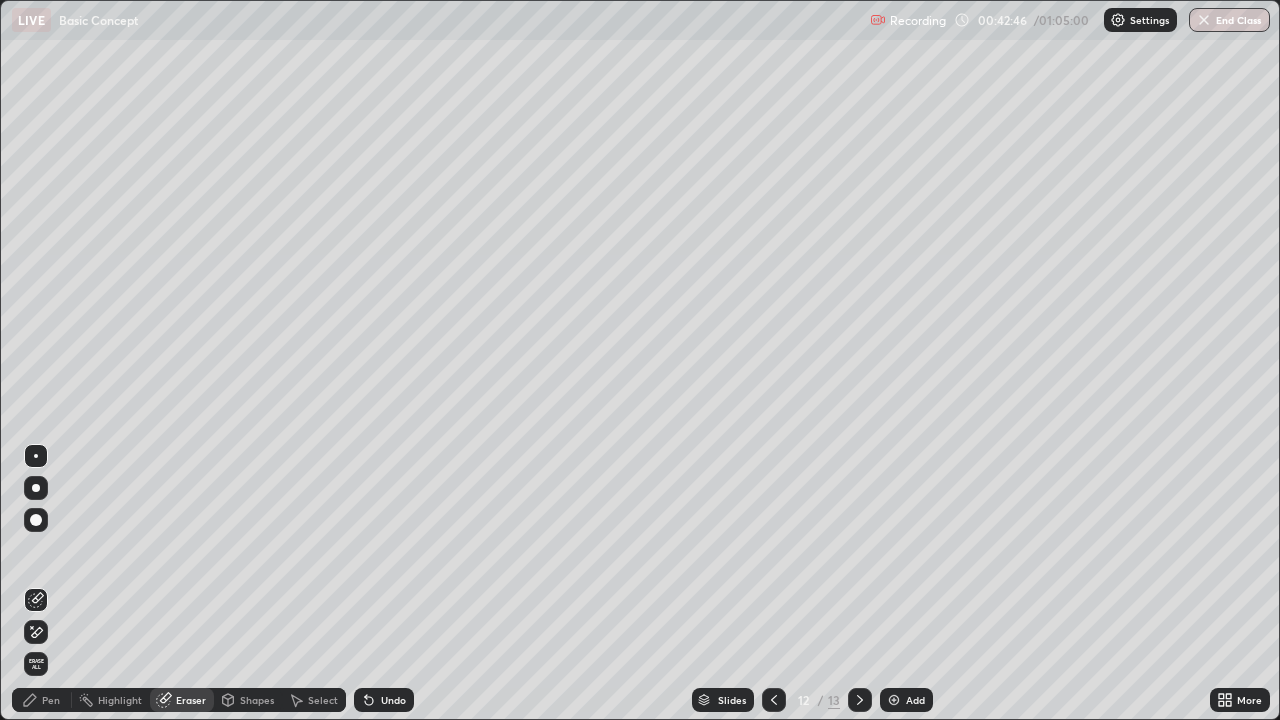 click on "Pen" at bounding box center [42, 700] 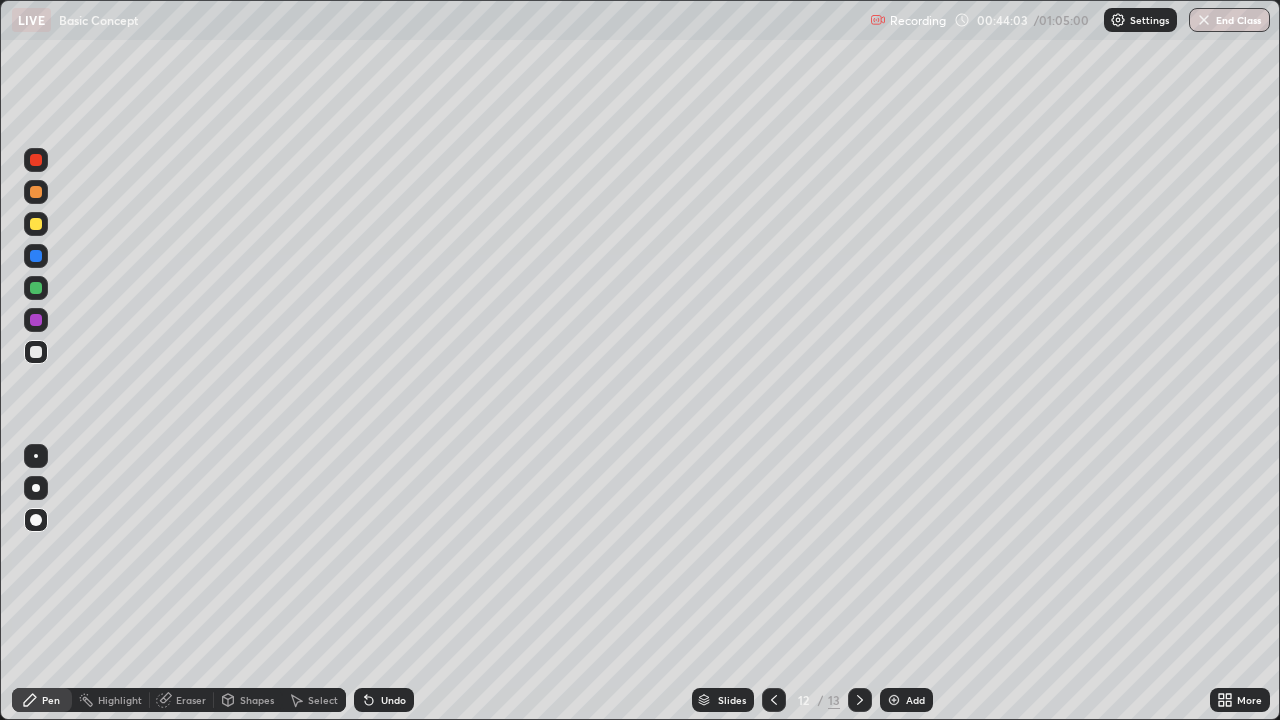 click on "Eraser" at bounding box center [182, 700] 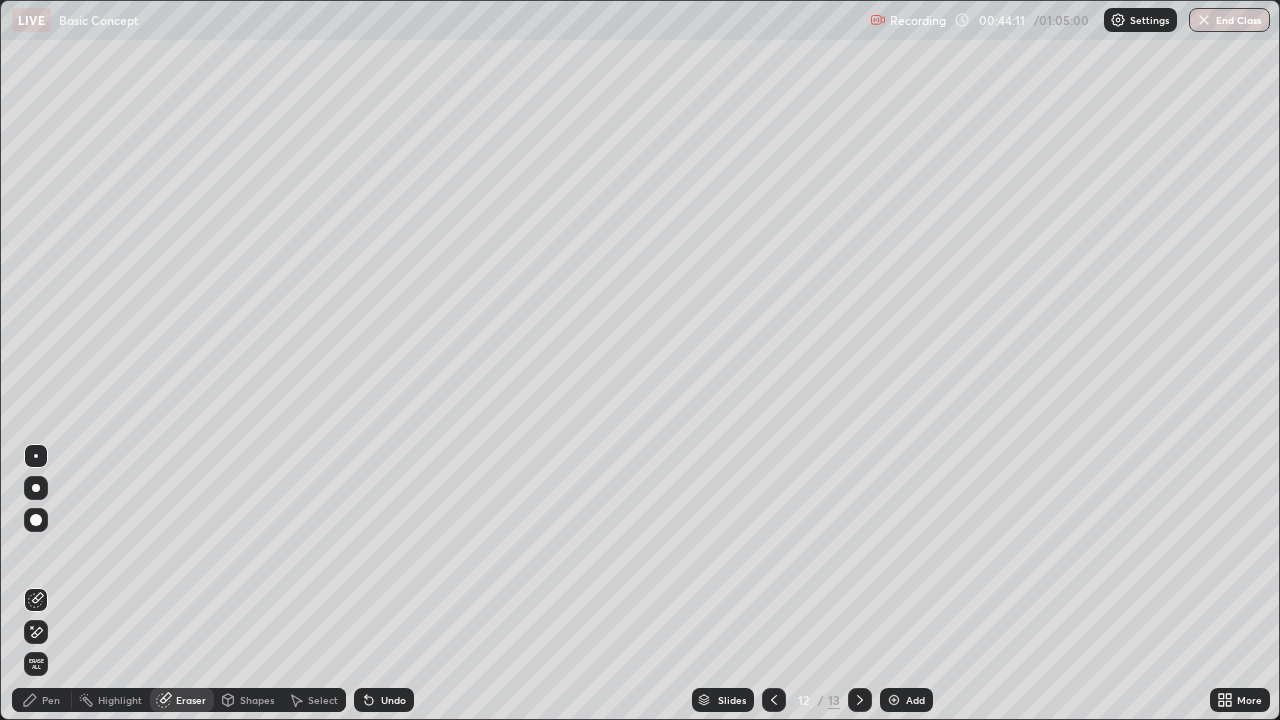 click on "Pen" at bounding box center (42, 700) 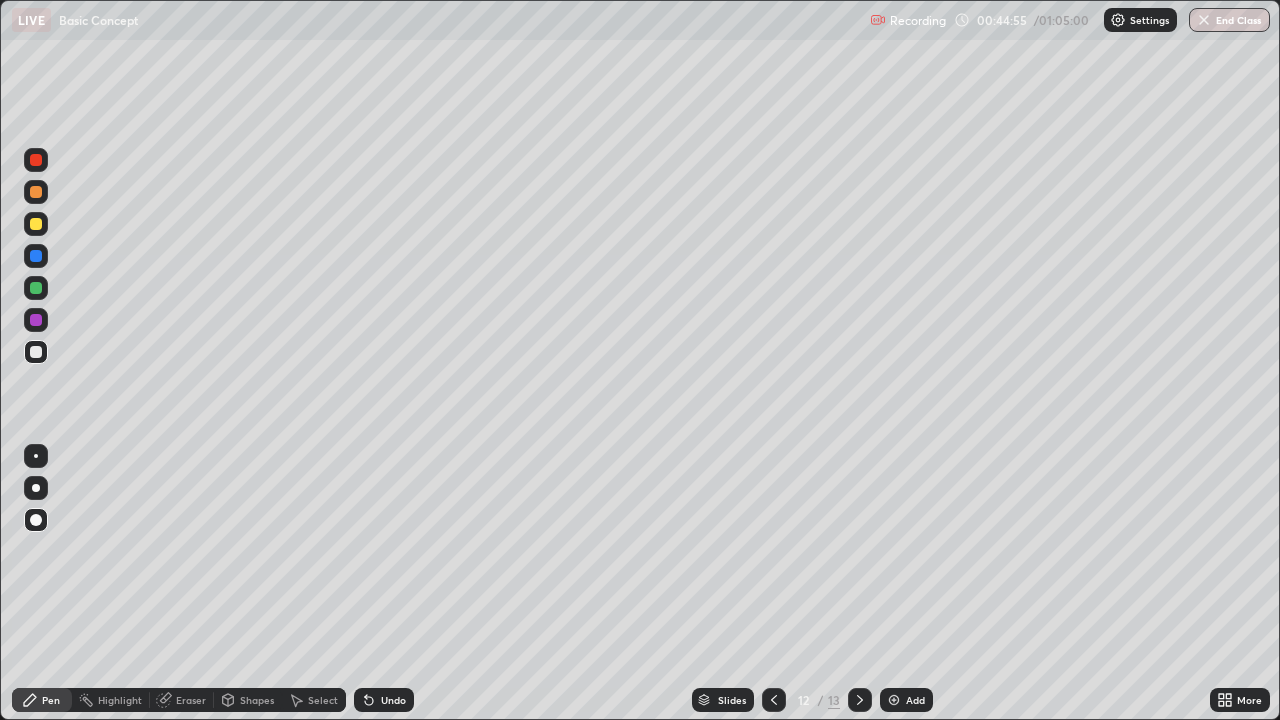 click on "Eraser" at bounding box center [191, 700] 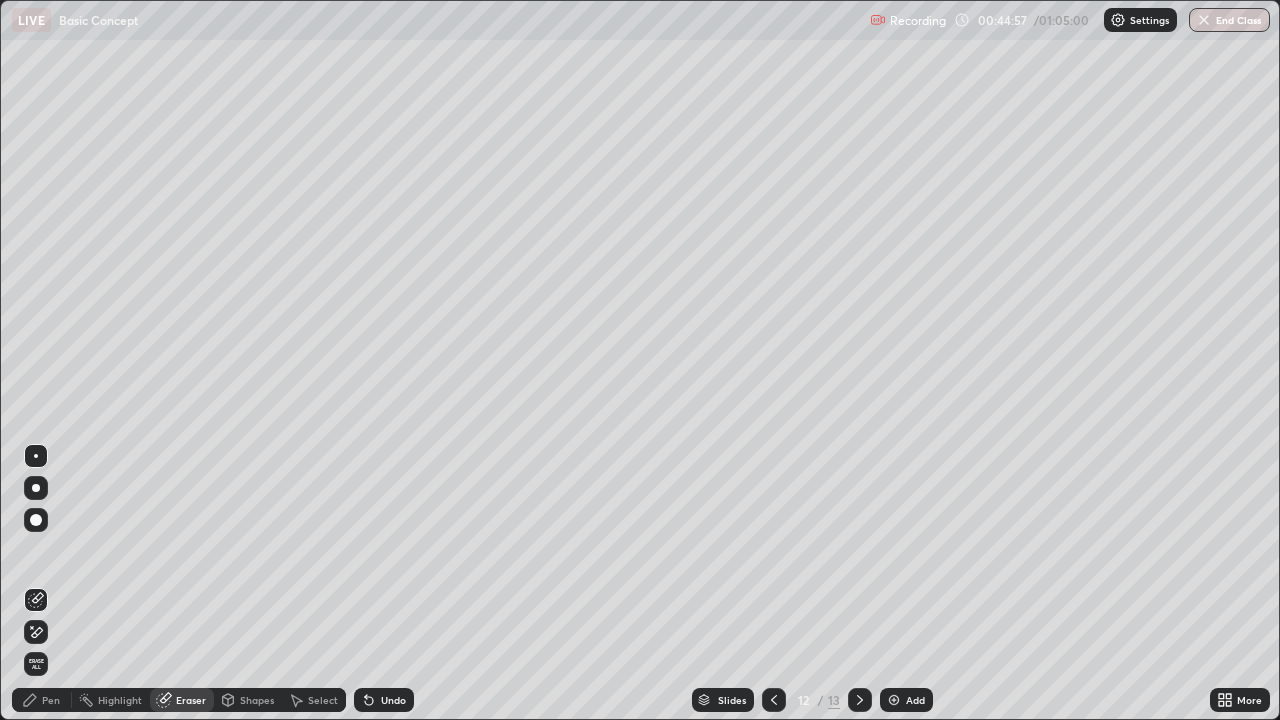 click 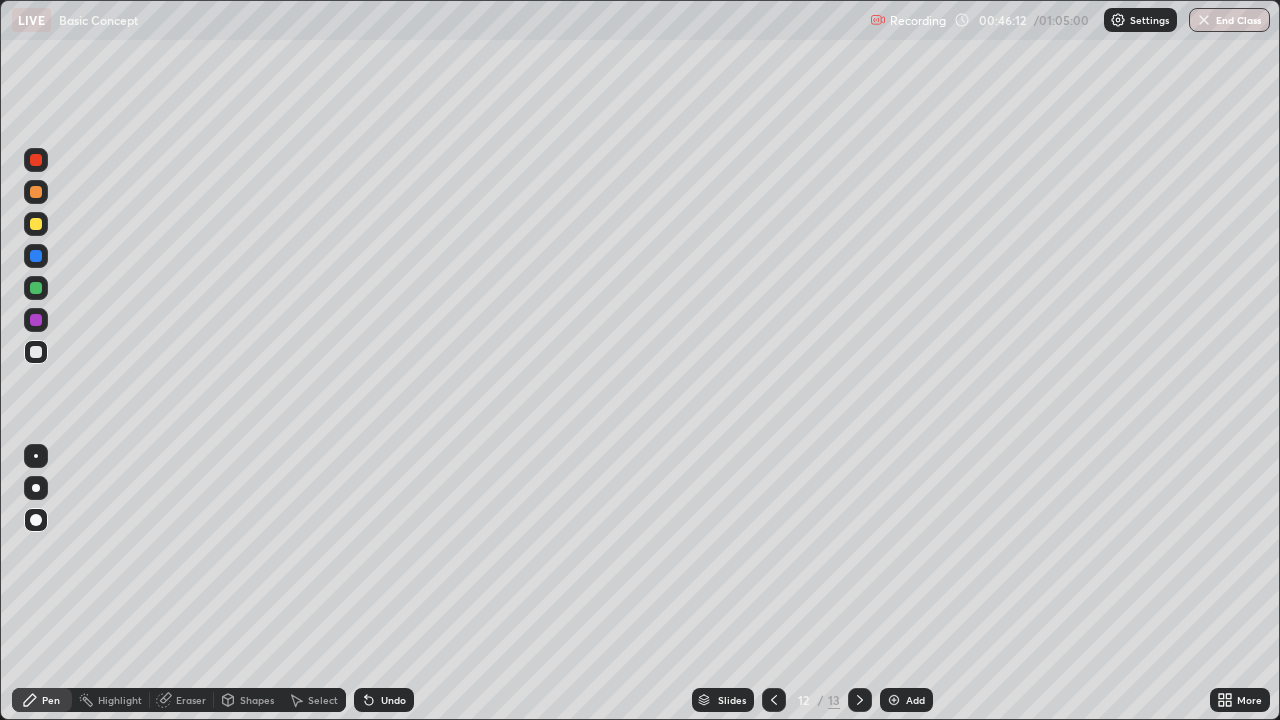click on "Add" at bounding box center [915, 700] 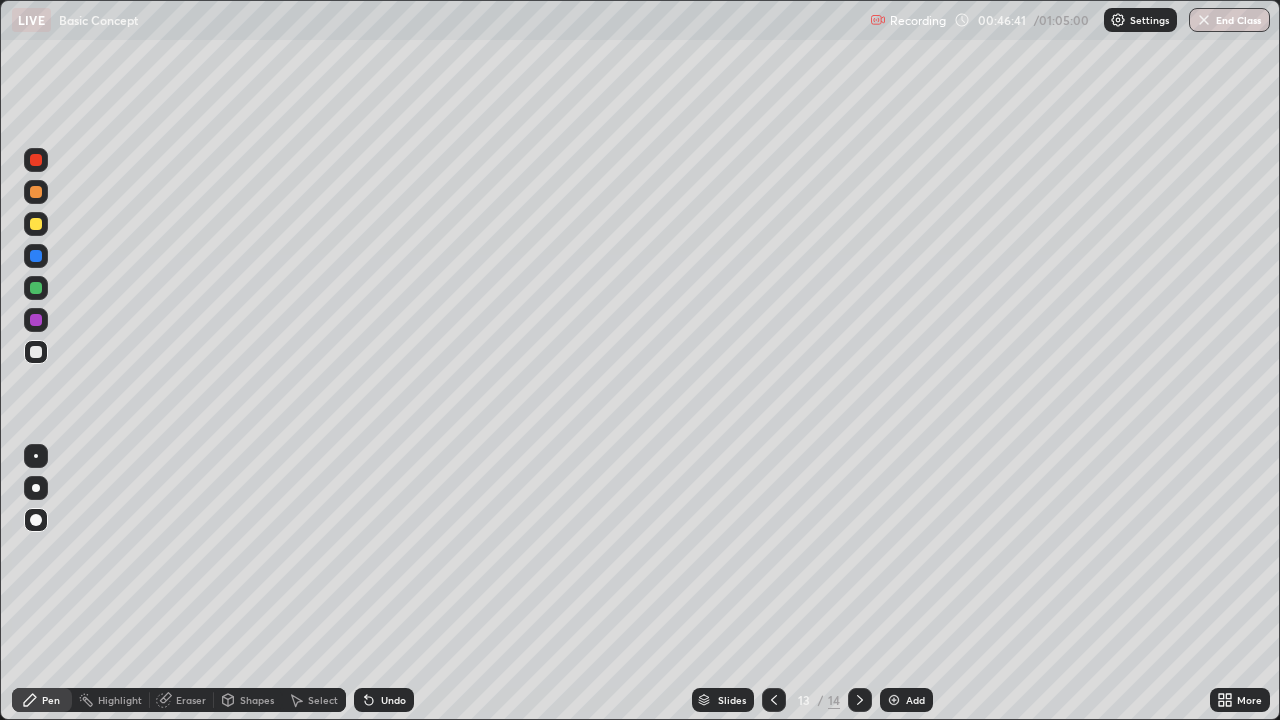 click at bounding box center [774, 700] 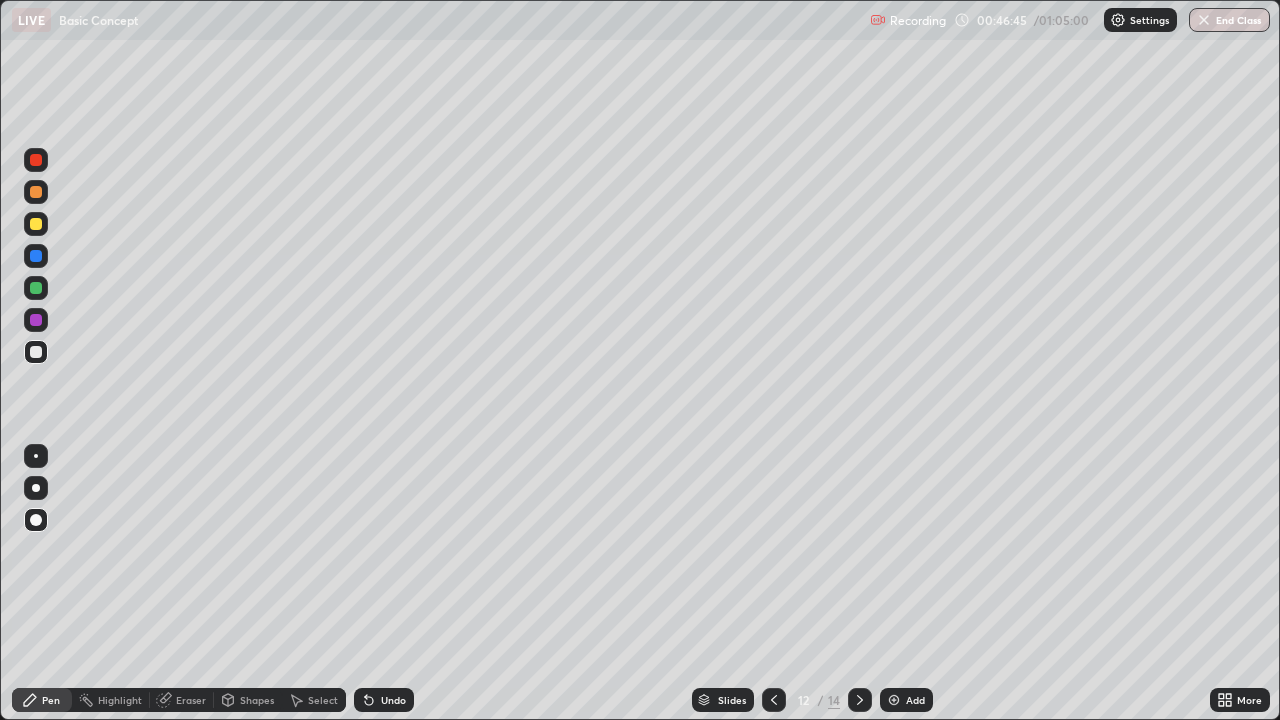 click 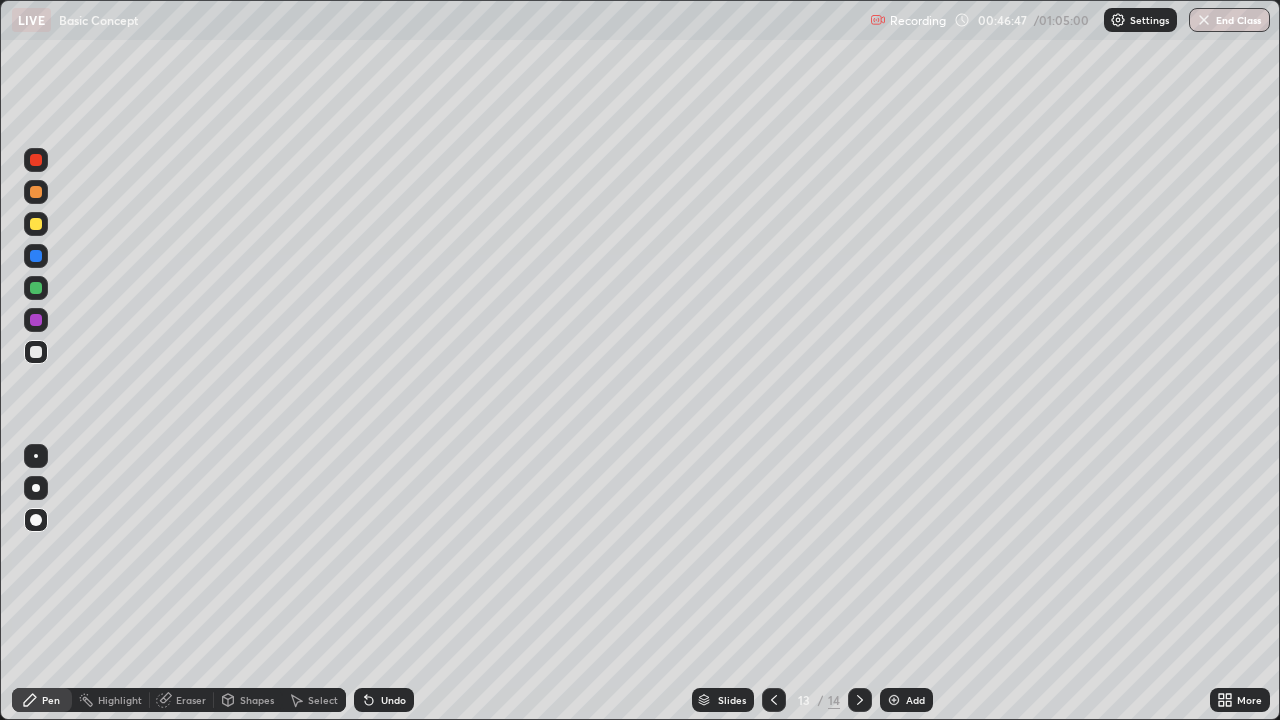 click 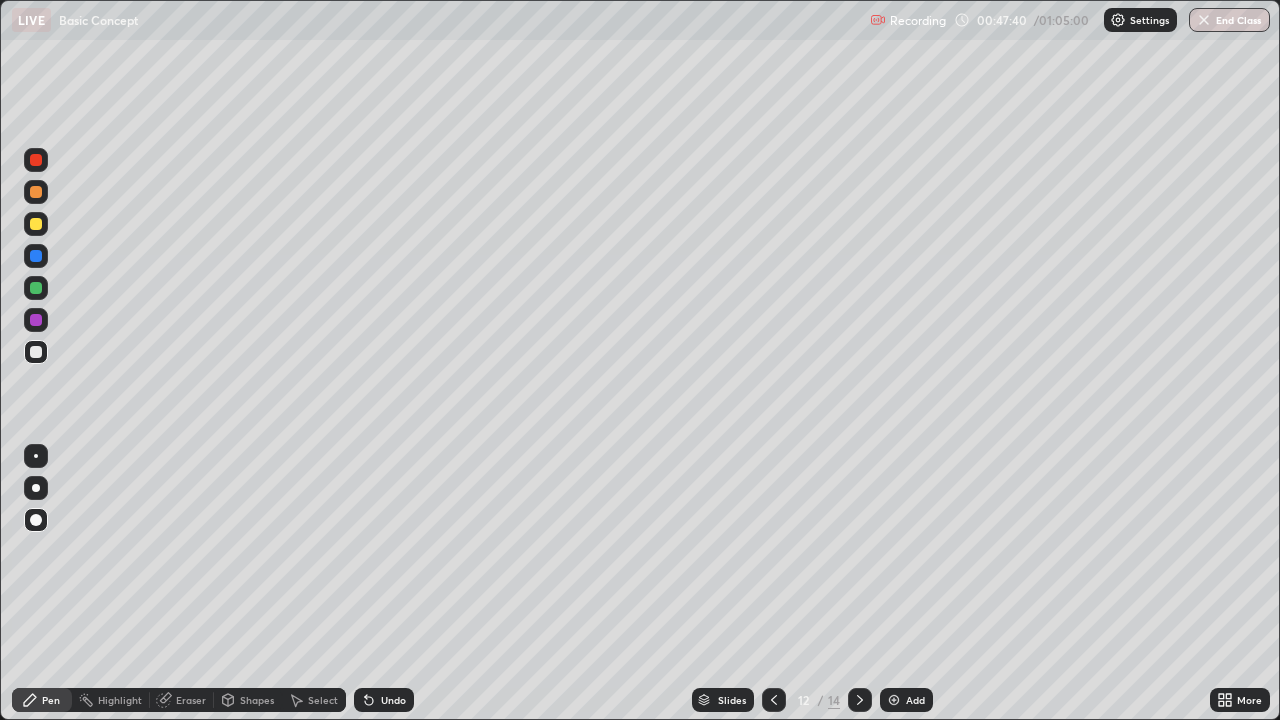 click 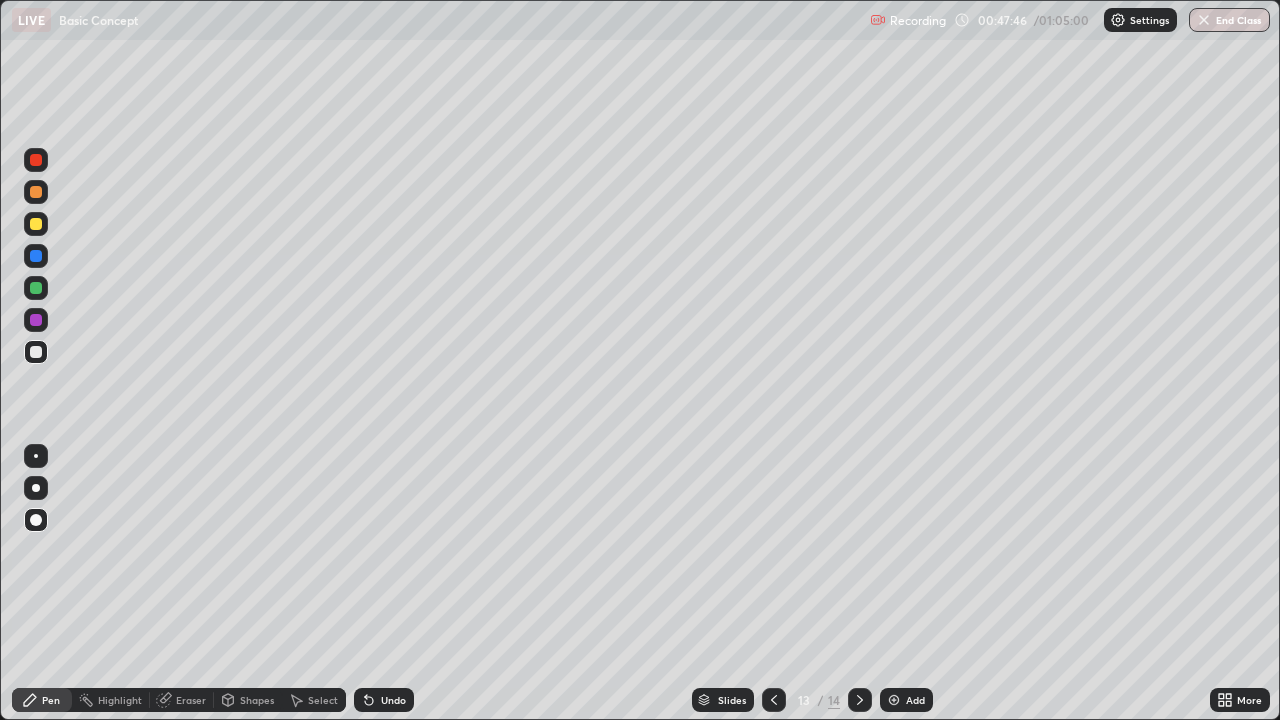 click at bounding box center [774, 700] 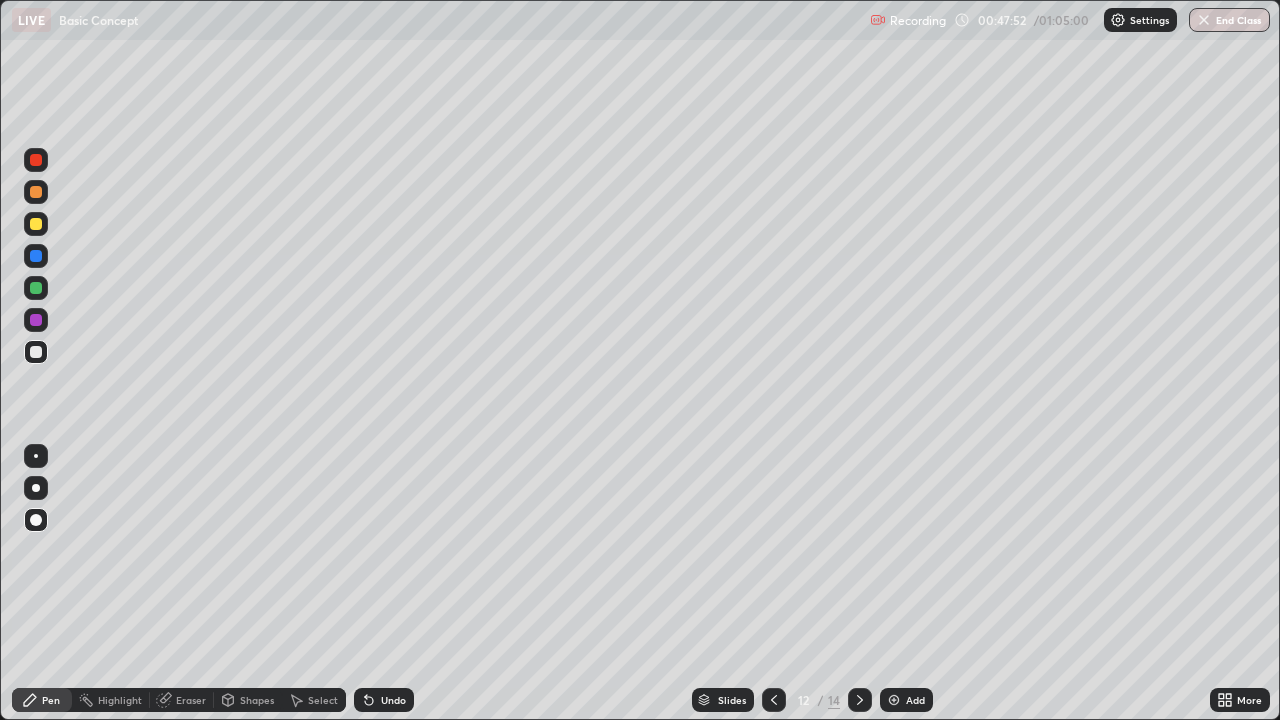 click 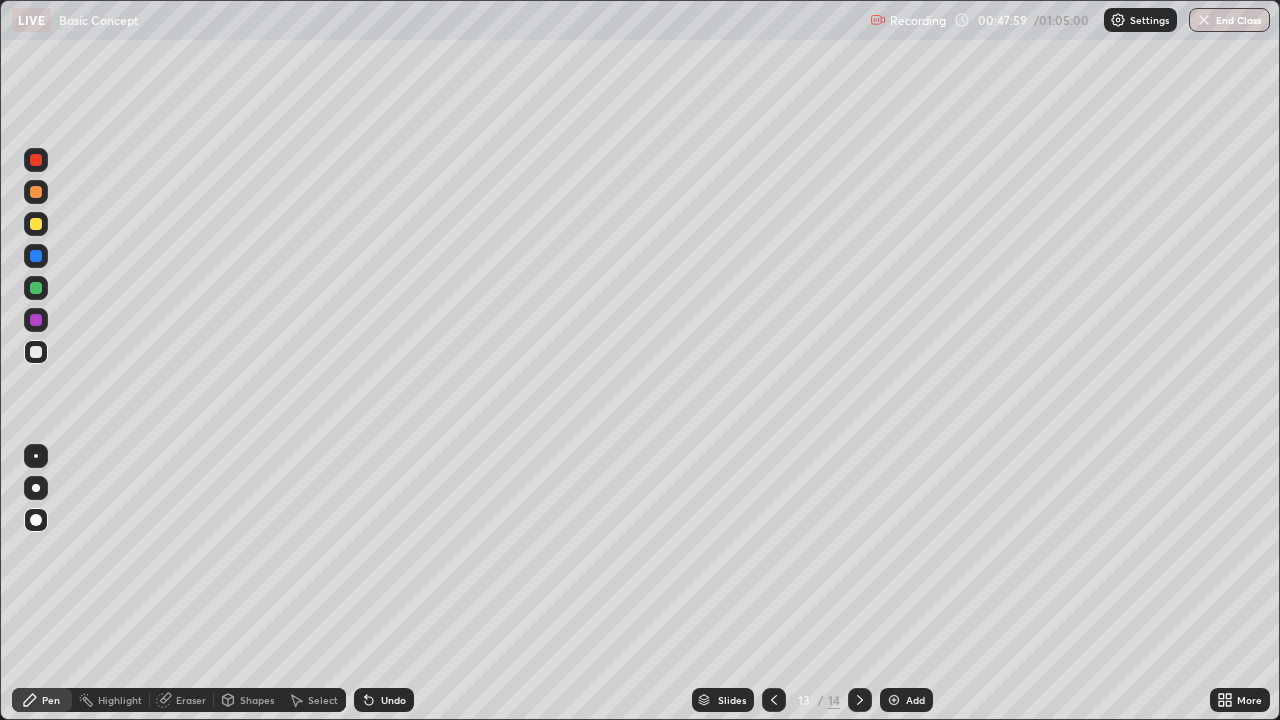 click 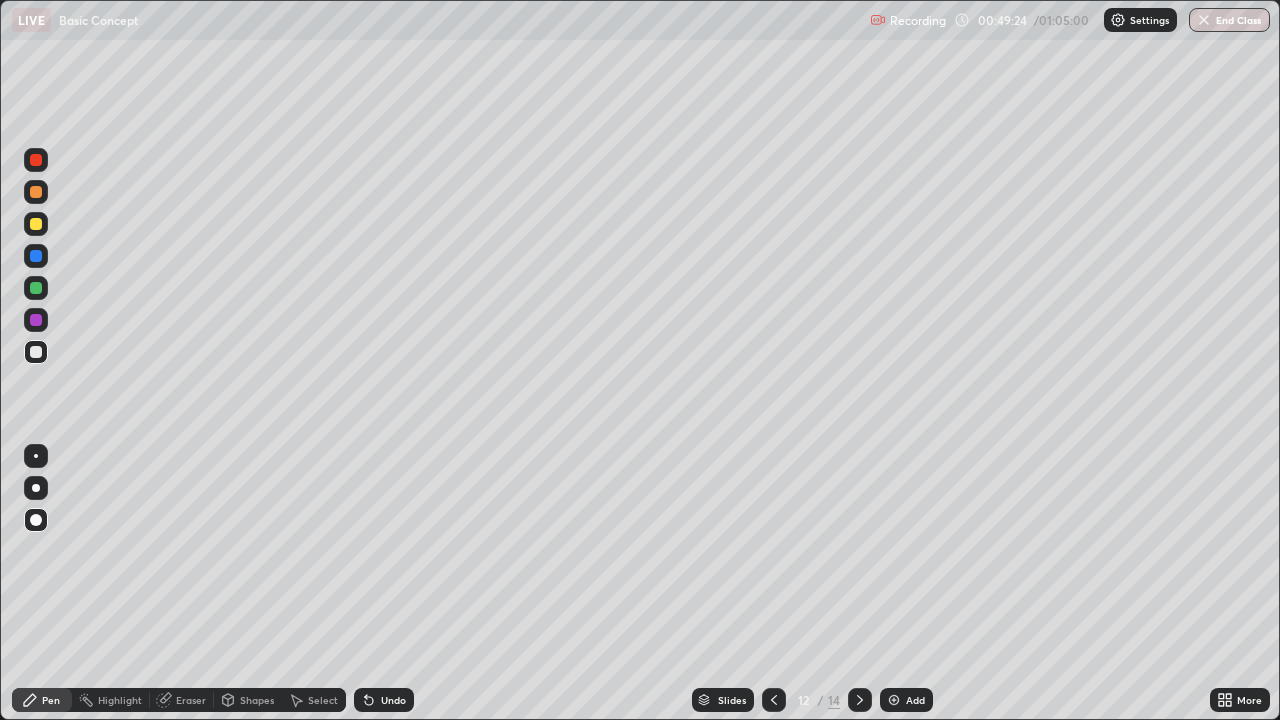 click on "Add" at bounding box center [906, 700] 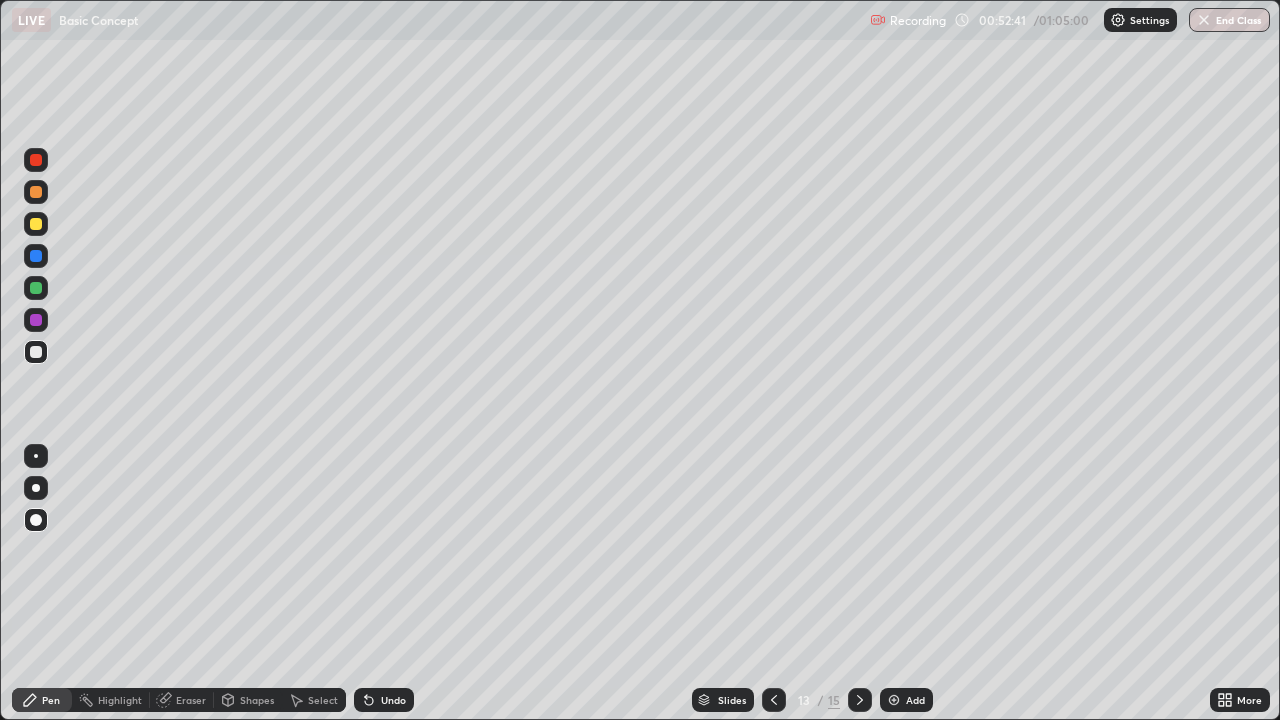 click on "Eraser" at bounding box center (191, 700) 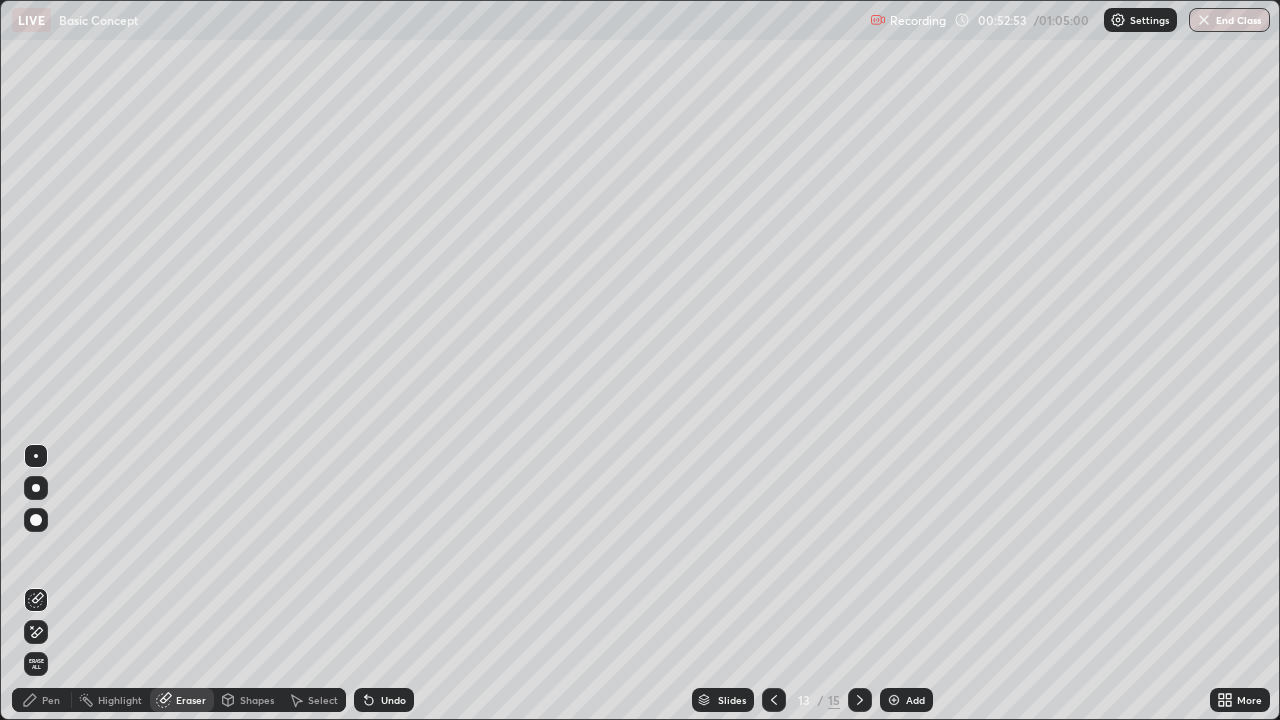 click on "Pen" at bounding box center (51, 700) 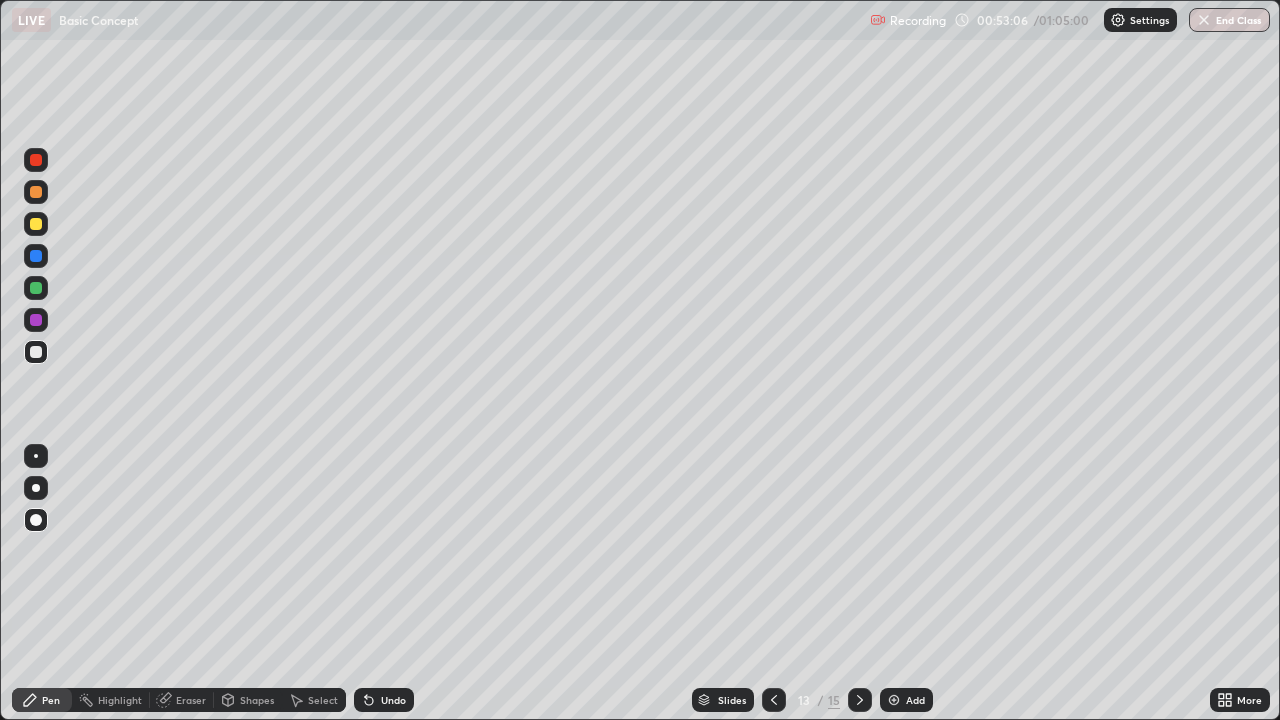 click on "Eraser" at bounding box center [182, 700] 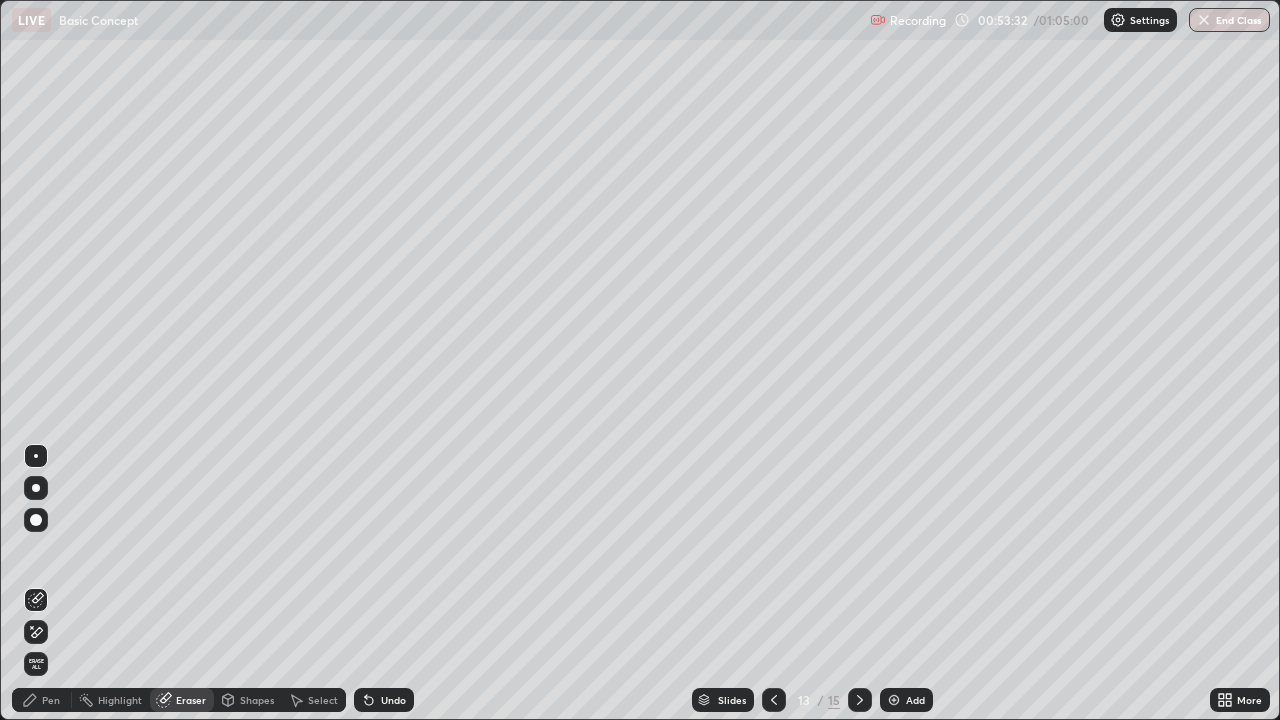 click on "Pen" at bounding box center (42, 700) 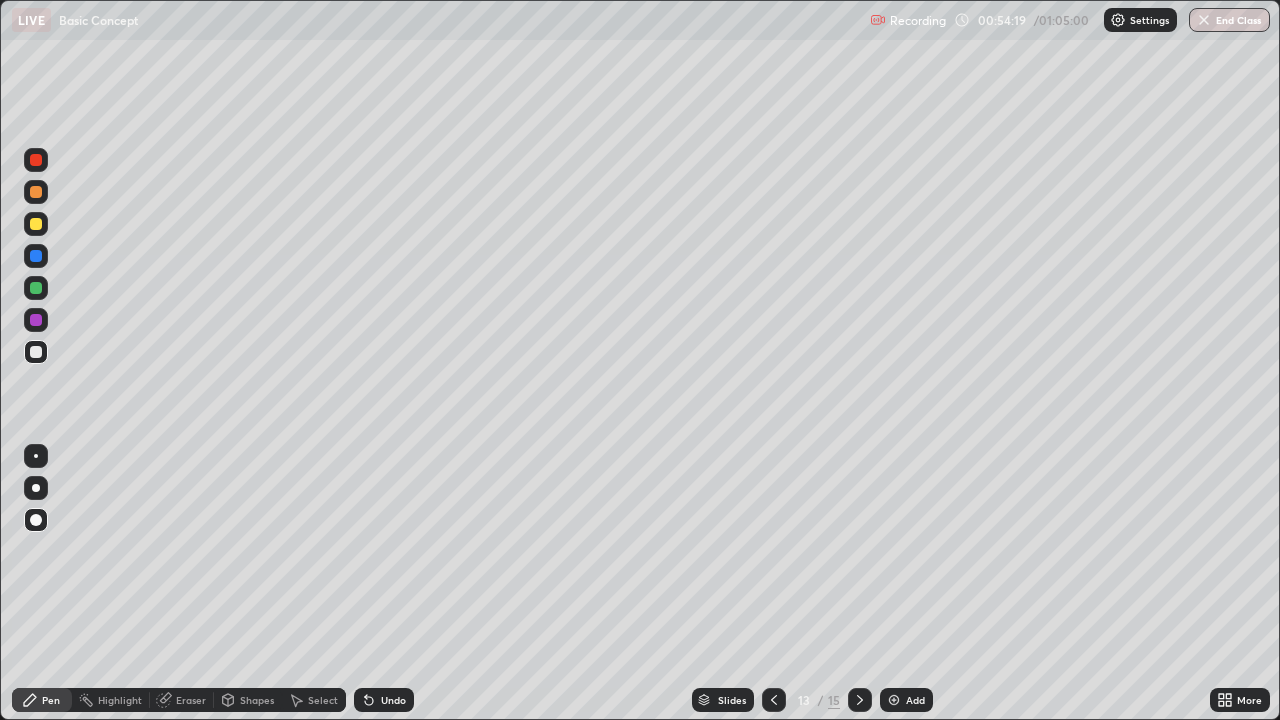 click on "Add" at bounding box center [915, 700] 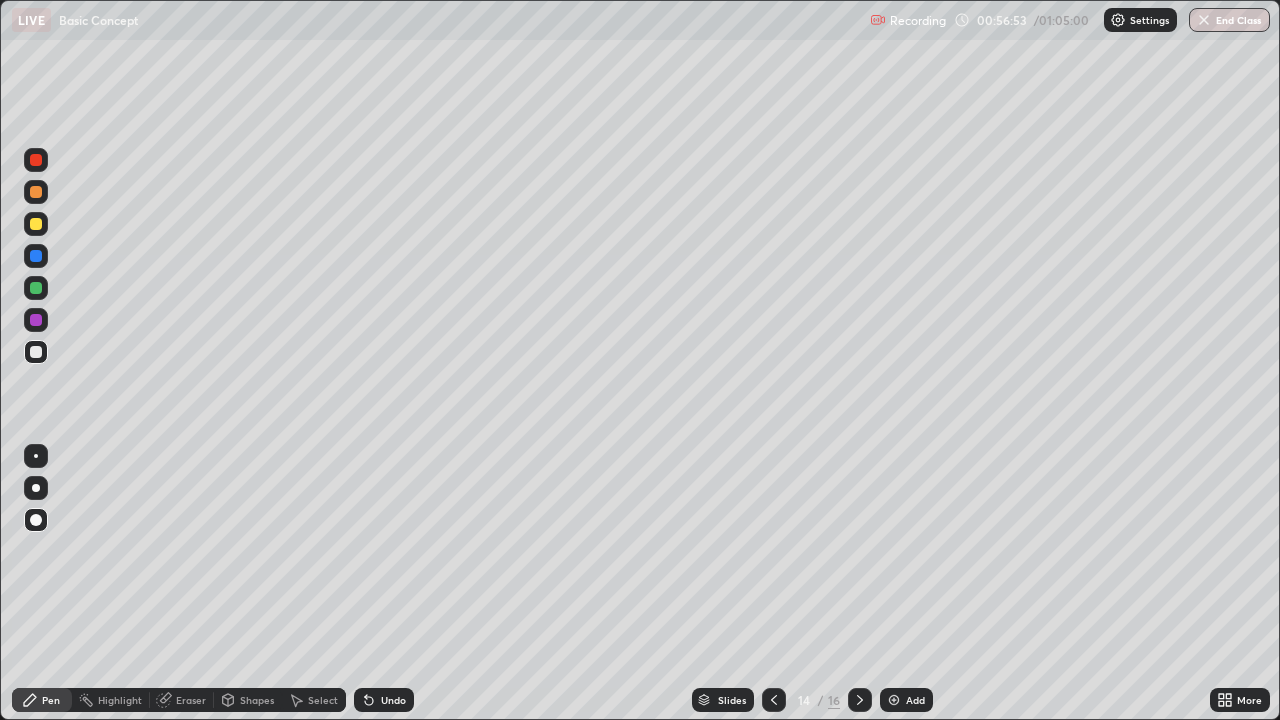 click on "Slides 14 / 16 Add" at bounding box center [812, 700] 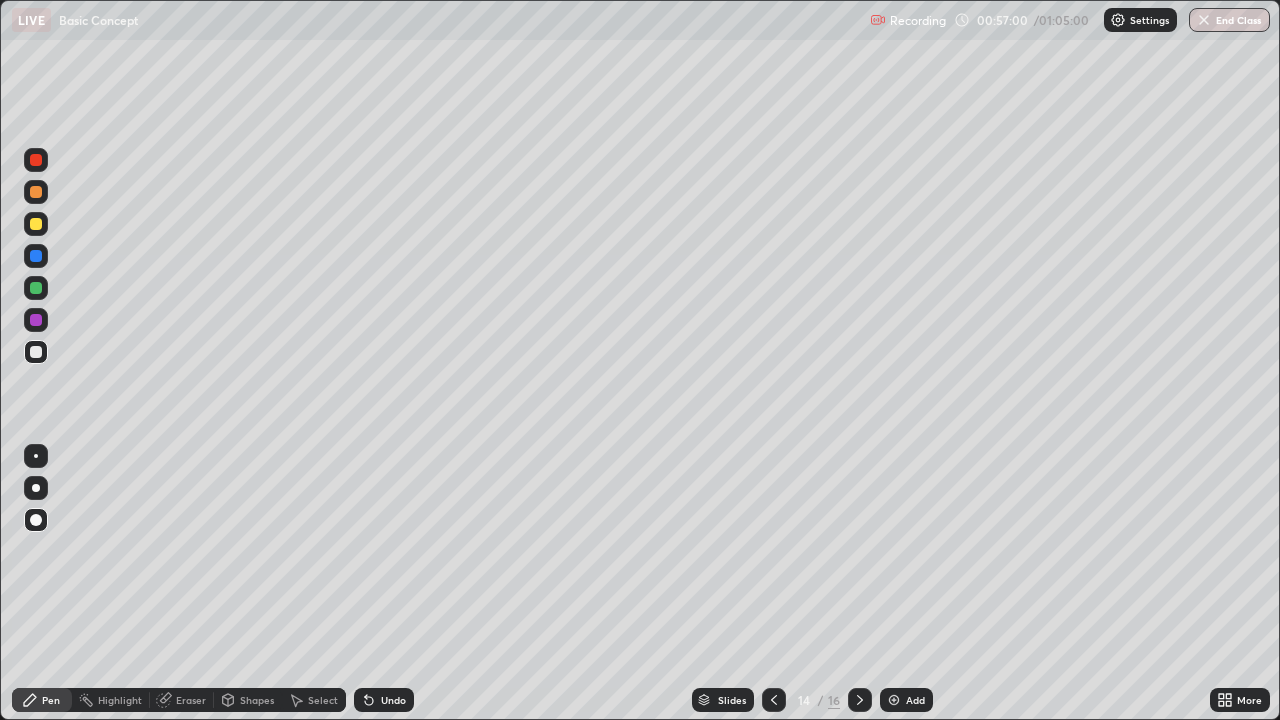 click on "Slides 14 / 16 Add" at bounding box center [812, 700] 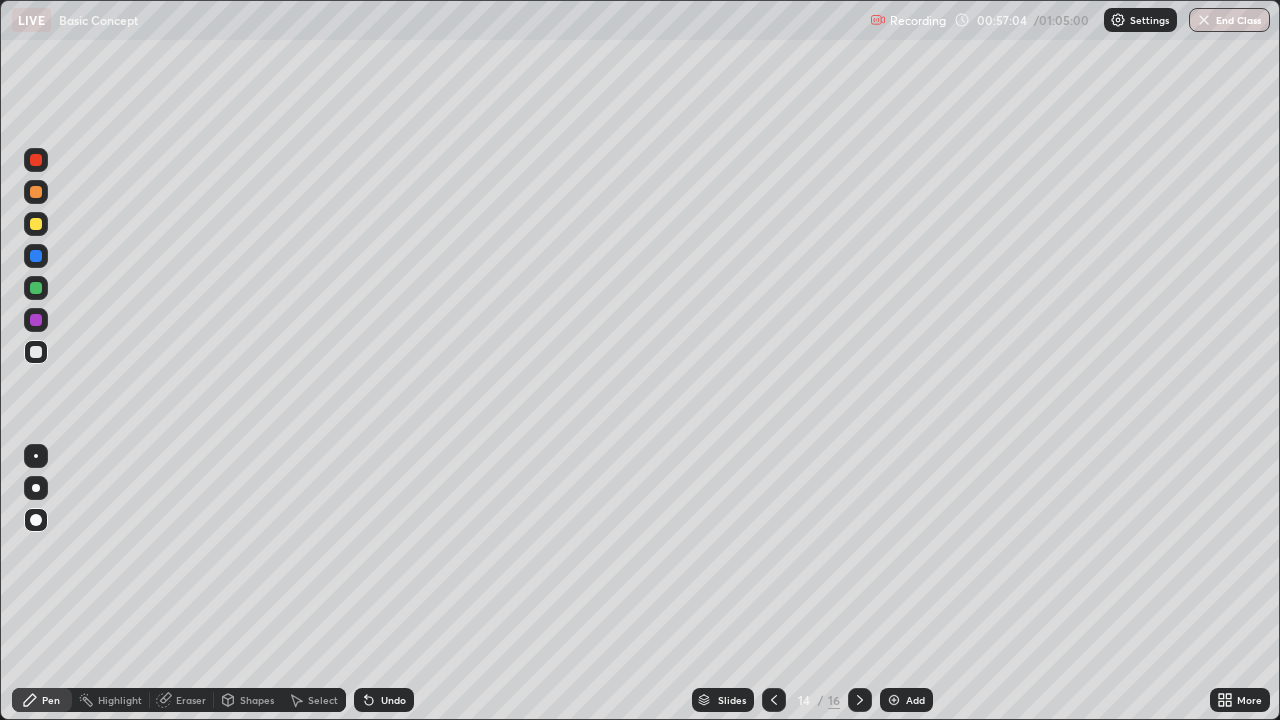 click 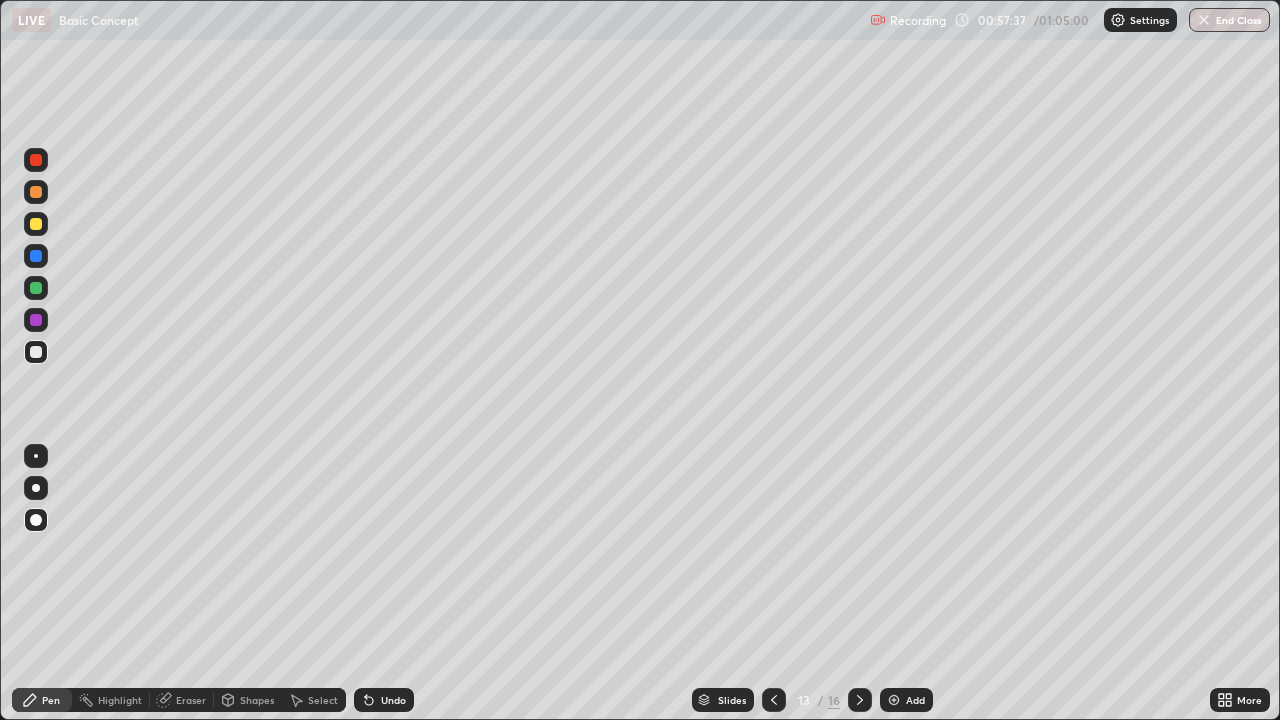 click 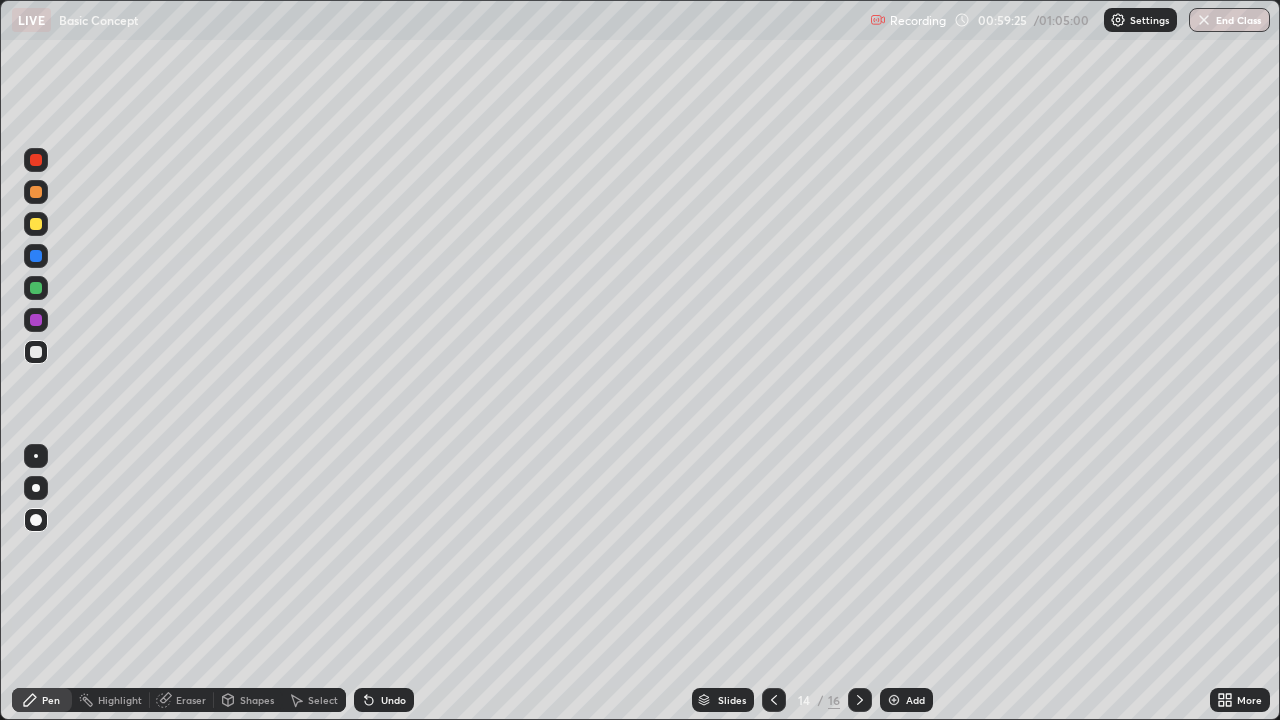 click 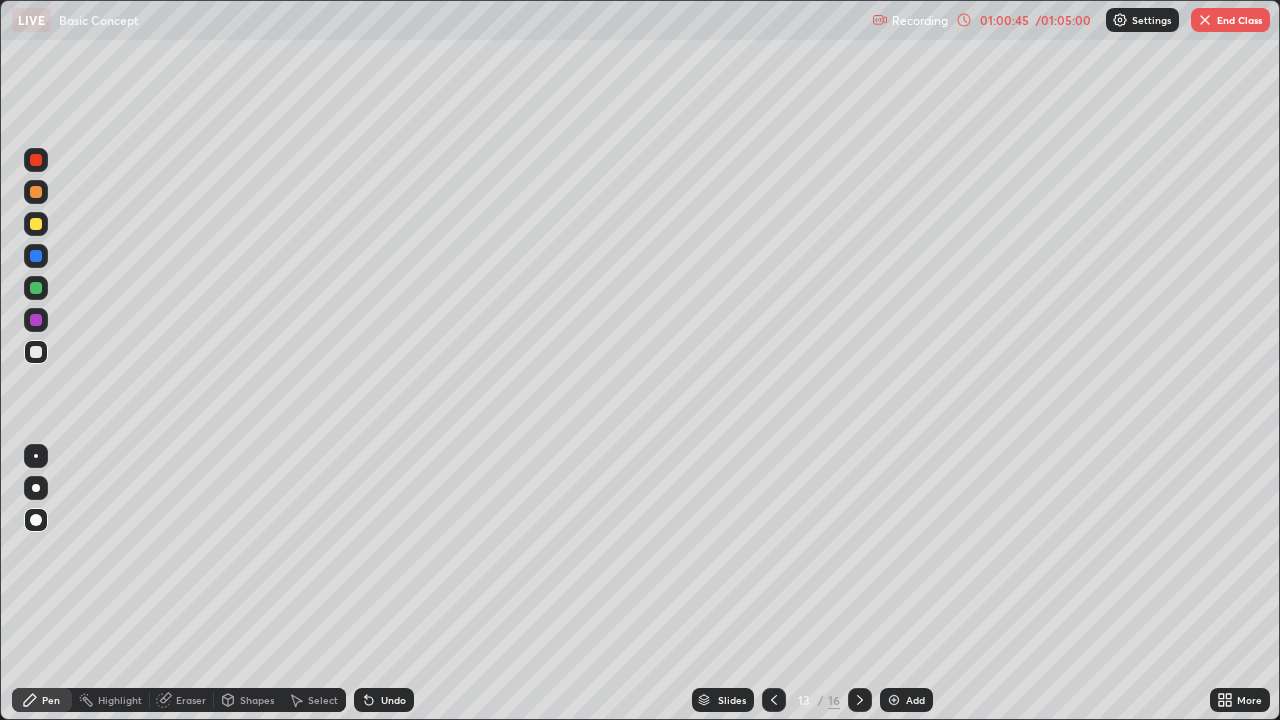 click 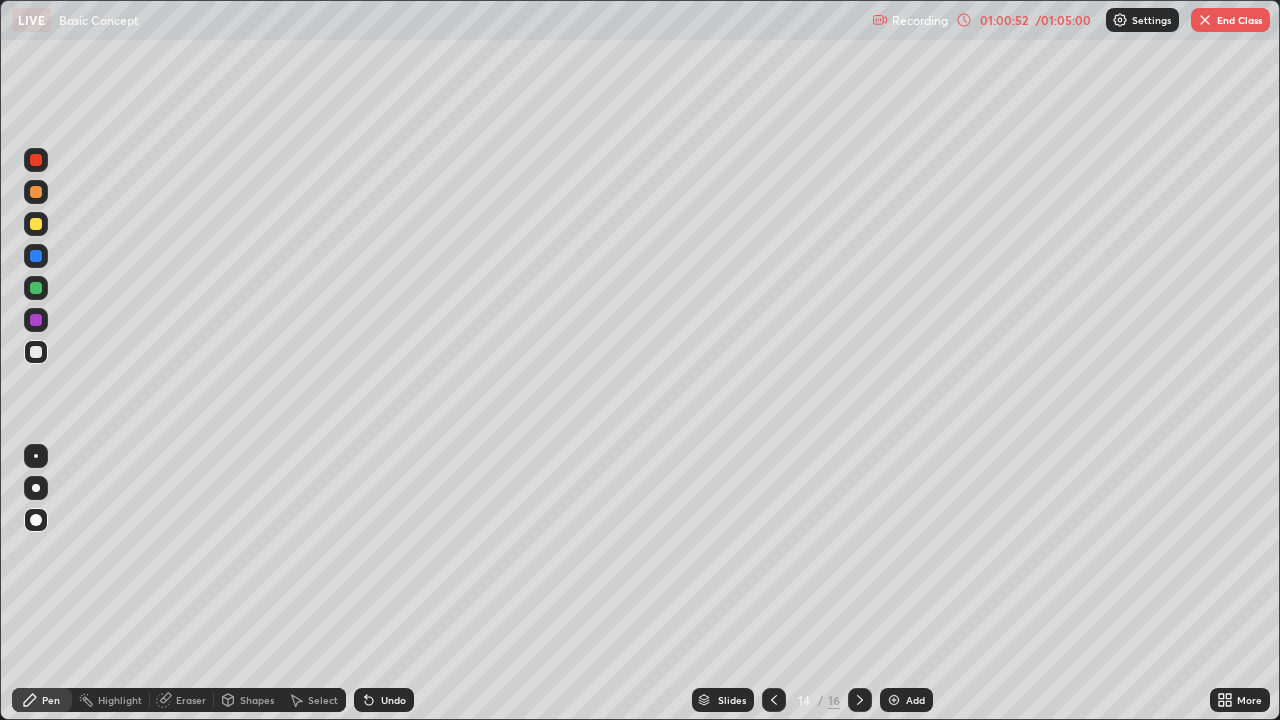 click on "Highlight" at bounding box center [120, 700] 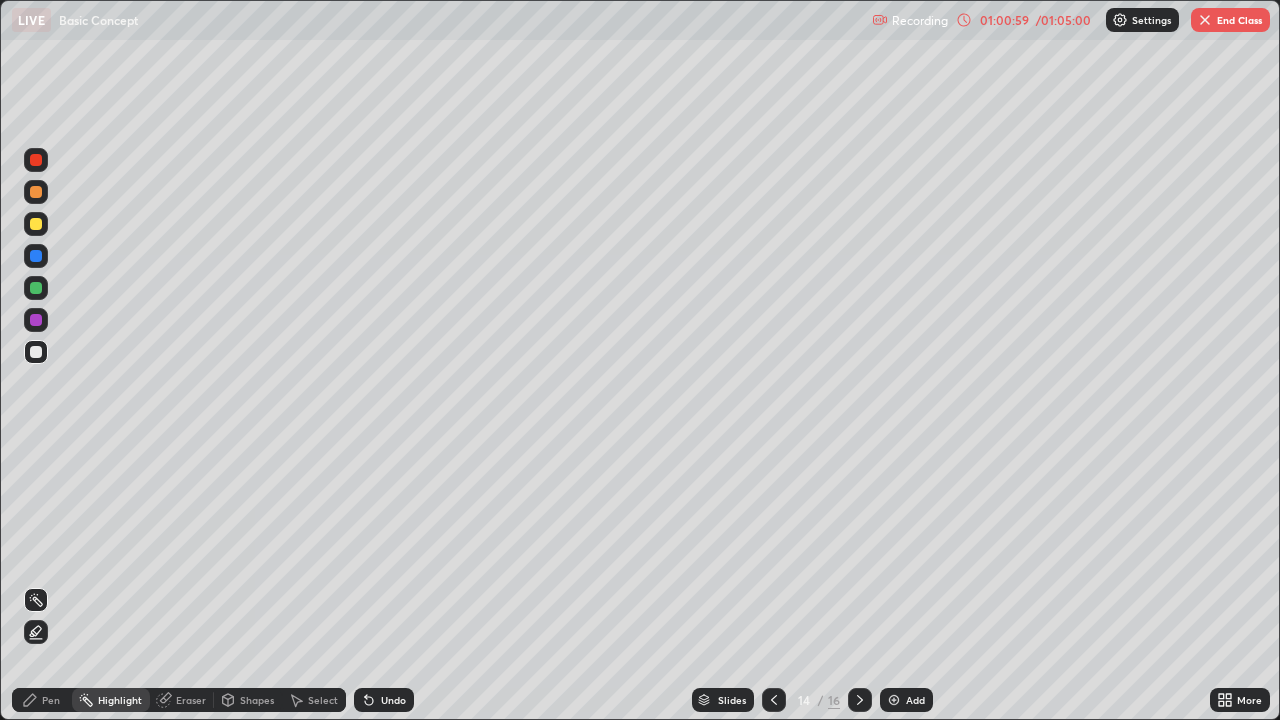 click on "Highlight" at bounding box center (120, 700) 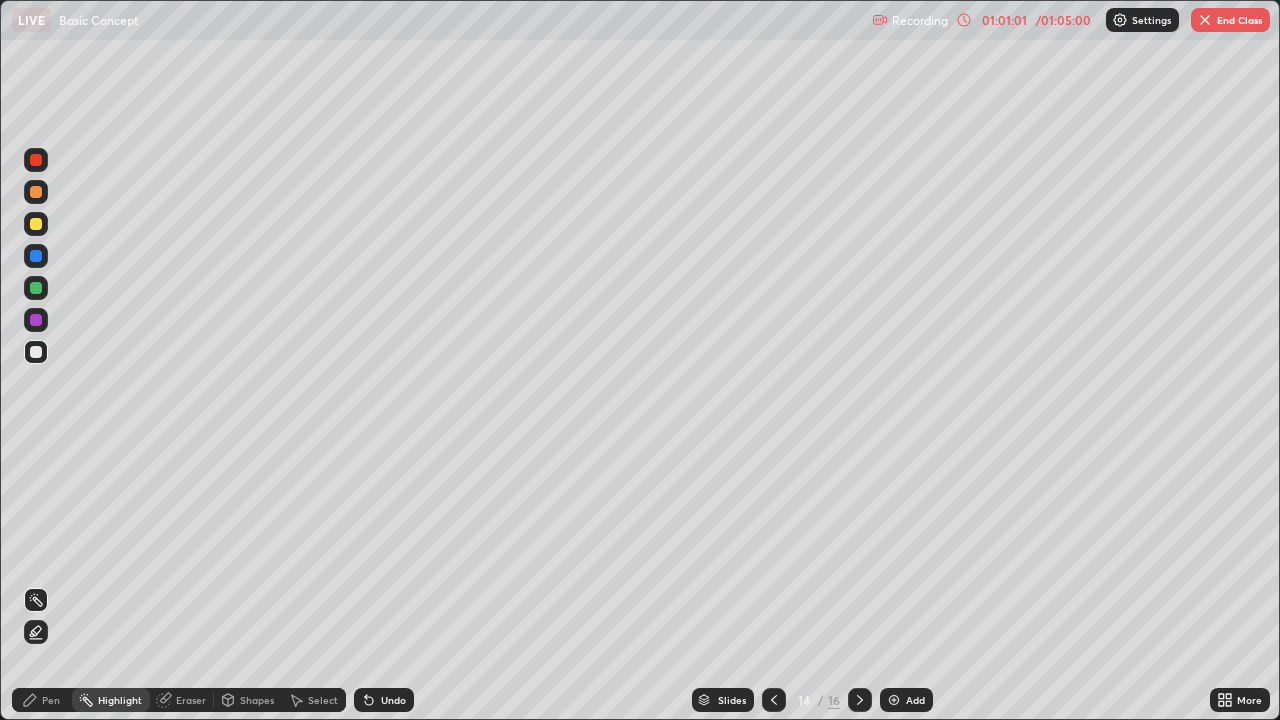 click 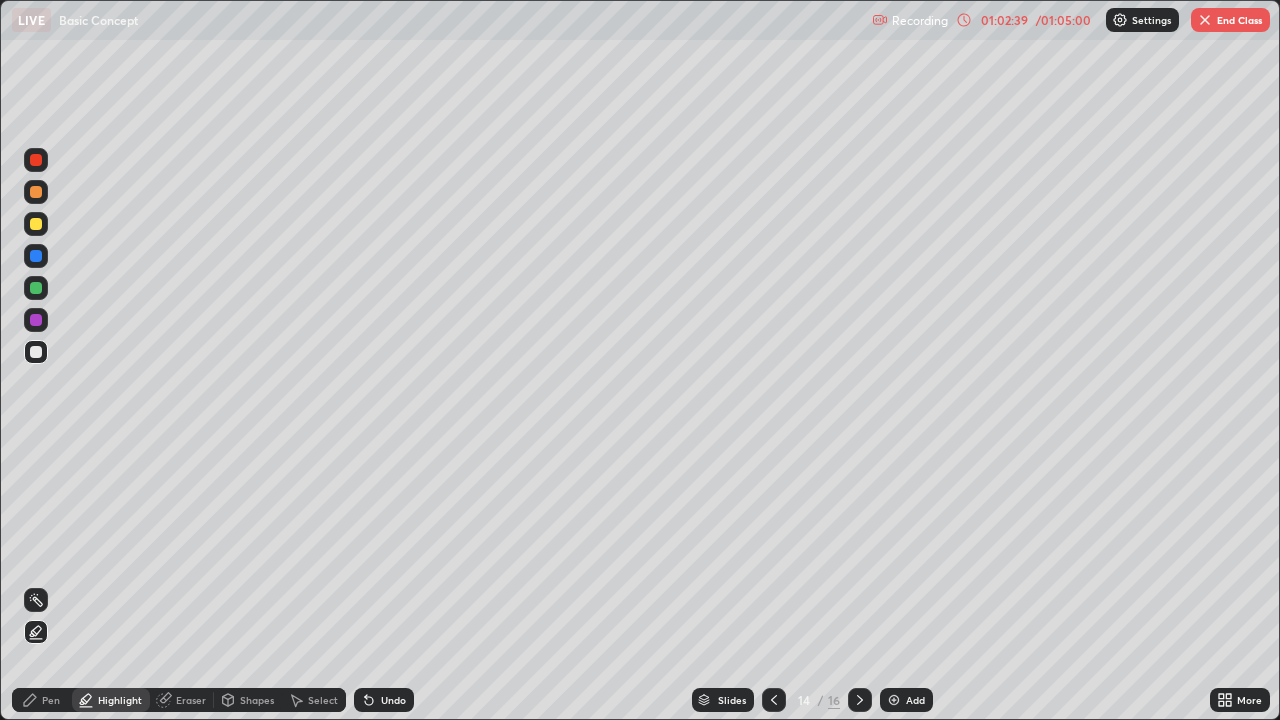 click on "Undo" at bounding box center (393, 700) 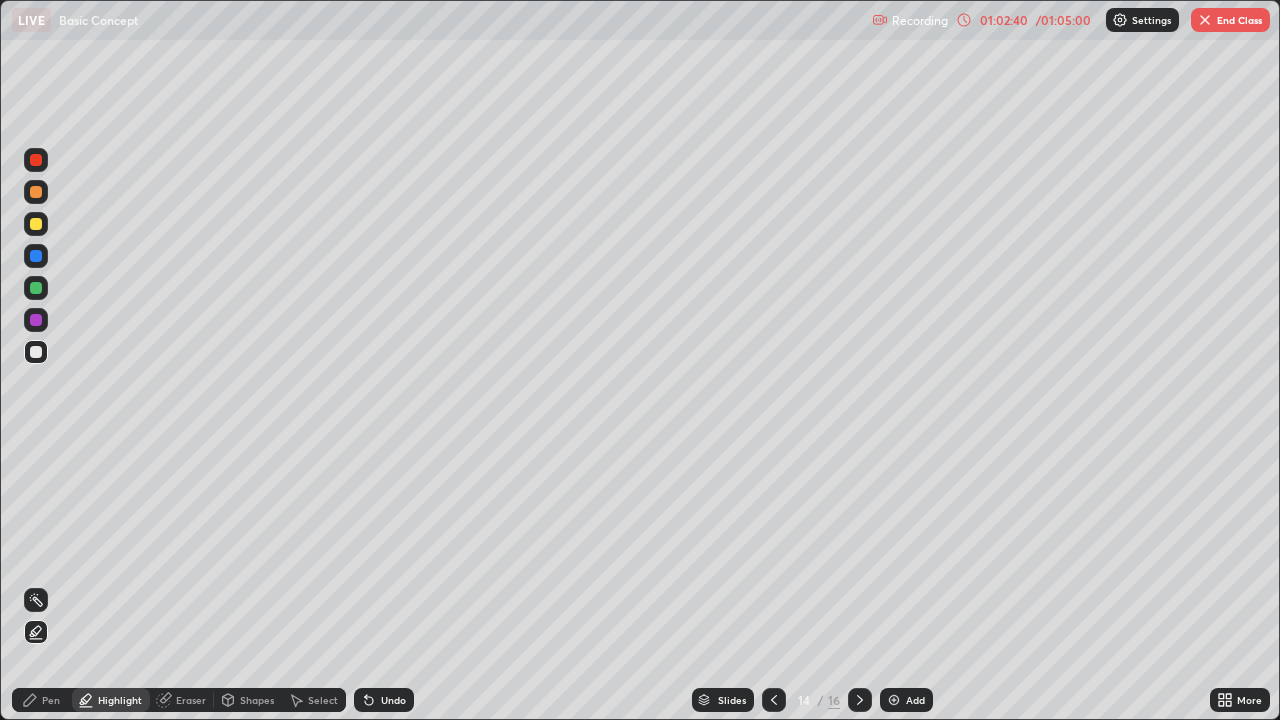 click on "Undo" at bounding box center (393, 700) 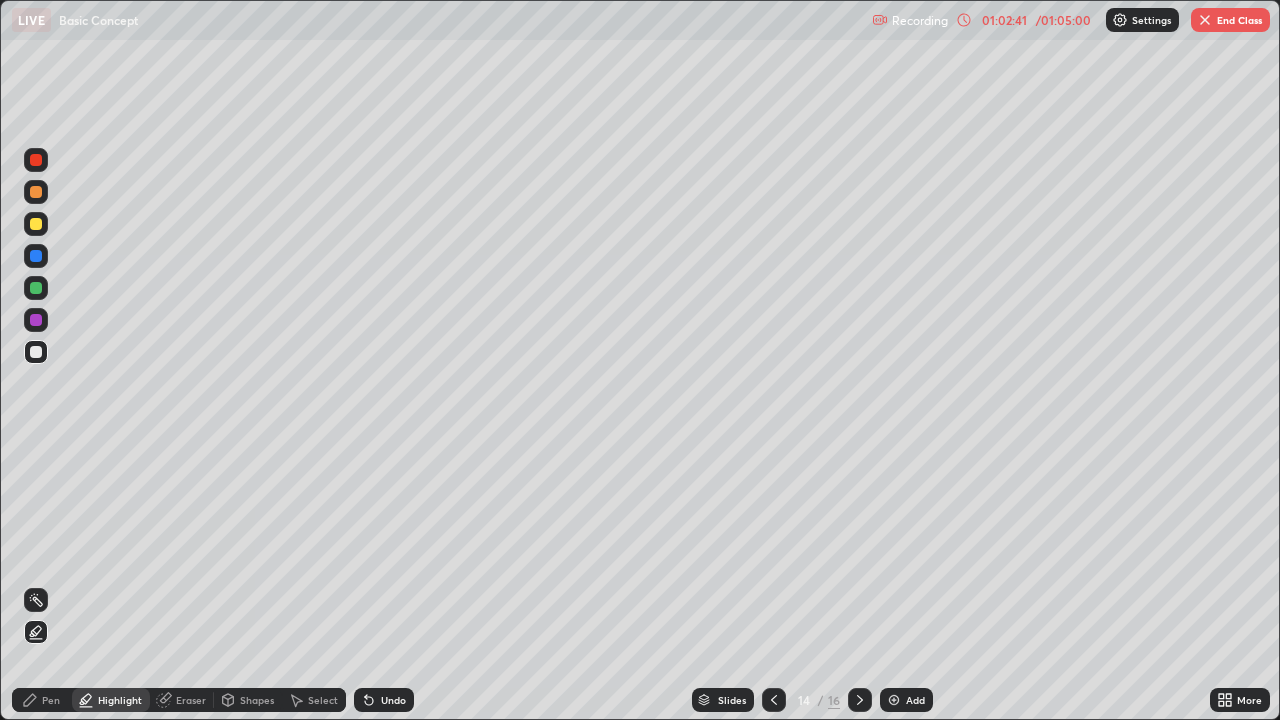 click on "Undo" at bounding box center (393, 700) 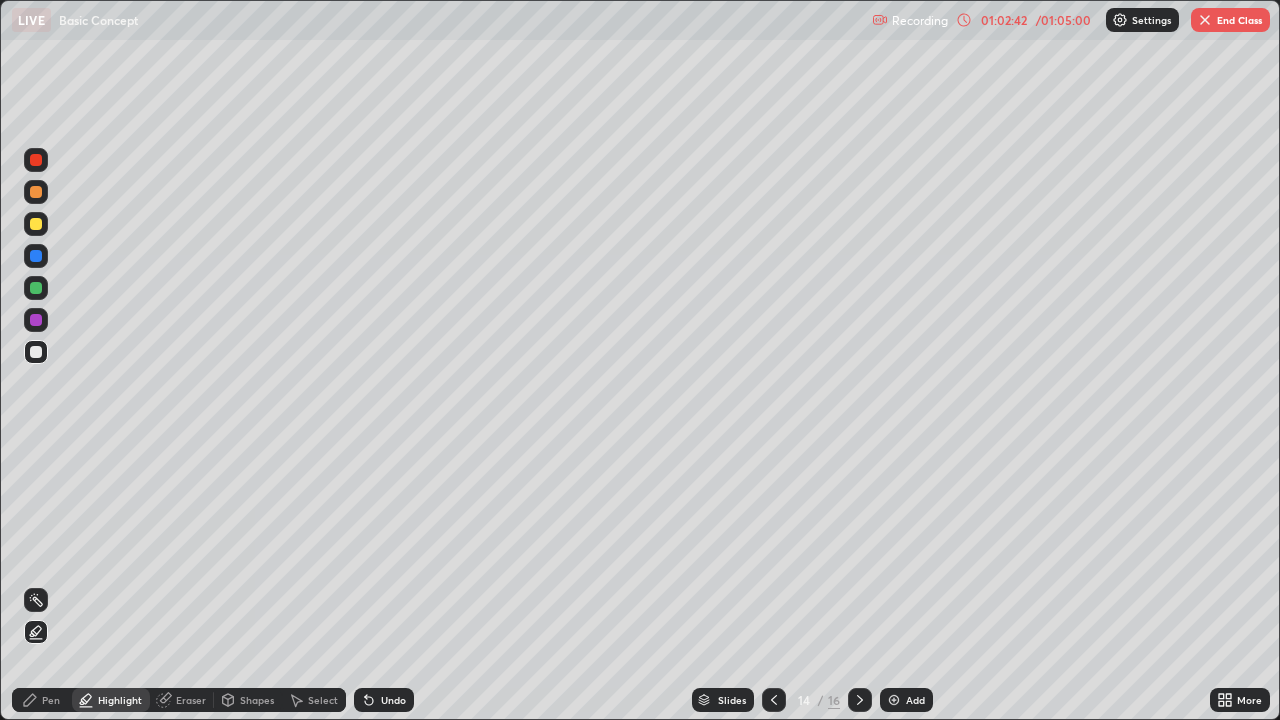 click on "Undo" at bounding box center [393, 700] 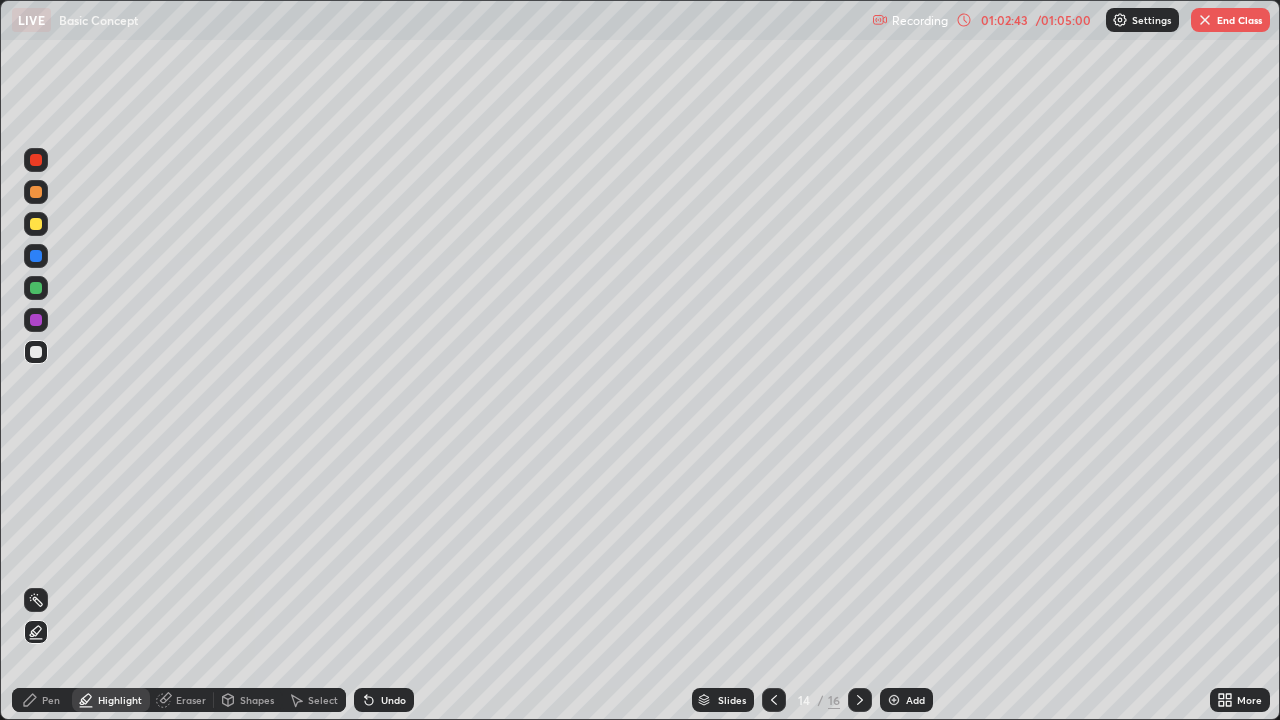 click on "Undo" at bounding box center [393, 700] 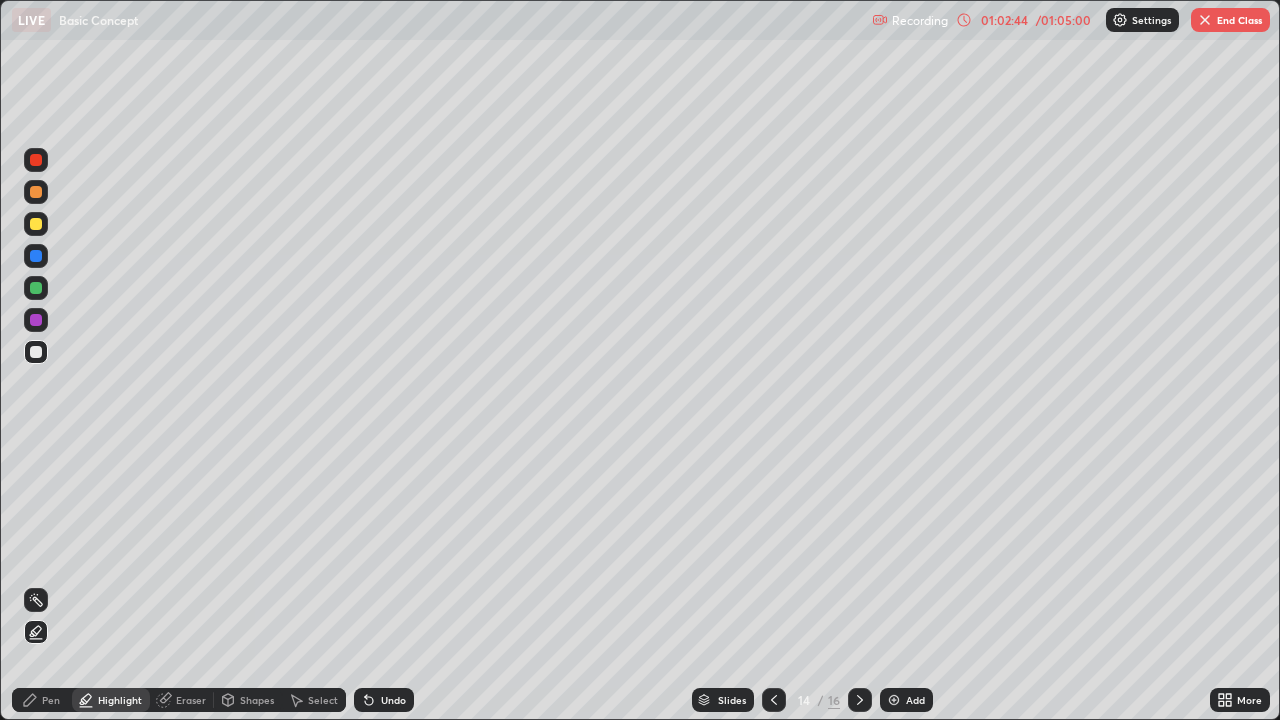 click on "Undo" at bounding box center [393, 700] 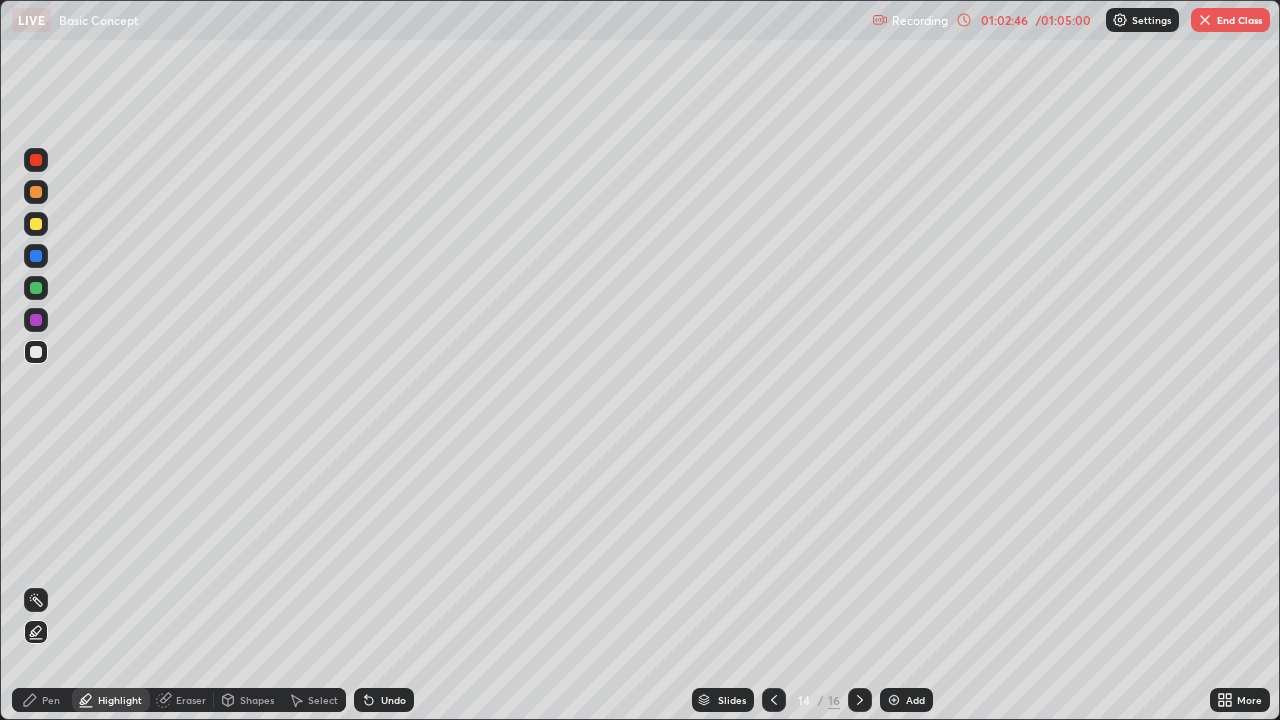 click on "Undo" at bounding box center (393, 700) 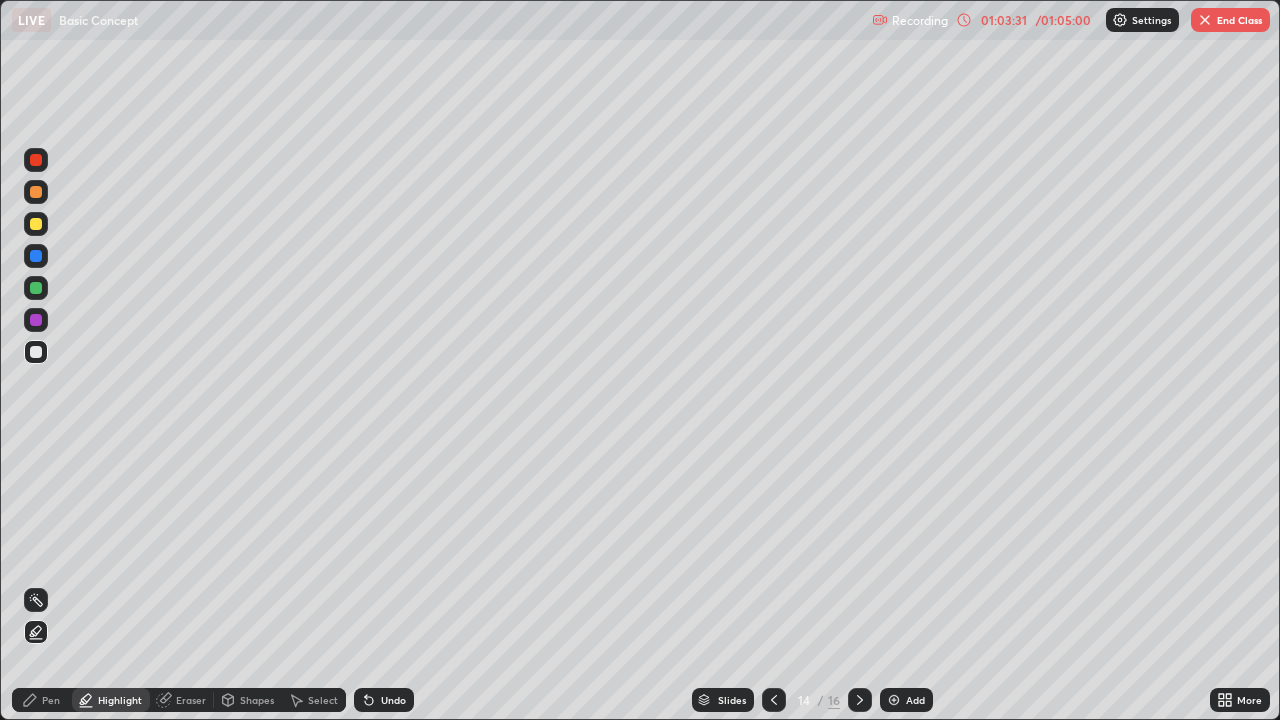 click on "End Class" at bounding box center [1230, 20] 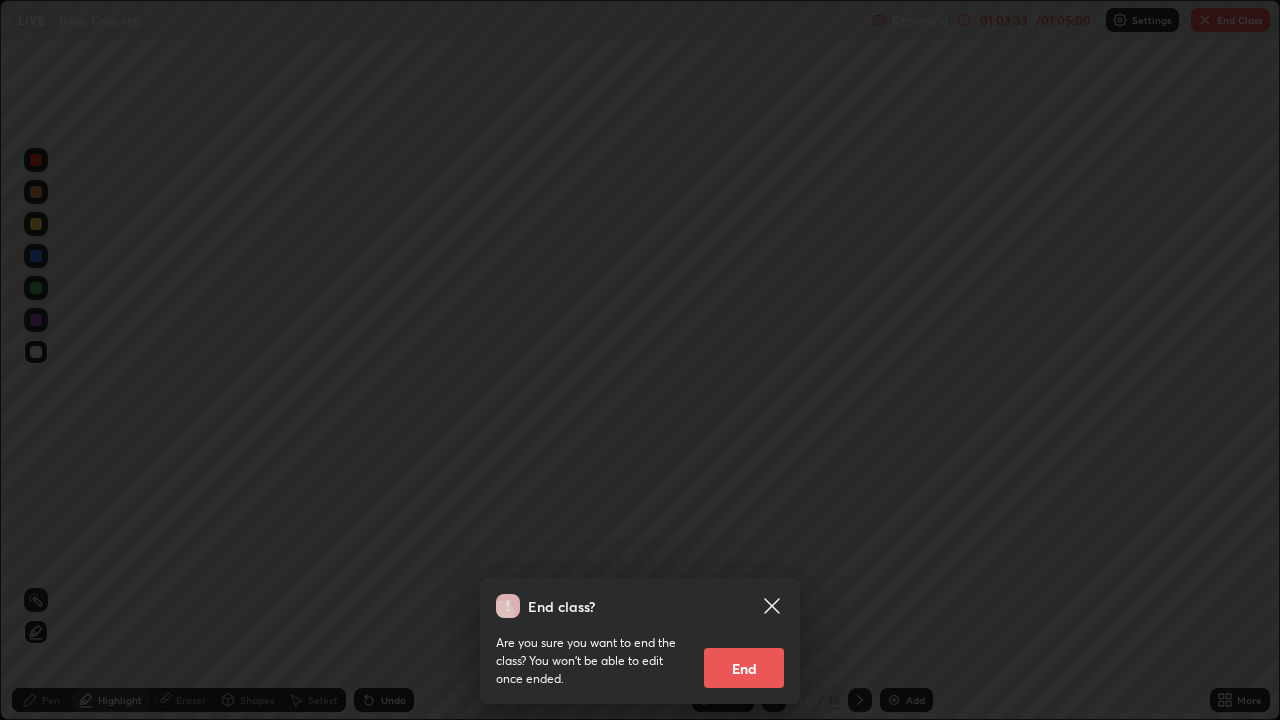 click on "End" at bounding box center [744, 668] 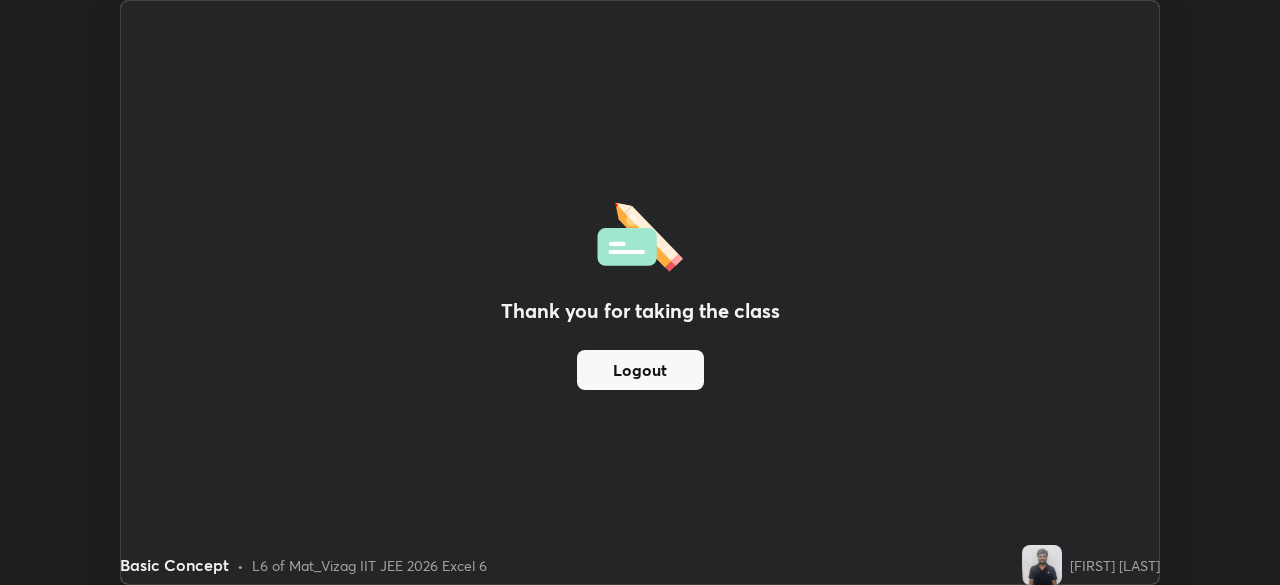 scroll, scrollTop: 585, scrollLeft: 1280, axis: both 